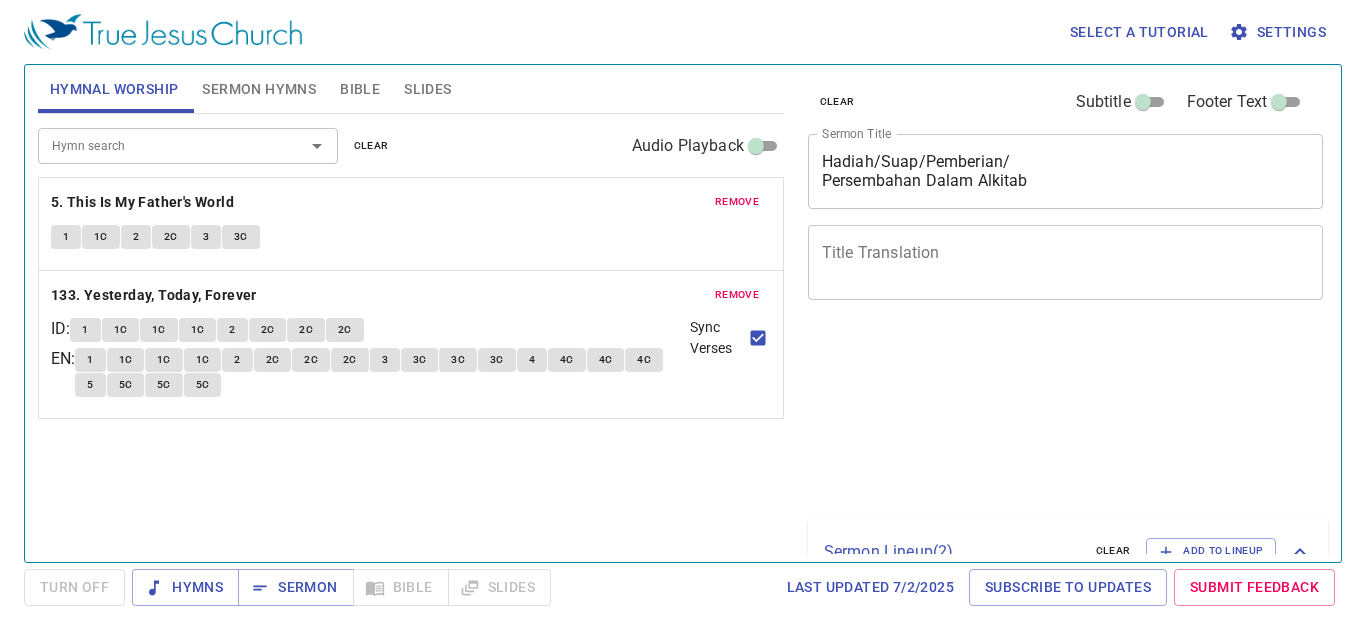 scroll, scrollTop: 0, scrollLeft: 0, axis: both 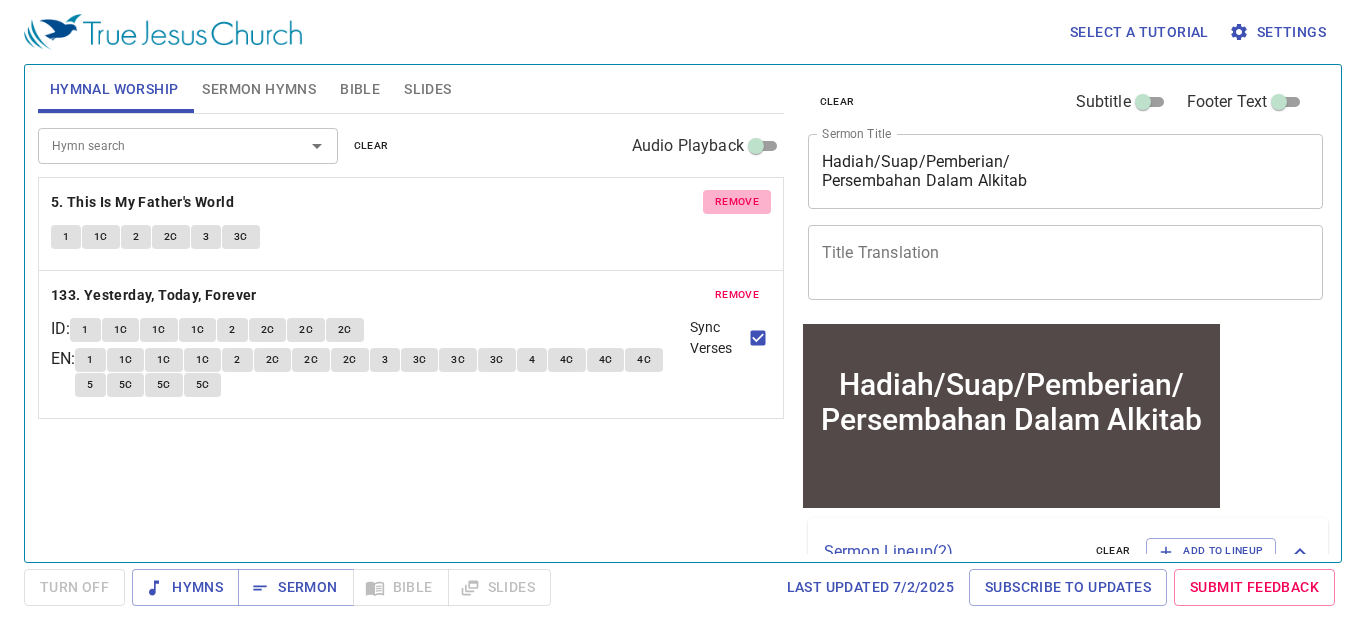 click on "remove" at bounding box center [737, 202] 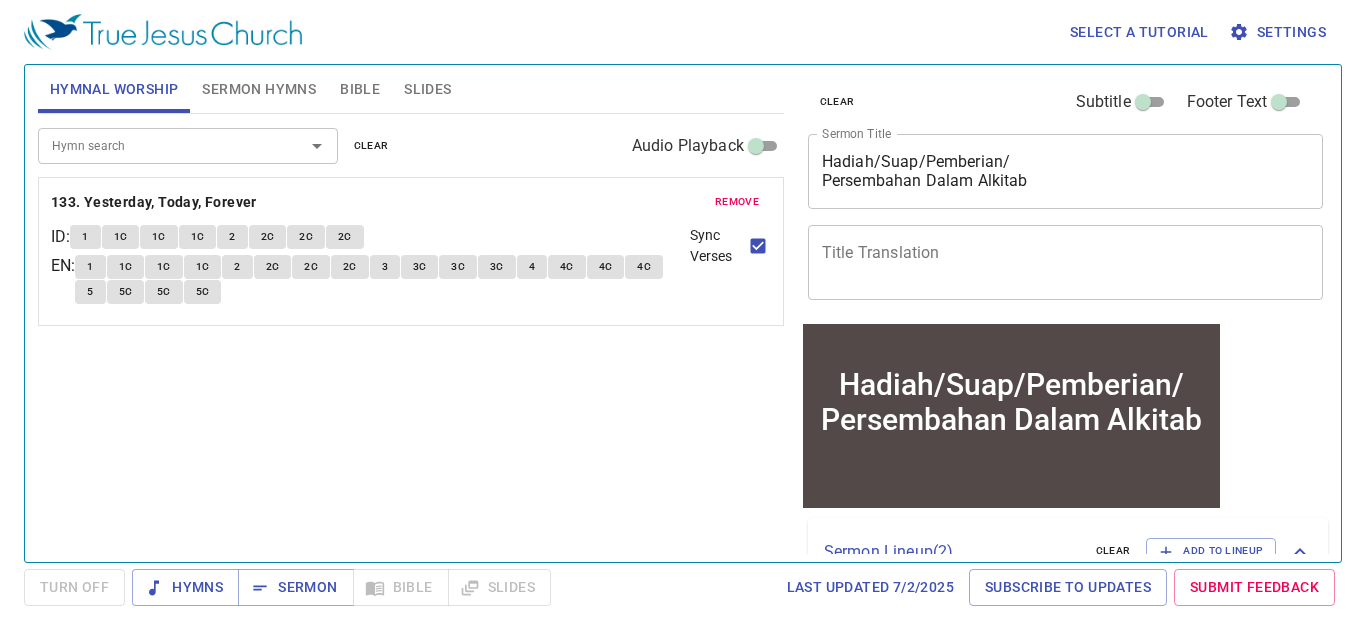 click on "remove" at bounding box center [737, 202] 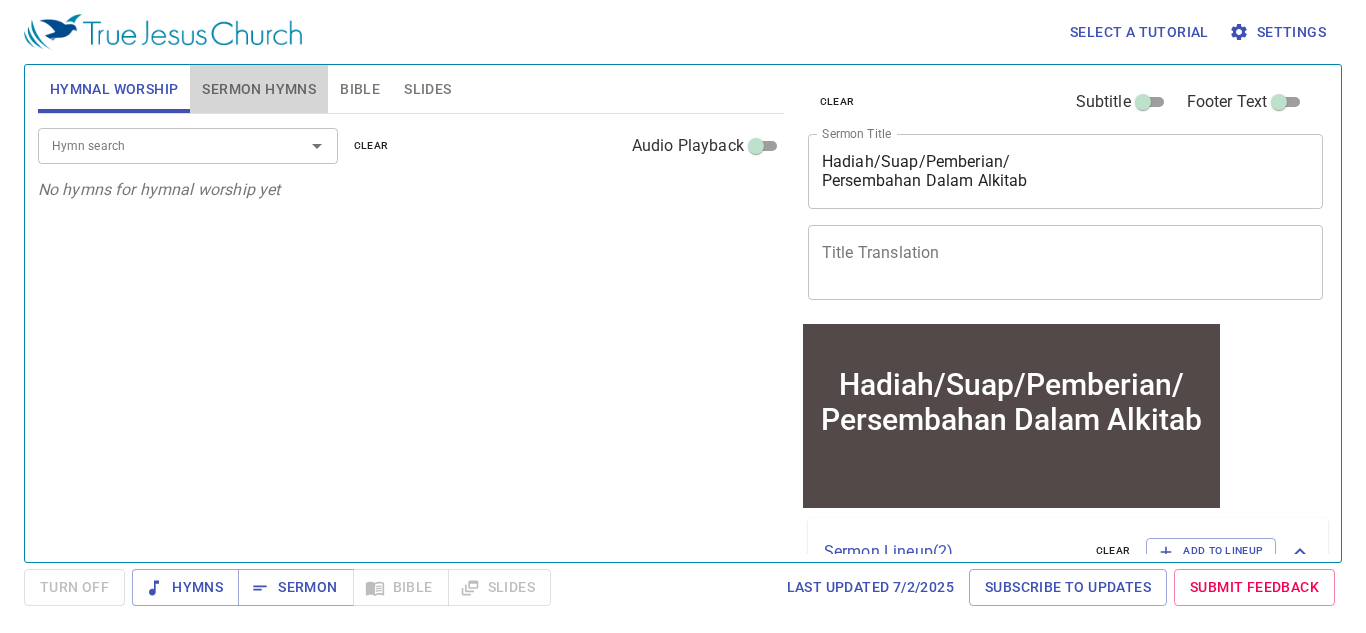 click on "Sermon Hymns" at bounding box center [259, 89] 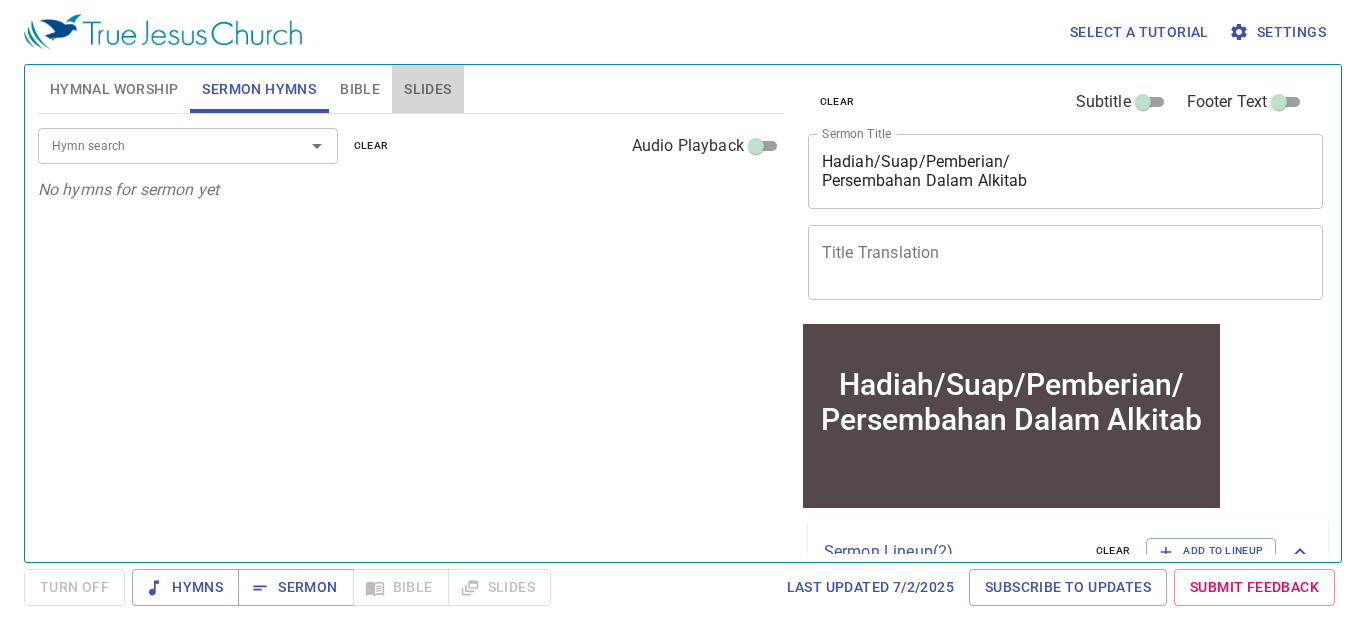 click on "Slides" at bounding box center (427, 89) 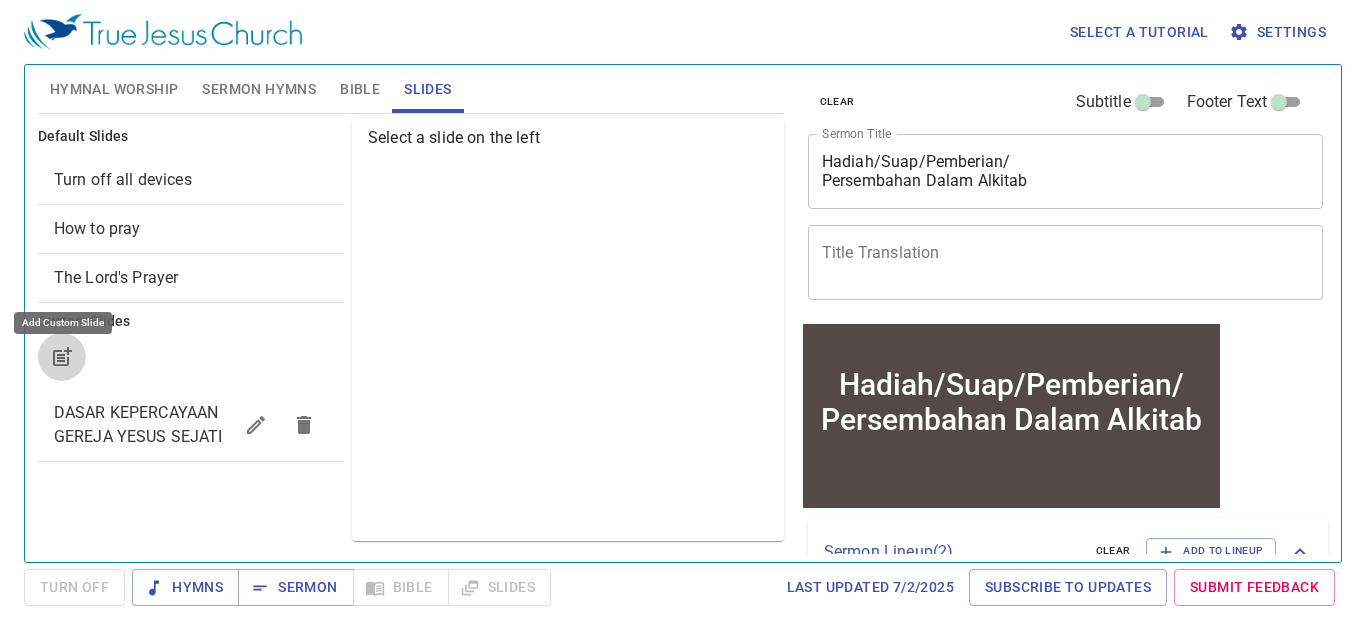 click 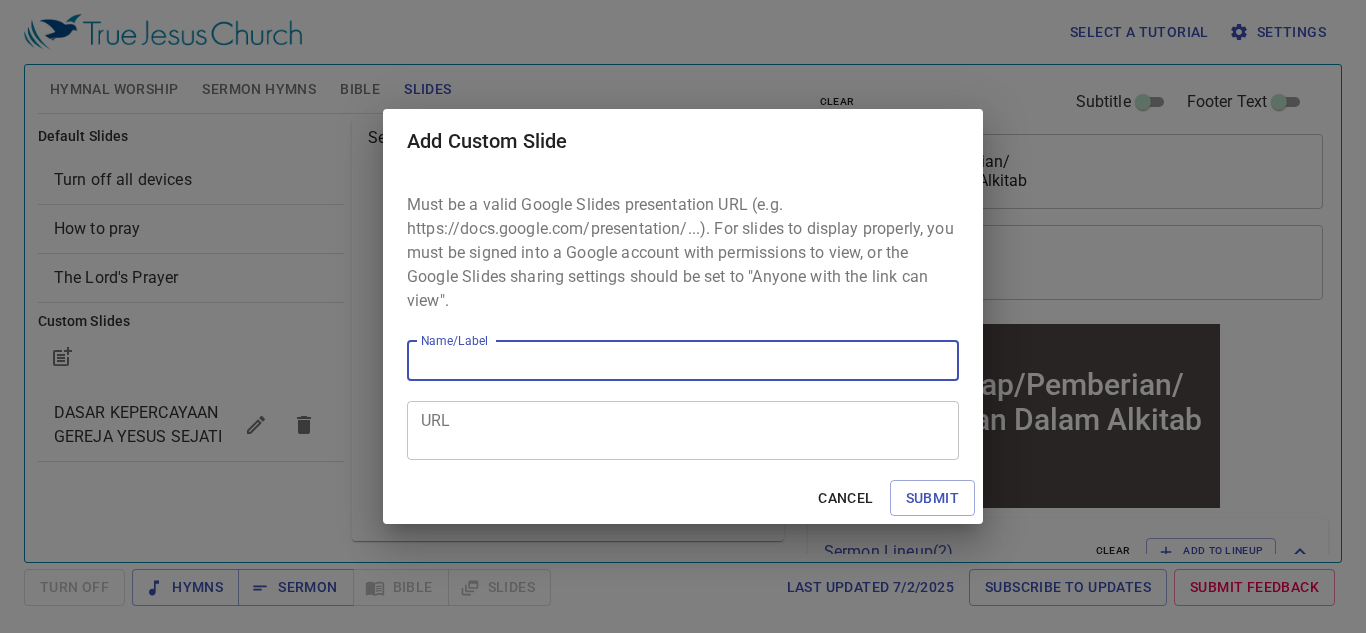 click on "URL" at bounding box center (683, 430) 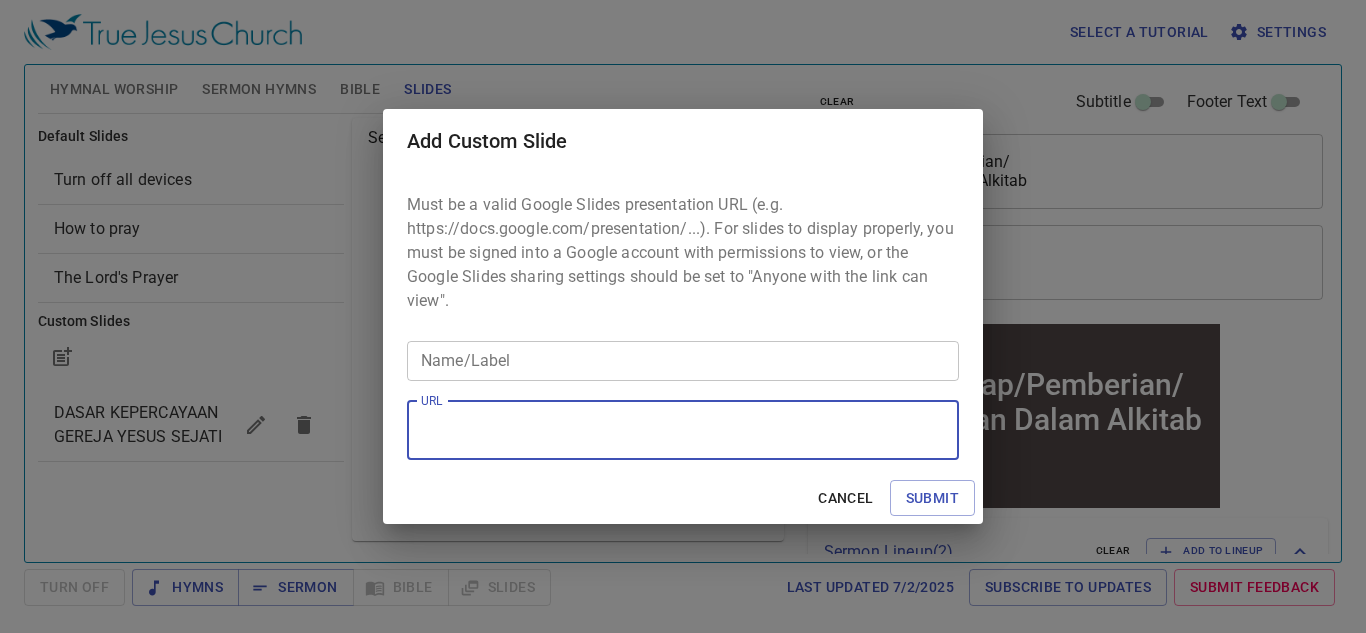 paste on "https://docs.google.com/presentation/d/1pC_DgZTeKqr2Ki3IruO_-Uinr60oMoRx/edit?slide=id.p1#slide=id.p1" 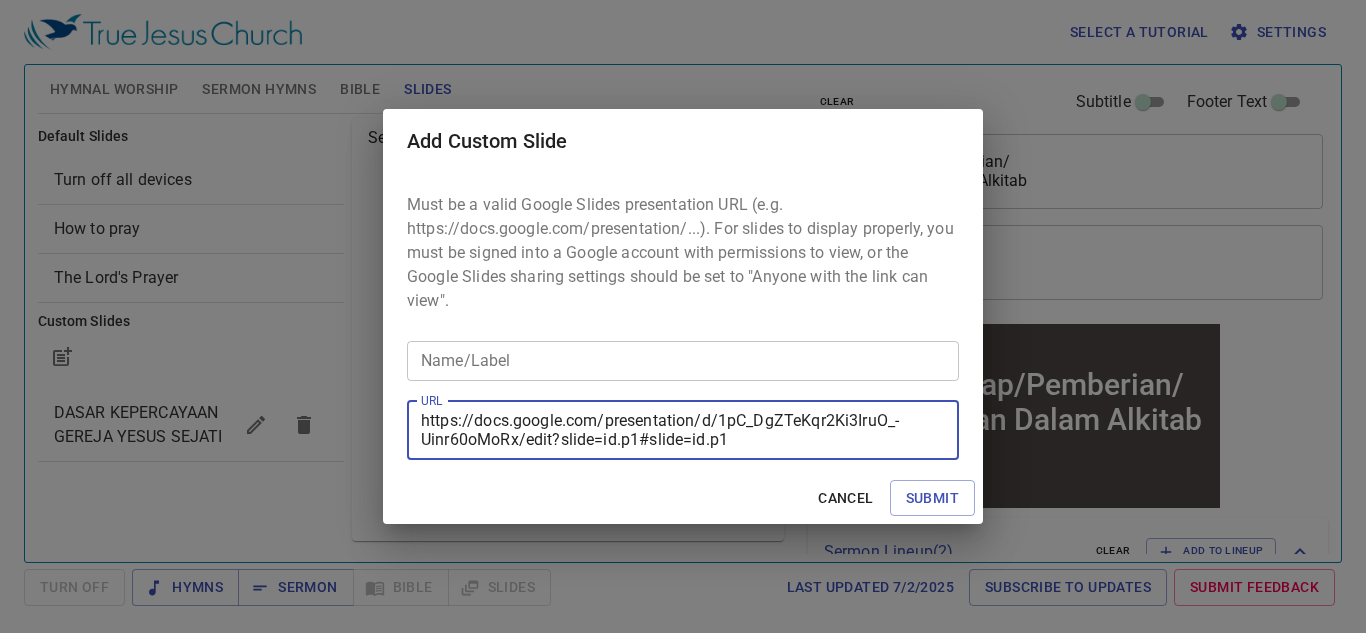 type on "https://docs.google.com/presentation/d/1pC_DgZTeKqr2Ki3IruO_-Uinr60oMoRx/edit?slide=id.p1#slide=id.p1" 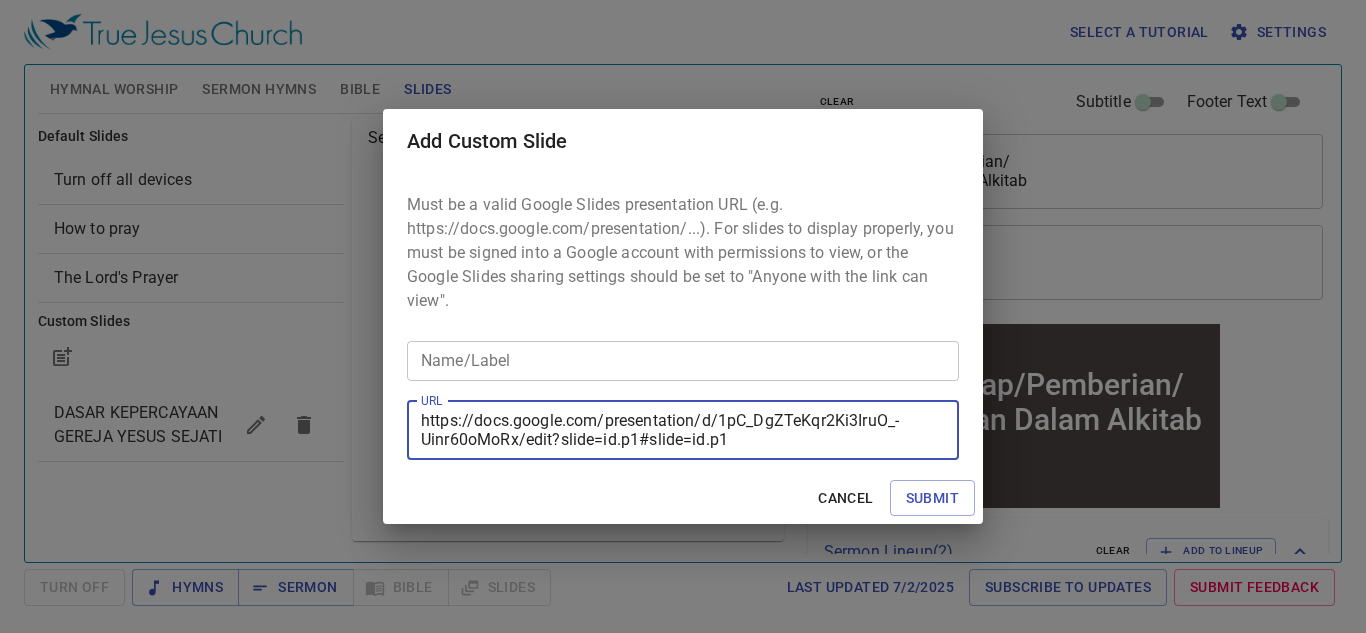 click on "Name/Label" at bounding box center (683, 361) 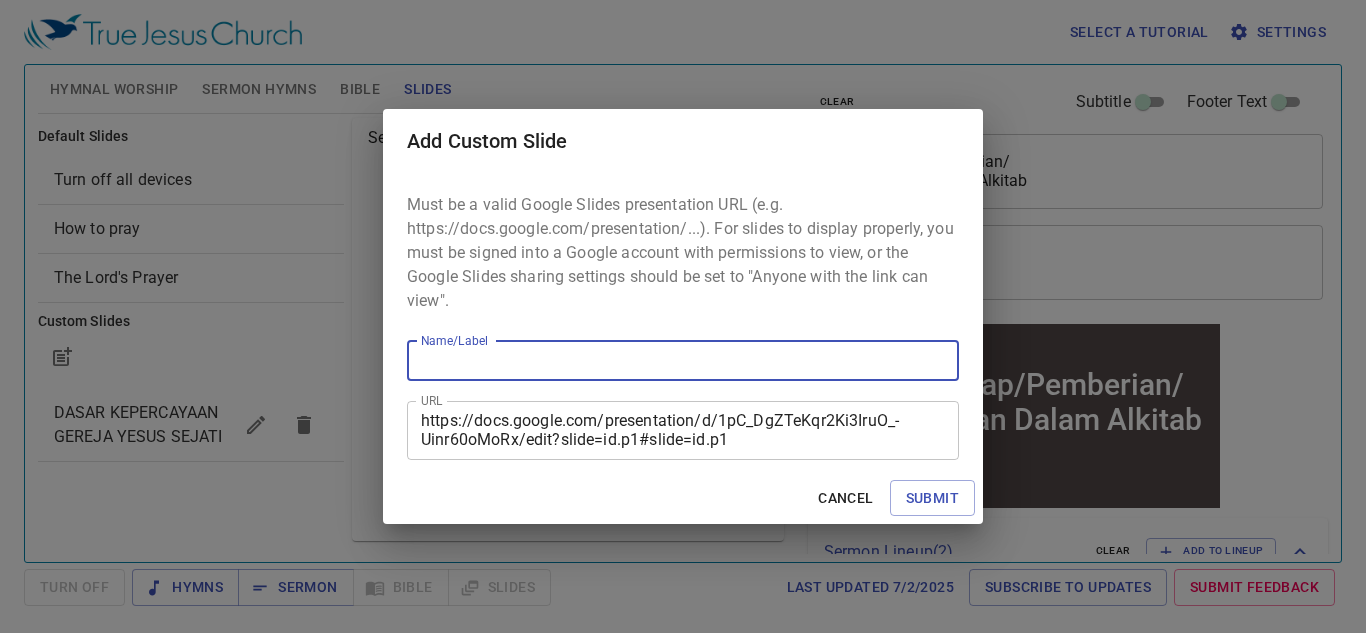 paste on "https://docs.google.com/presentation/d/1pC_DgZTeKqr2Ki3IruO_-Uinr60oMoRx/edit?slide=id.p1#slide=id.p1" 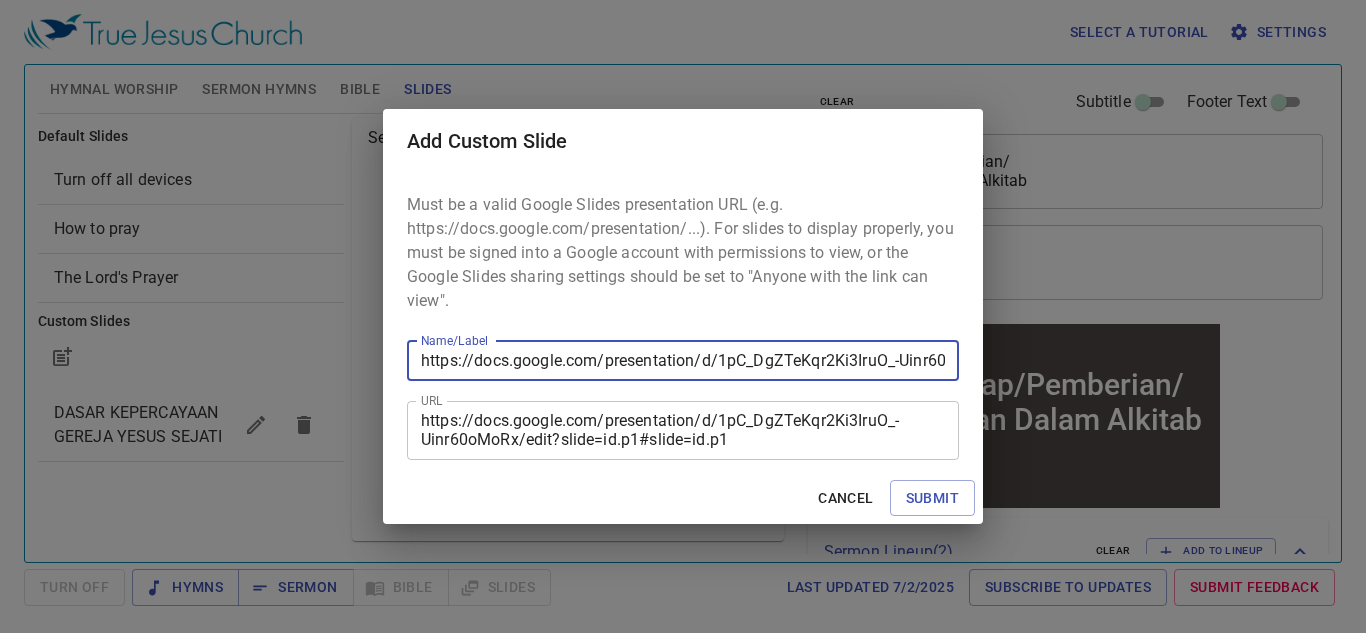scroll, scrollTop: 0, scrollLeft: 266, axis: horizontal 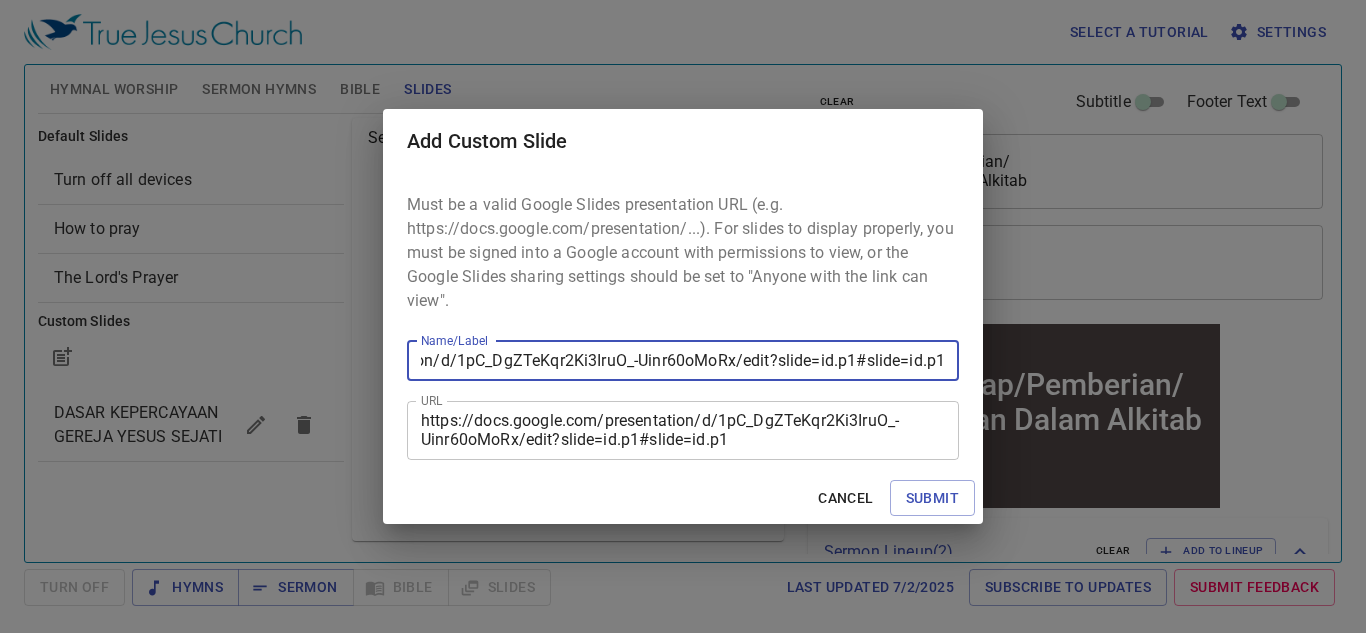 click on "https://docs.google.com/presentation/d/1pC_DgZTeKqr2Ki3IruO_-Uinr60oMoRx/edit?slide=id.p1#slide=id.p1" at bounding box center (683, 361) 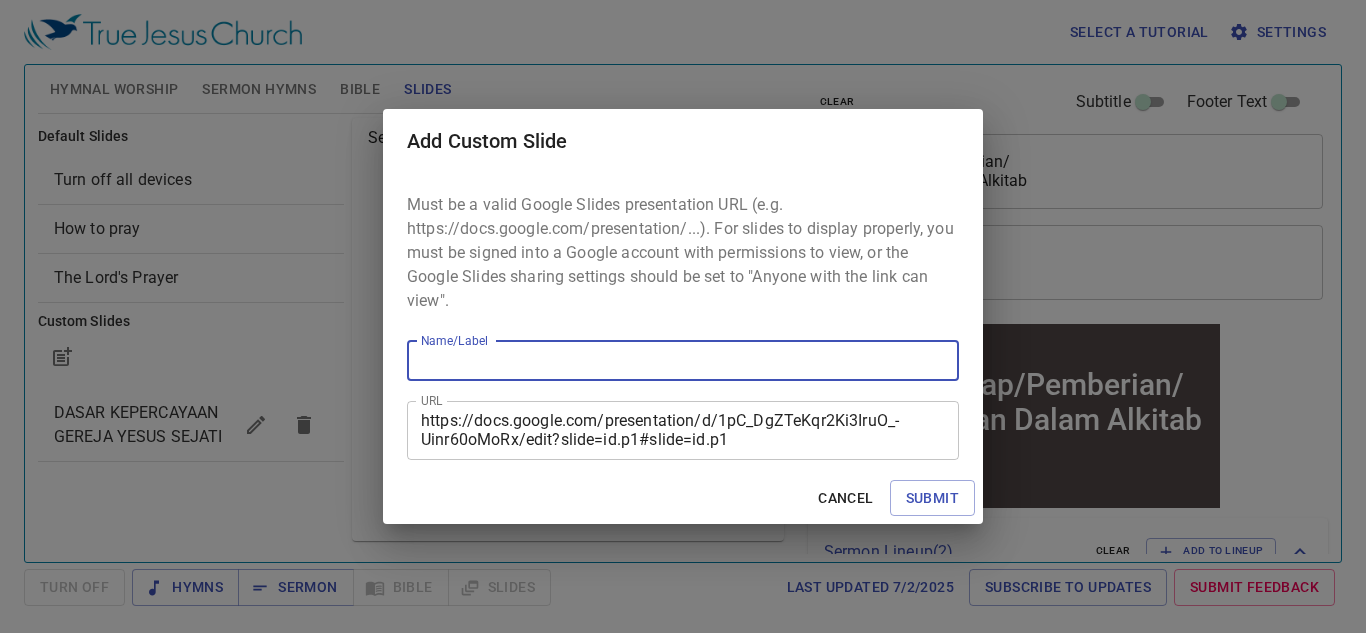 scroll, scrollTop: 0, scrollLeft: 0, axis: both 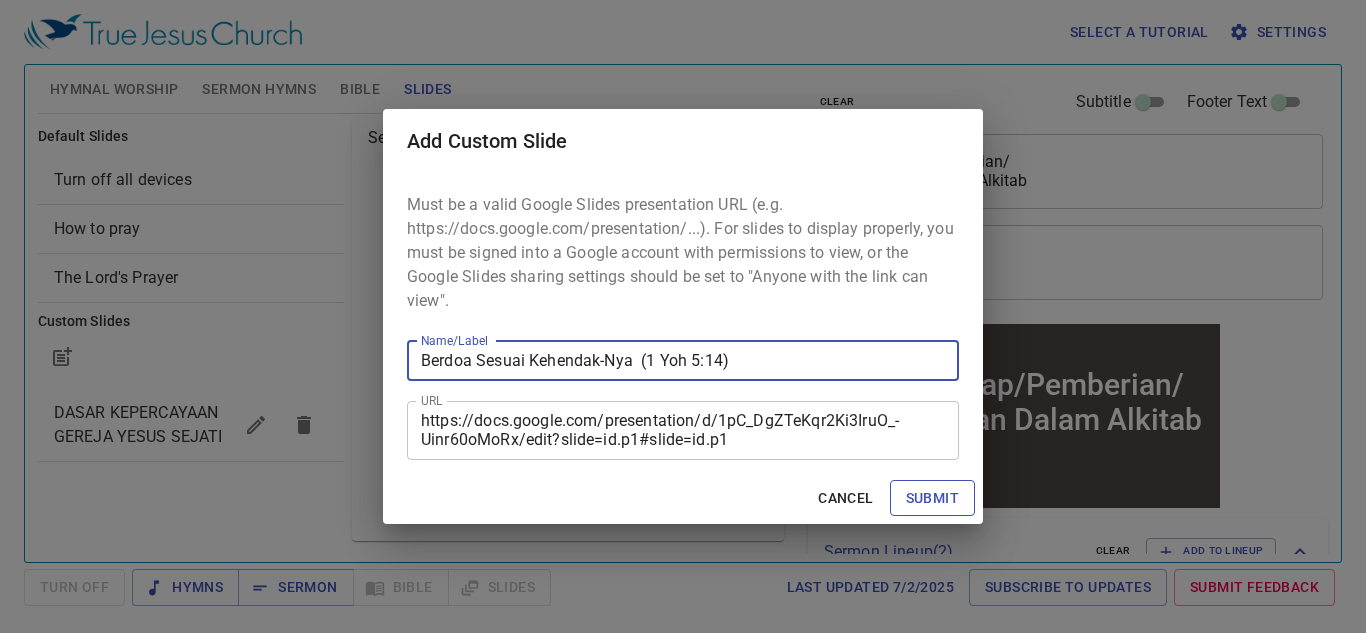 type on "Berdoa Sesuai Kehendak-Nya  (1 Yoh 5:14)" 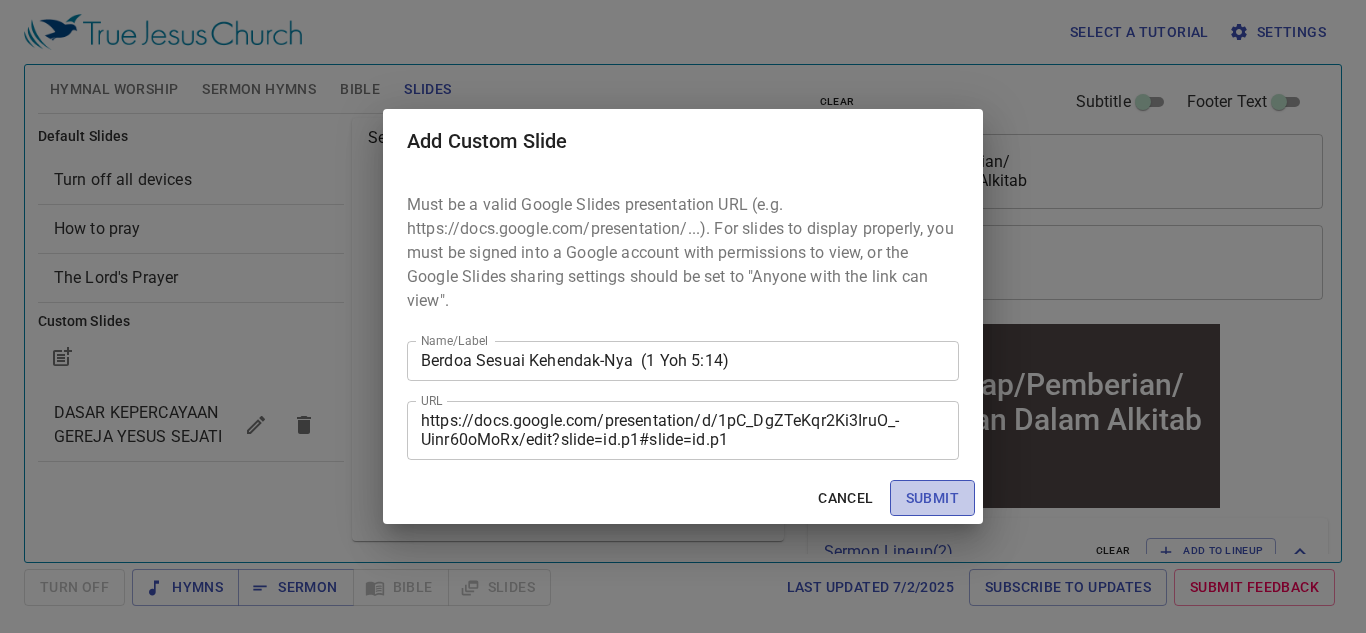 click on "Submit" at bounding box center (932, 498) 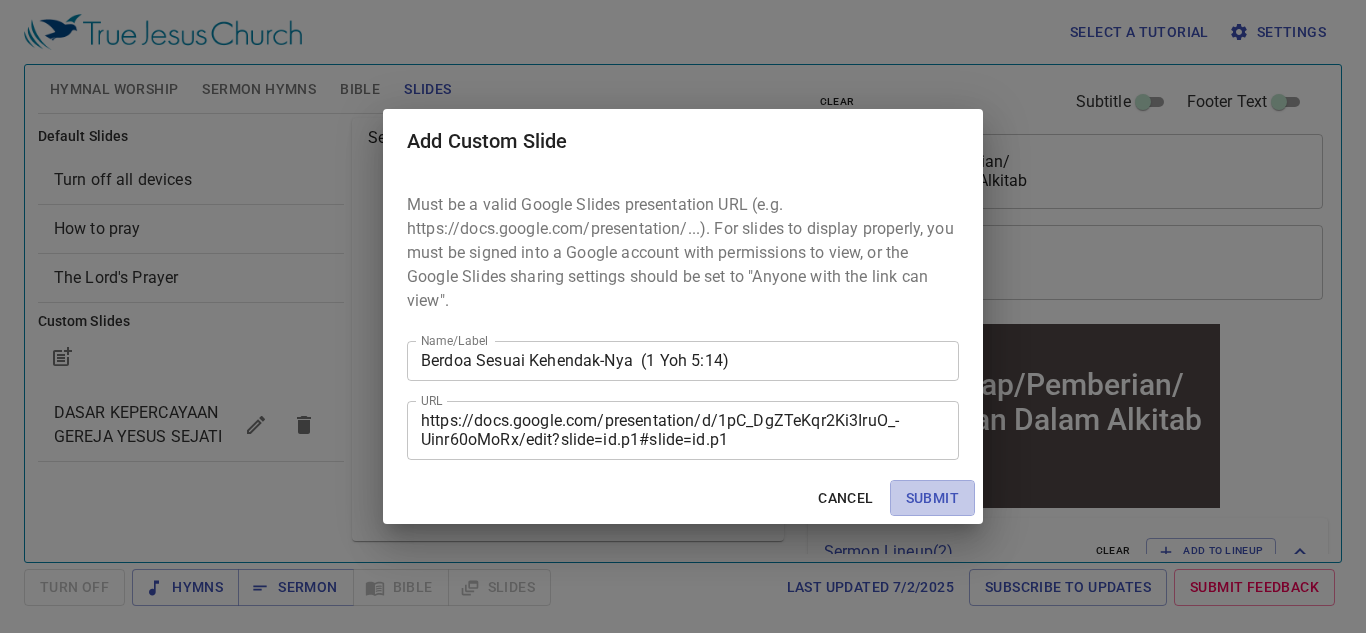 type 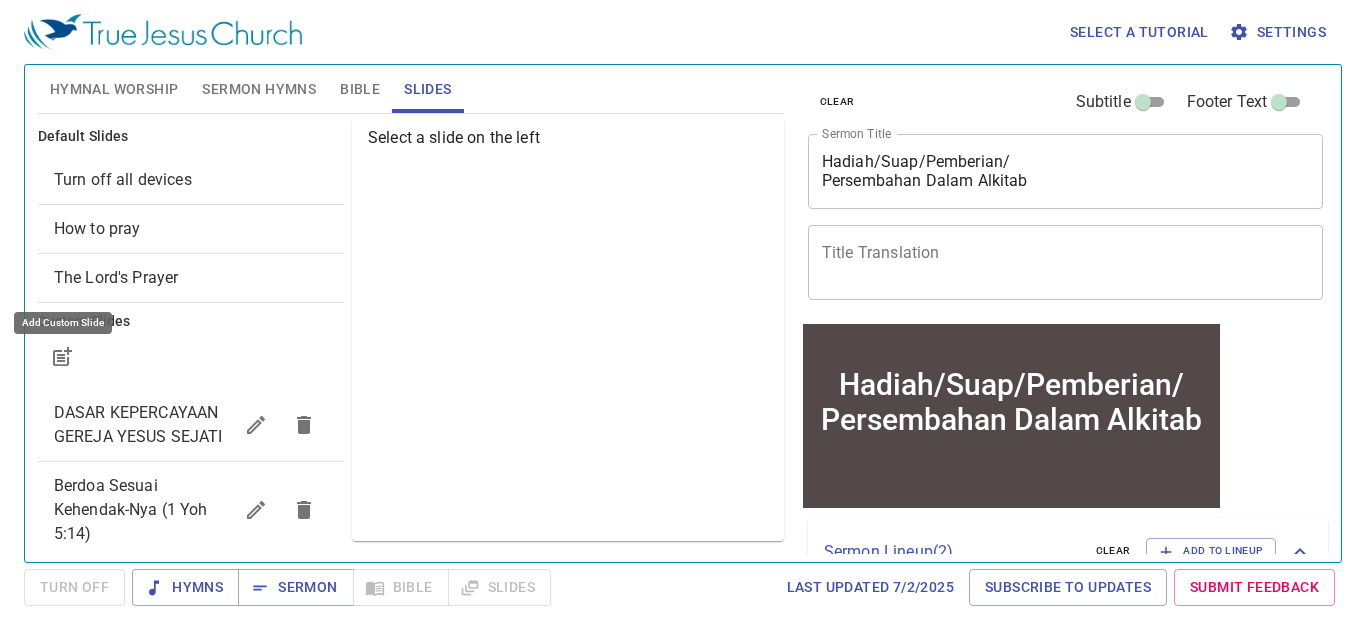 click on "Sermon Hymns" at bounding box center [259, 89] 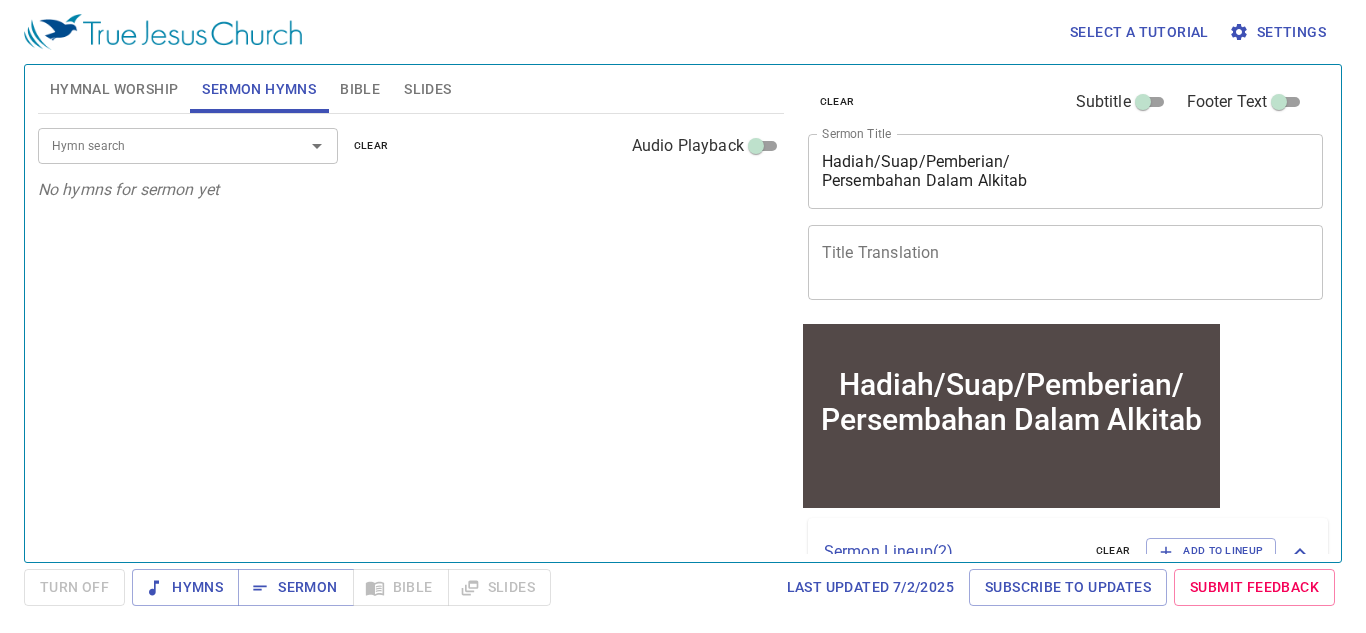 click on "Hymn search" at bounding box center [188, 145] 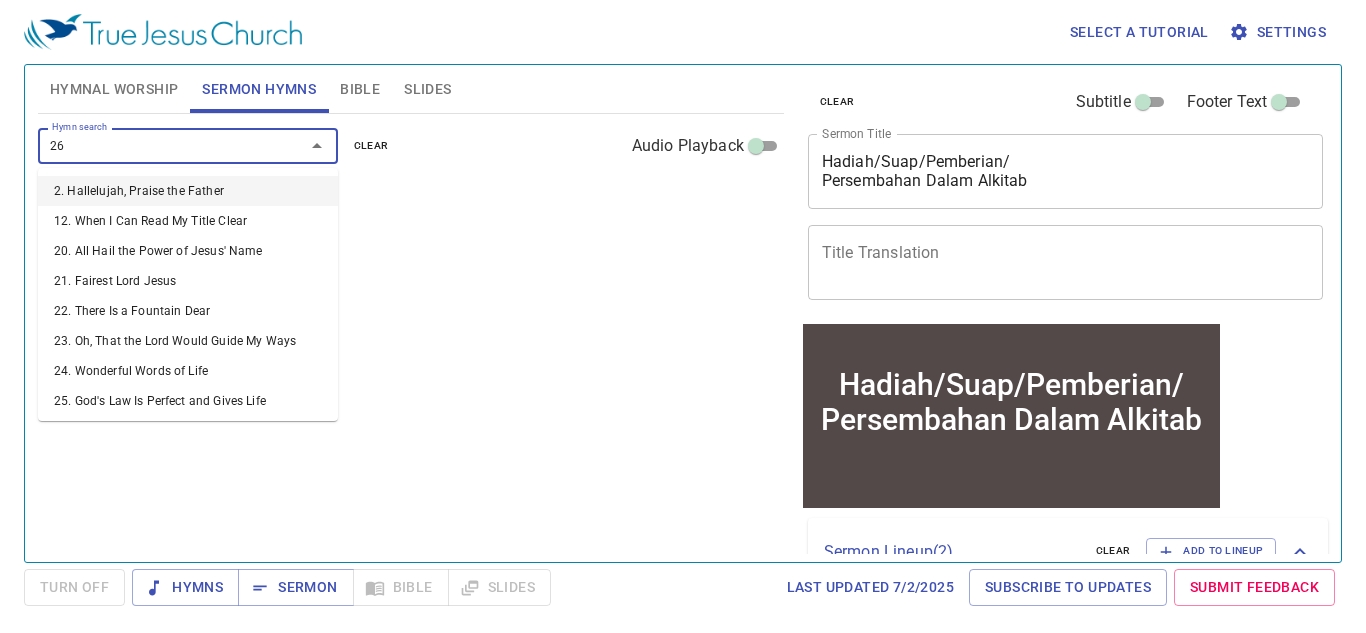 type on "262" 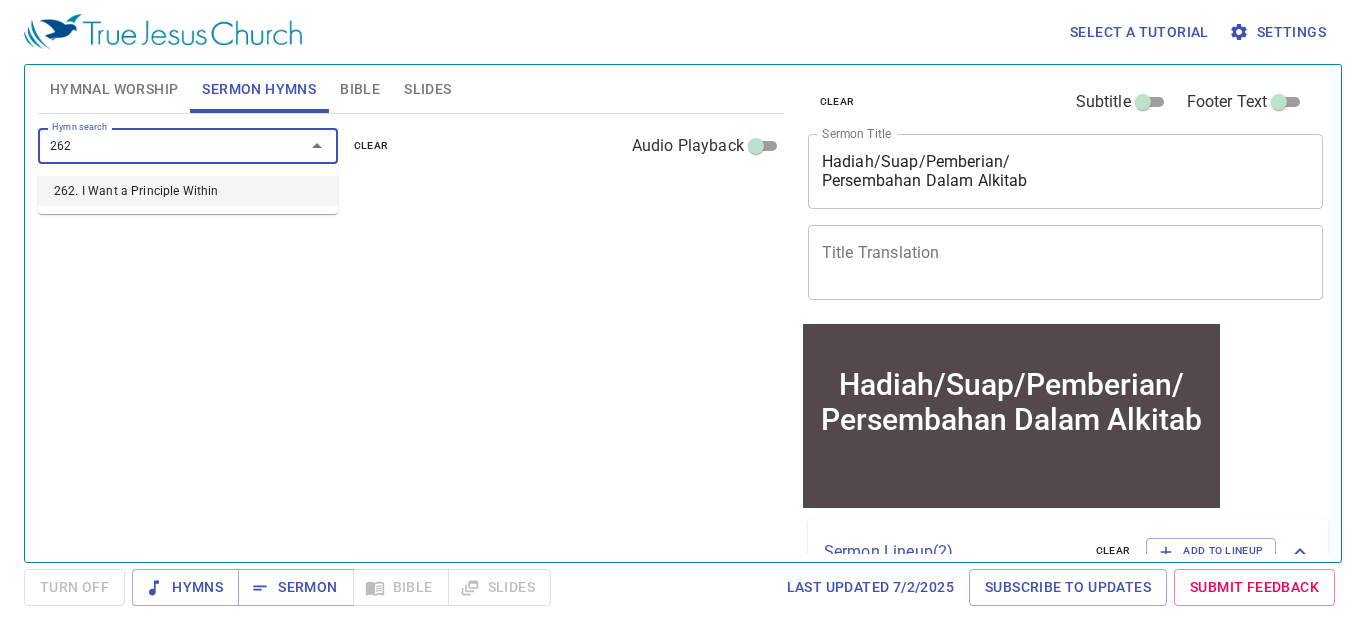 click on "262. I Want a Principle Within" at bounding box center [188, 191] 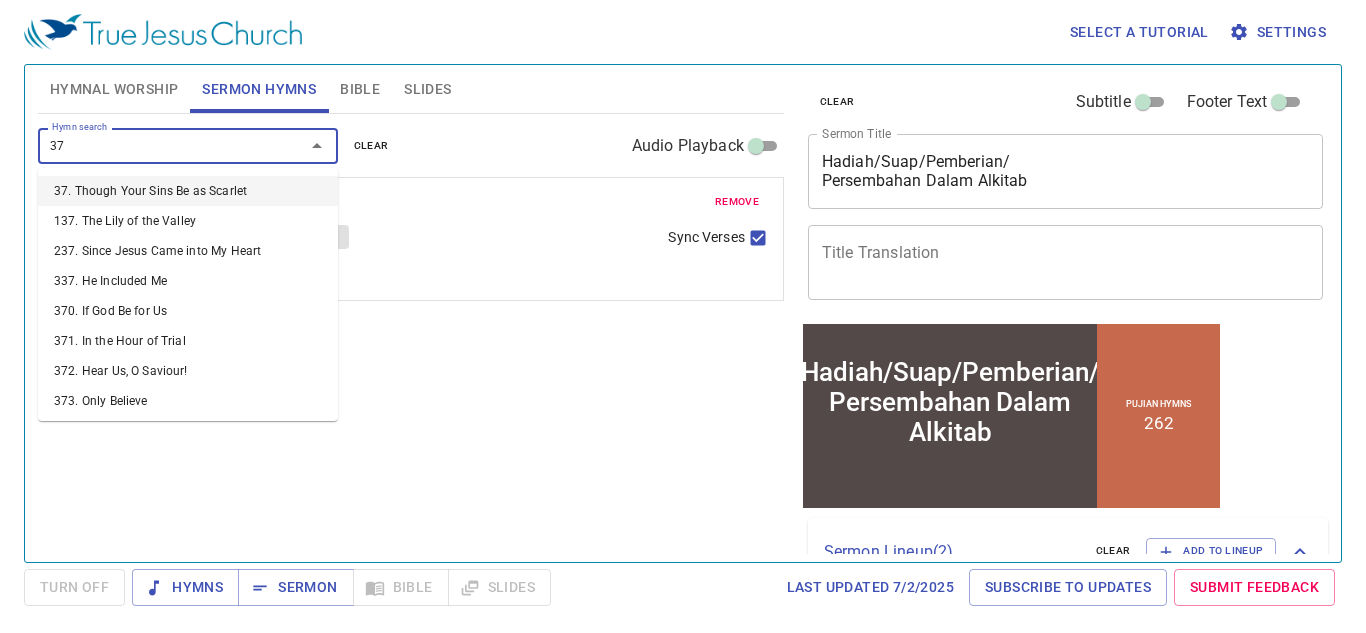 type on "378" 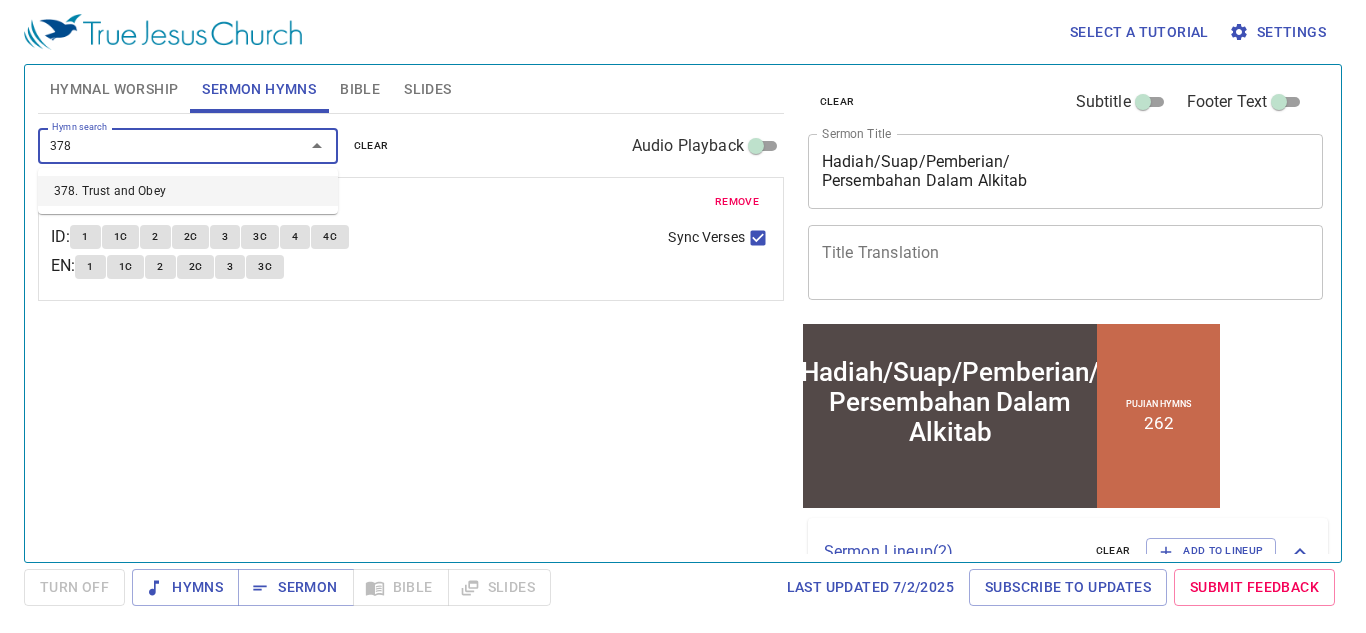 click on "378. Trust and Obey" at bounding box center [188, 191] 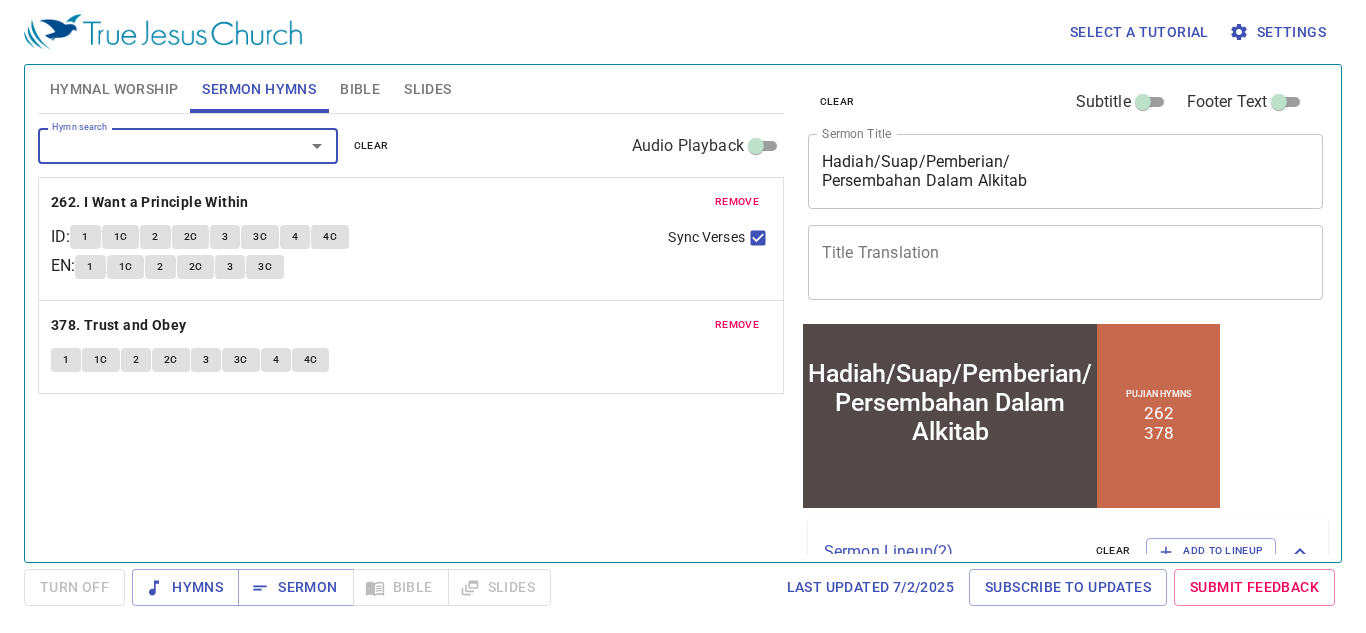 click on "Hymnal Worship" at bounding box center (114, 89) 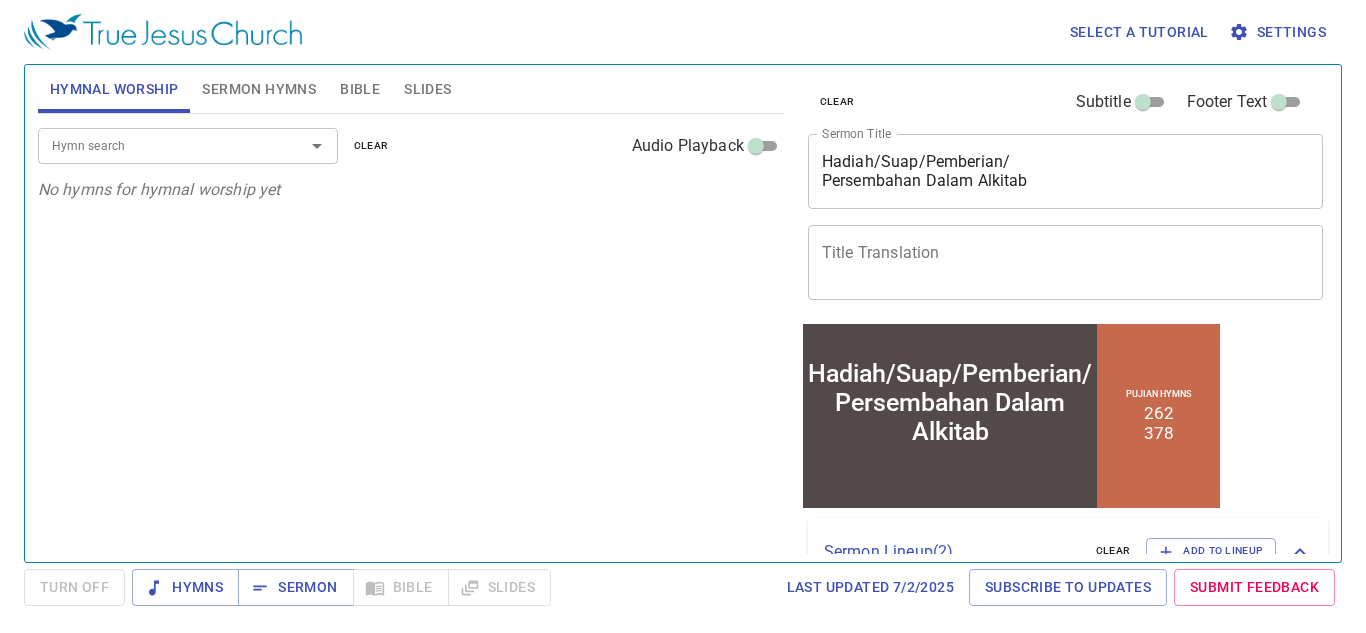 click on "Hymn search" at bounding box center [158, 145] 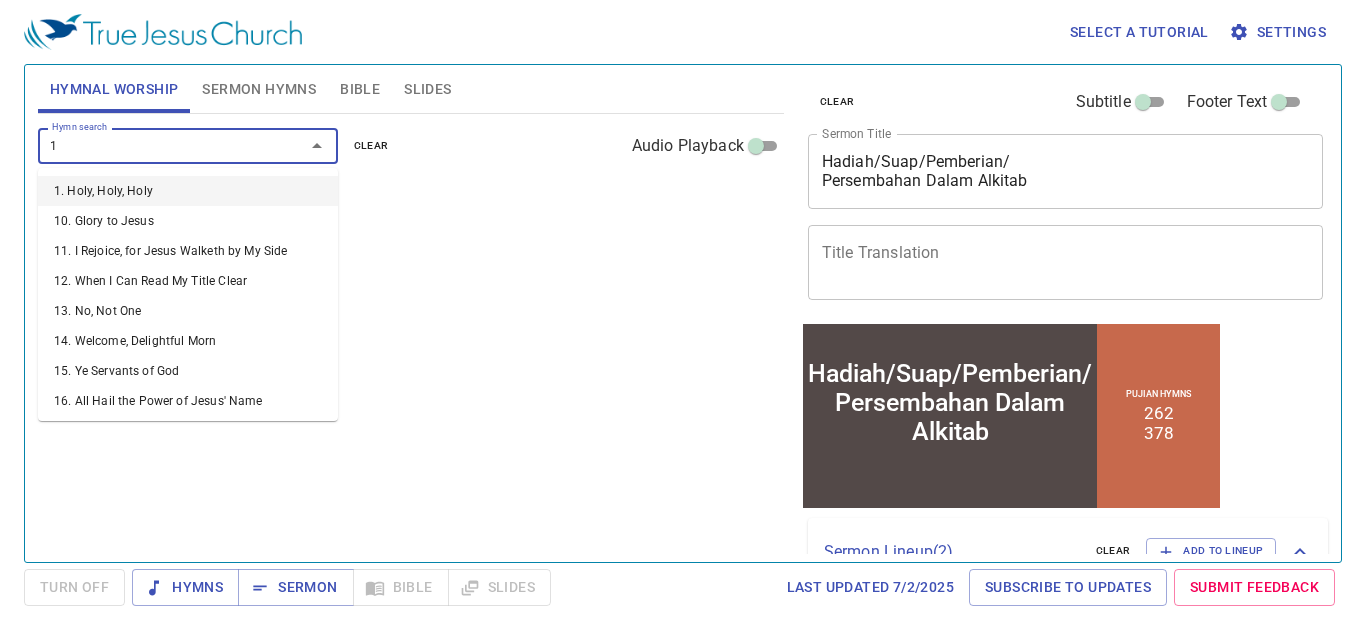 type on "11" 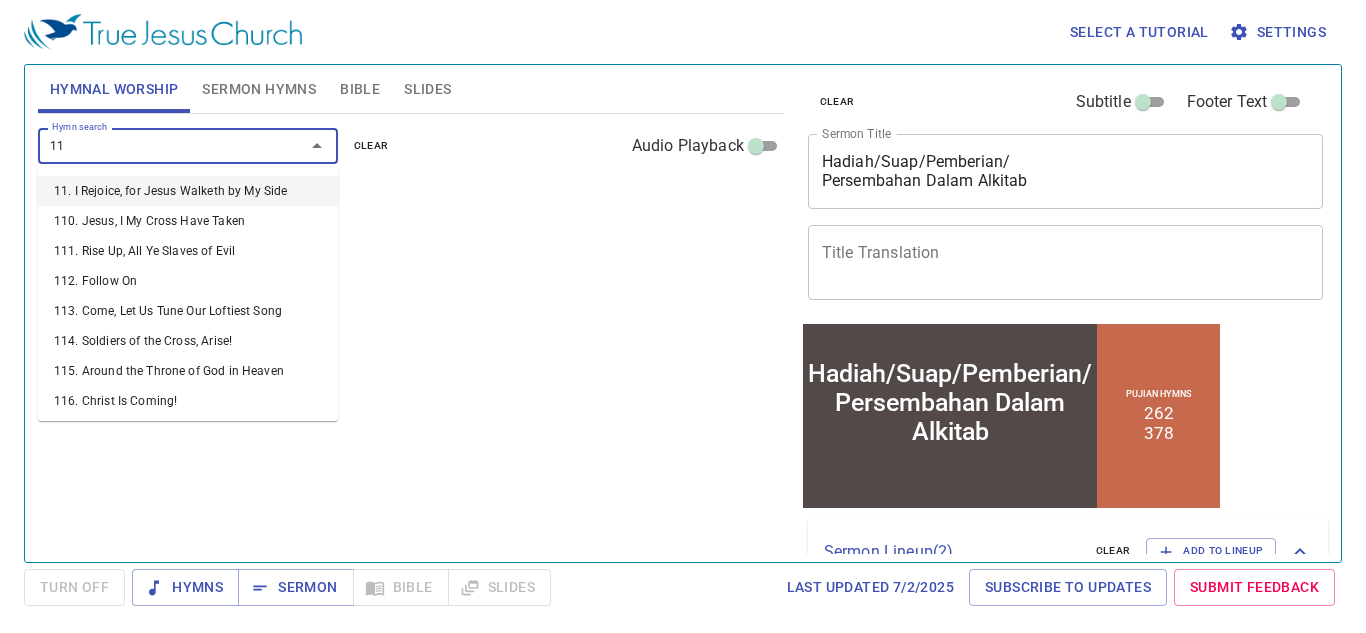 click on "11. I Rejoice, for Jesus Walketh by My Side" at bounding box center (188, 191) 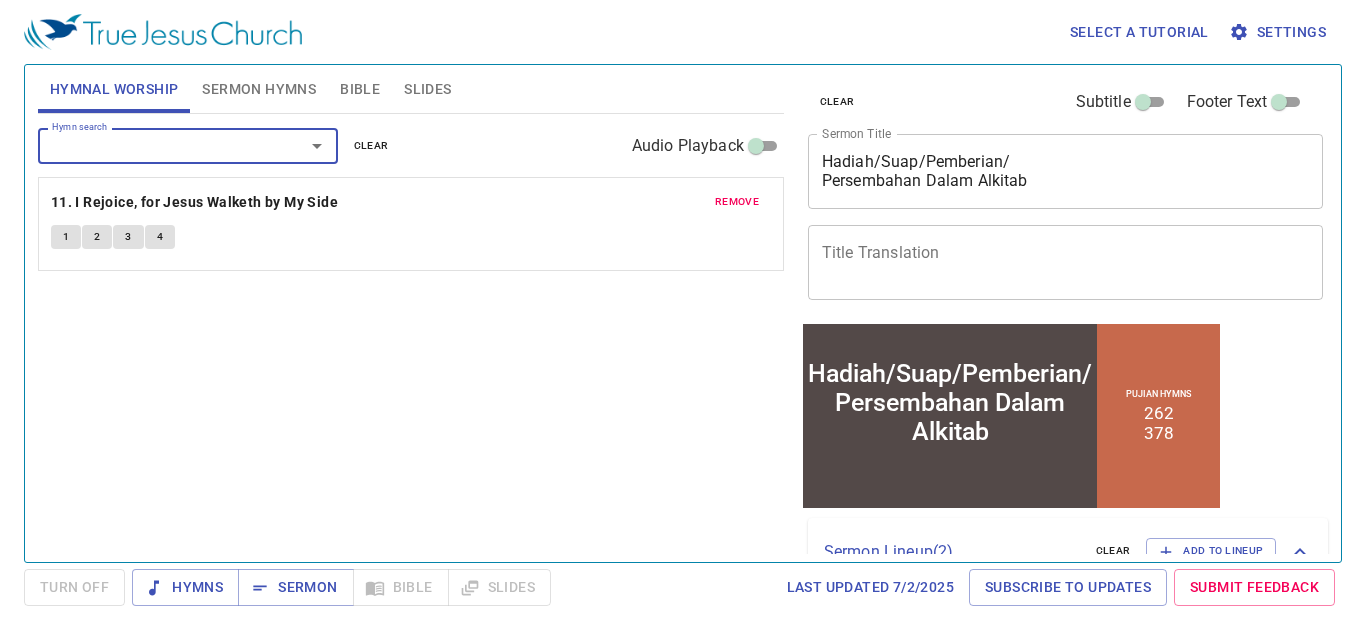 click on "1" at bounding box center [66, 237] 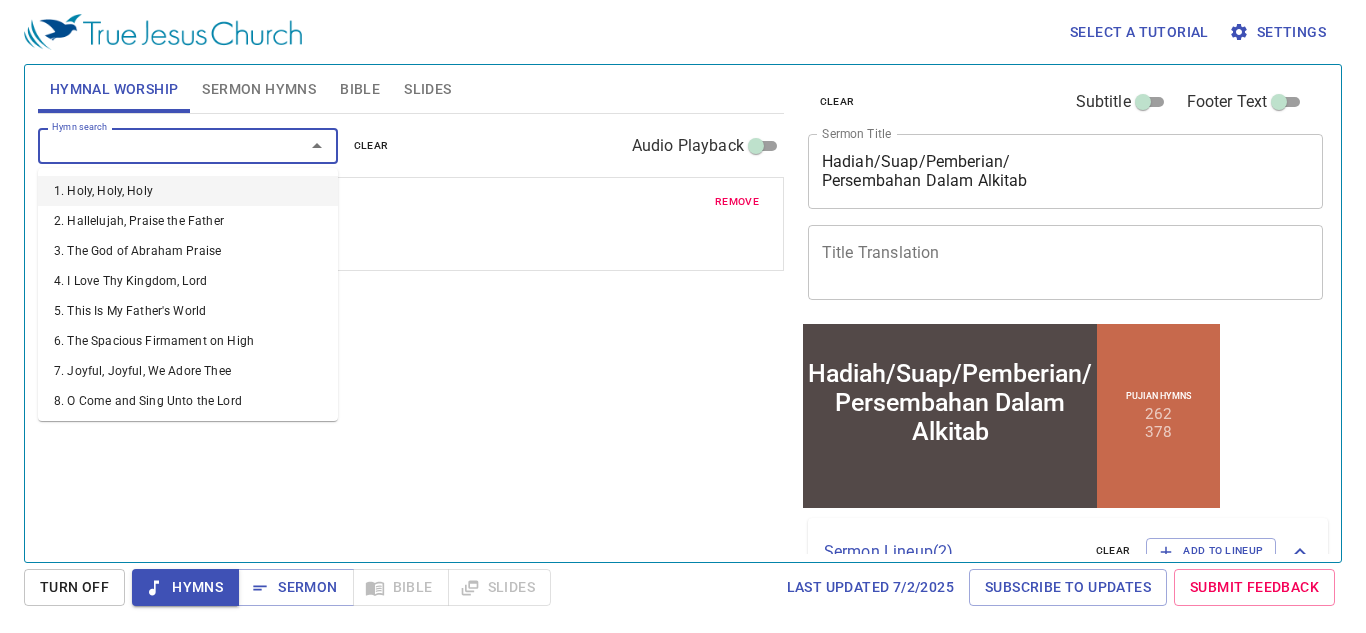 click on "Hymn search" at bounding box center [158, 145] 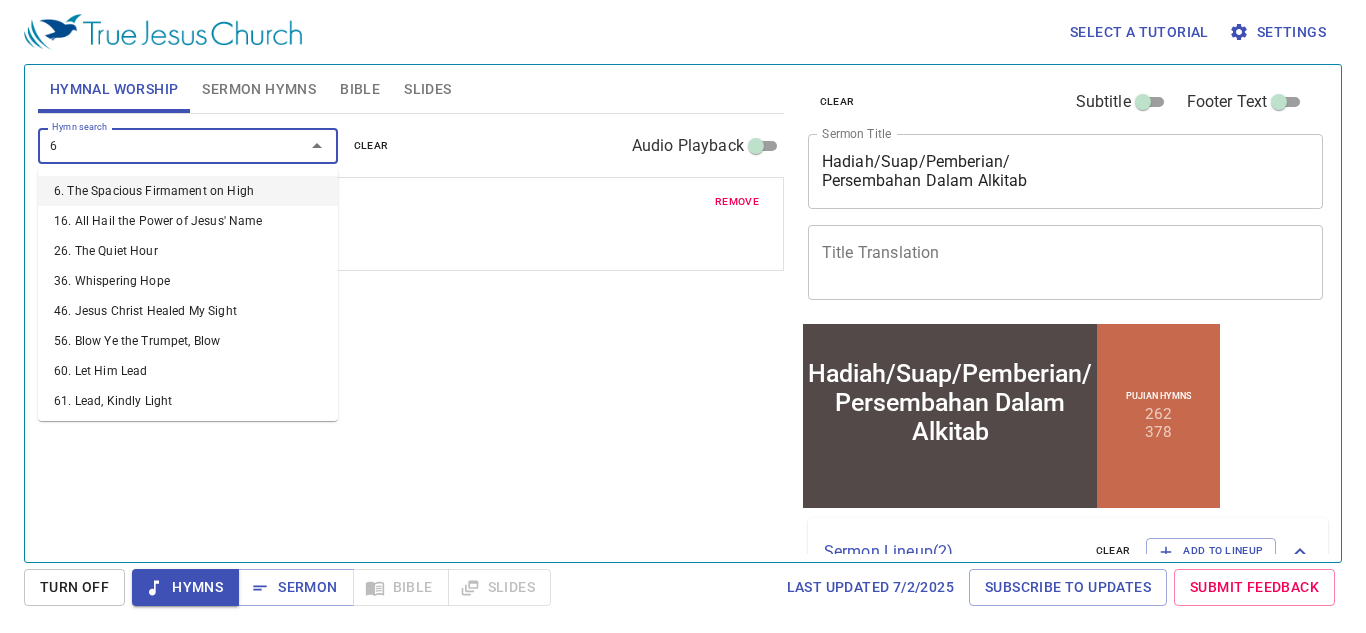 type on "62" 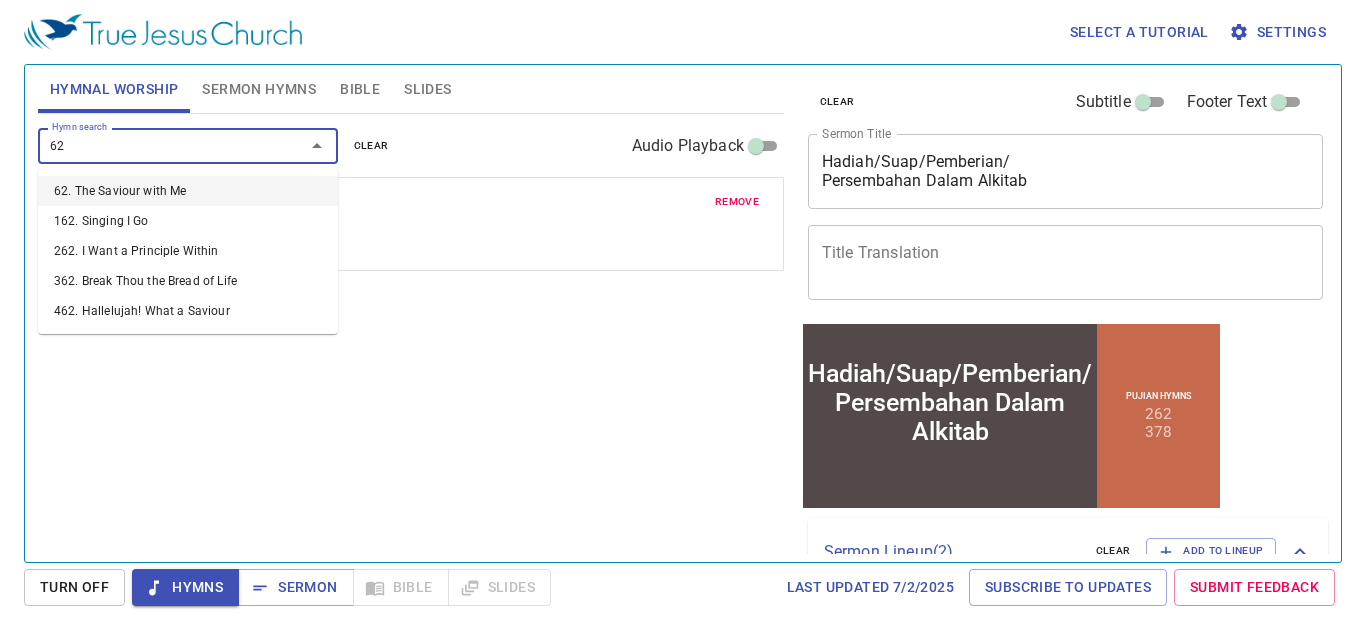 type 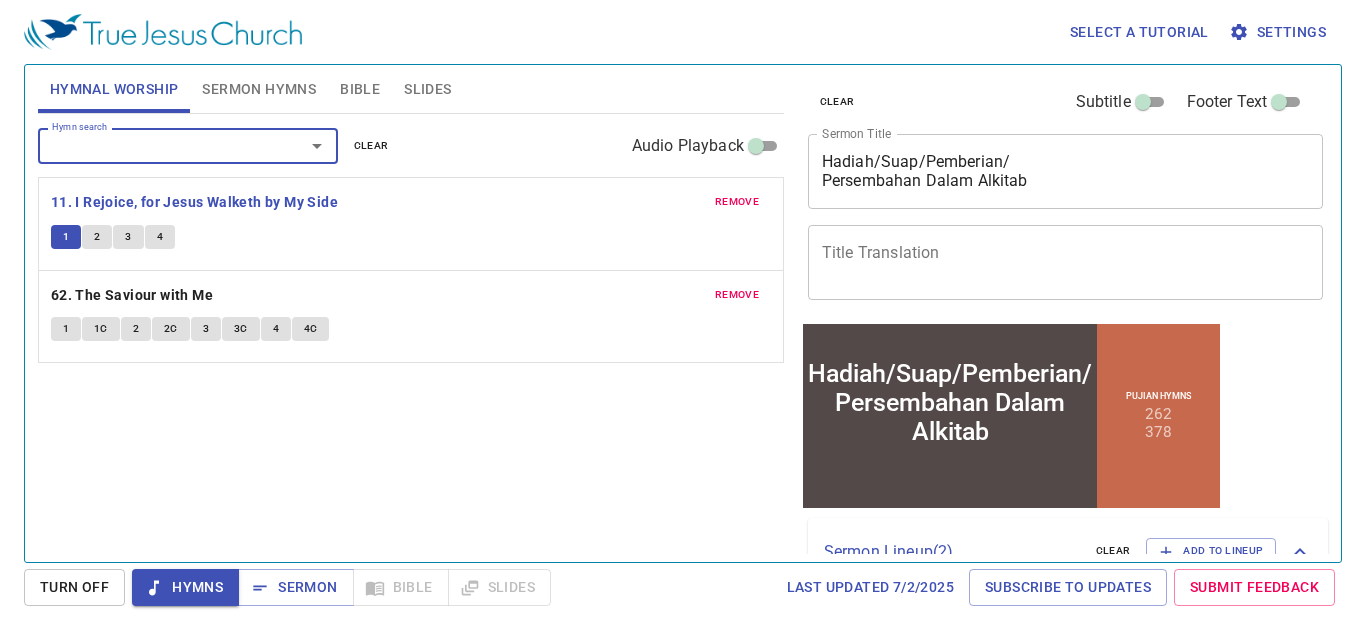 click on "1" at bounding box center [66, 329] 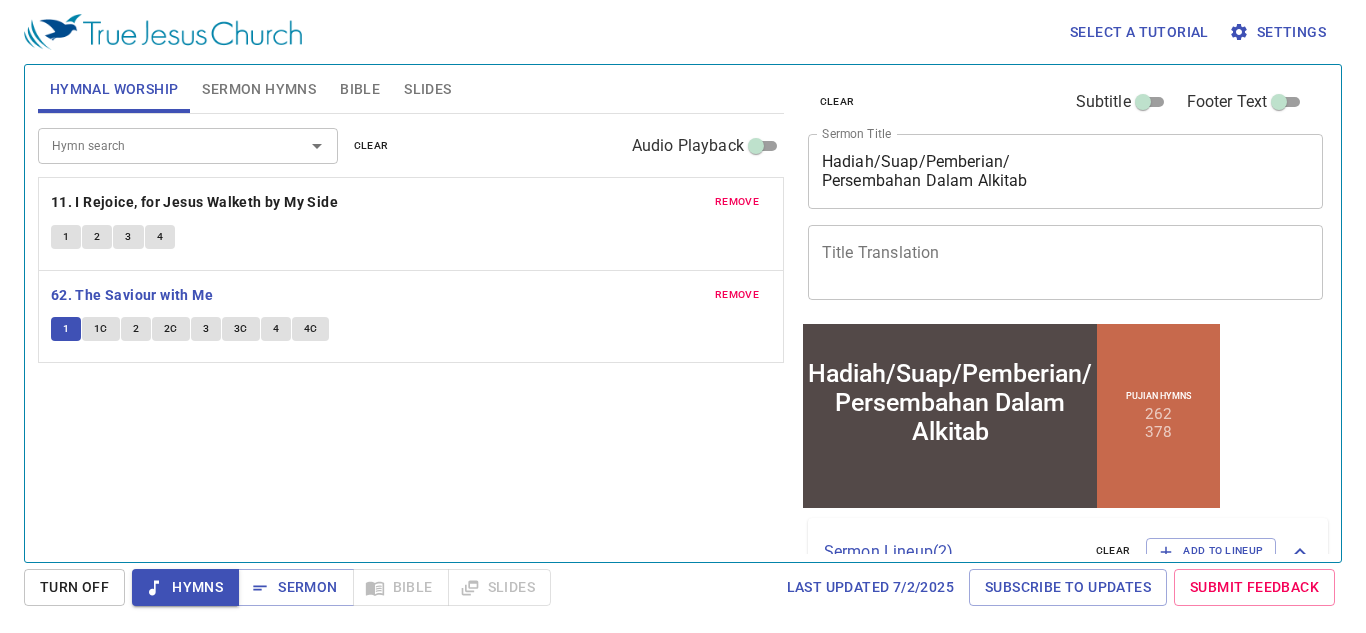 click on "Turn Off" at bounding box center [74, 587] 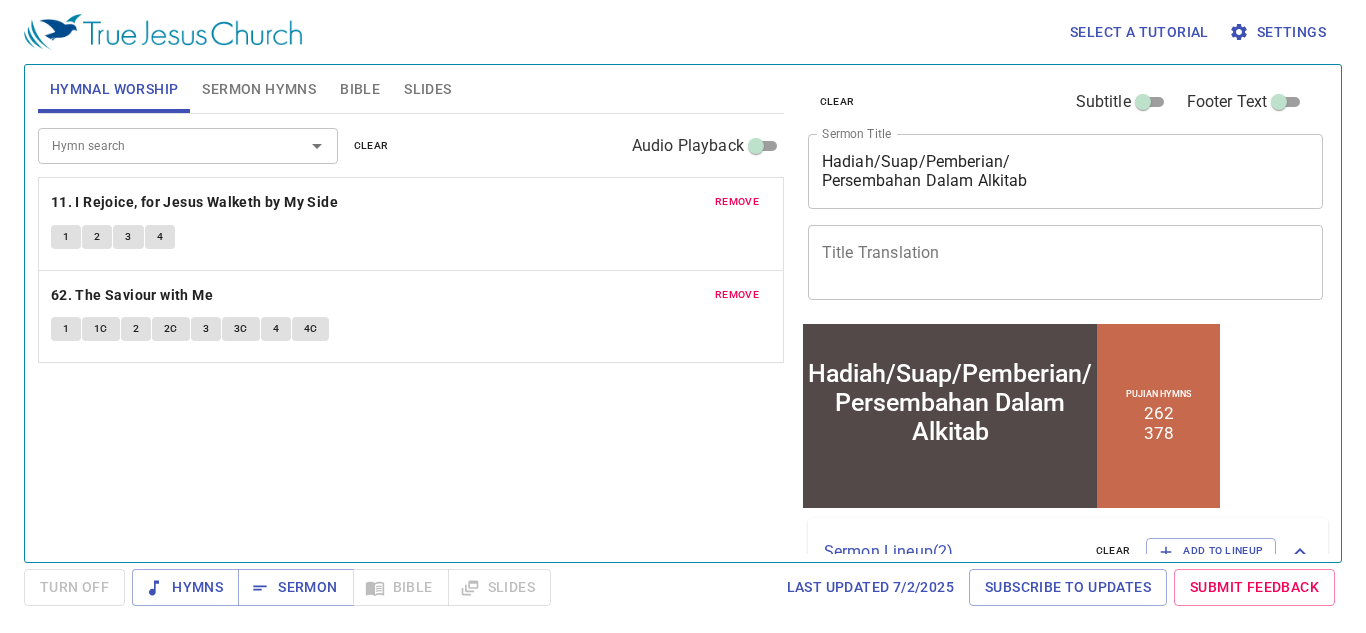 click on "1" at bounding box center (66, 329) 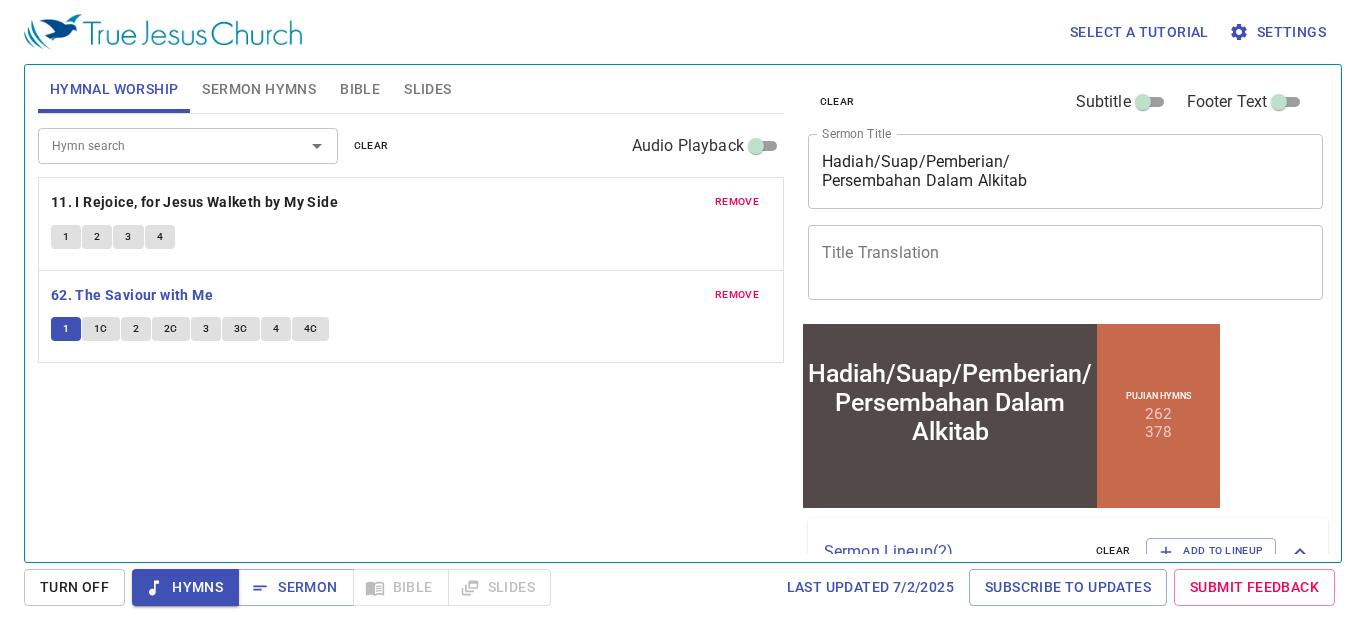 click on "Sermon Hymns" at bounding box center [259, 89] 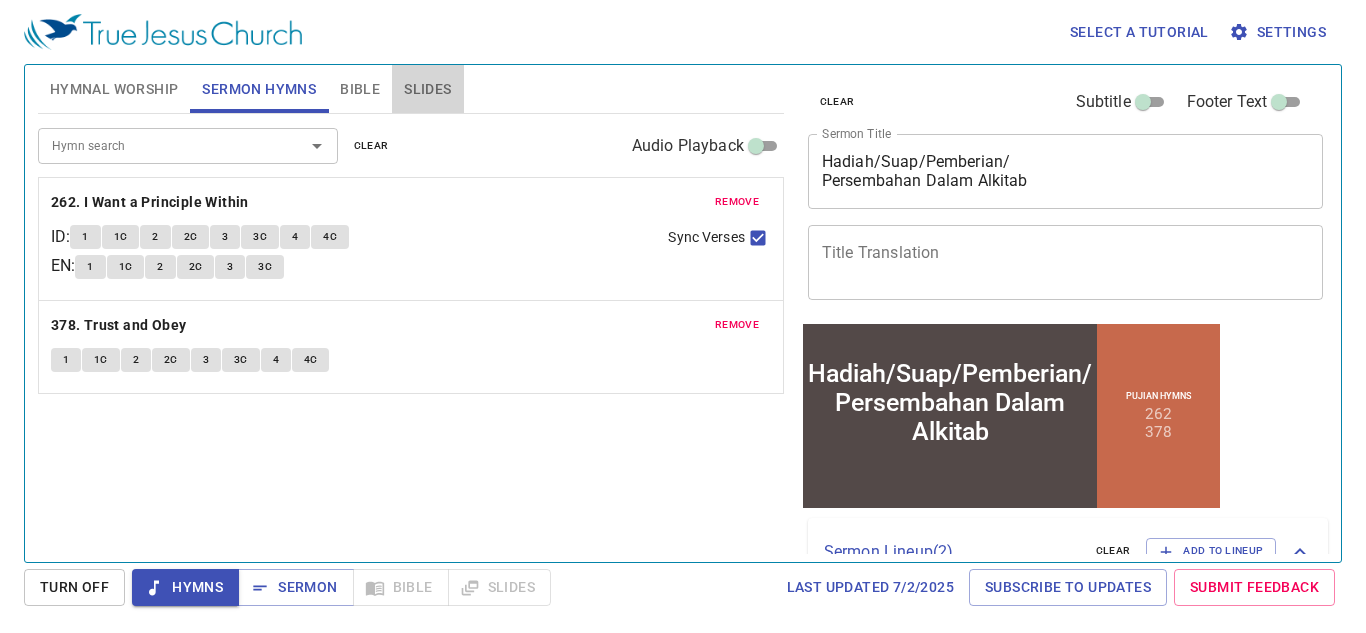 click on "Slides" at bounding box center [427, 89] 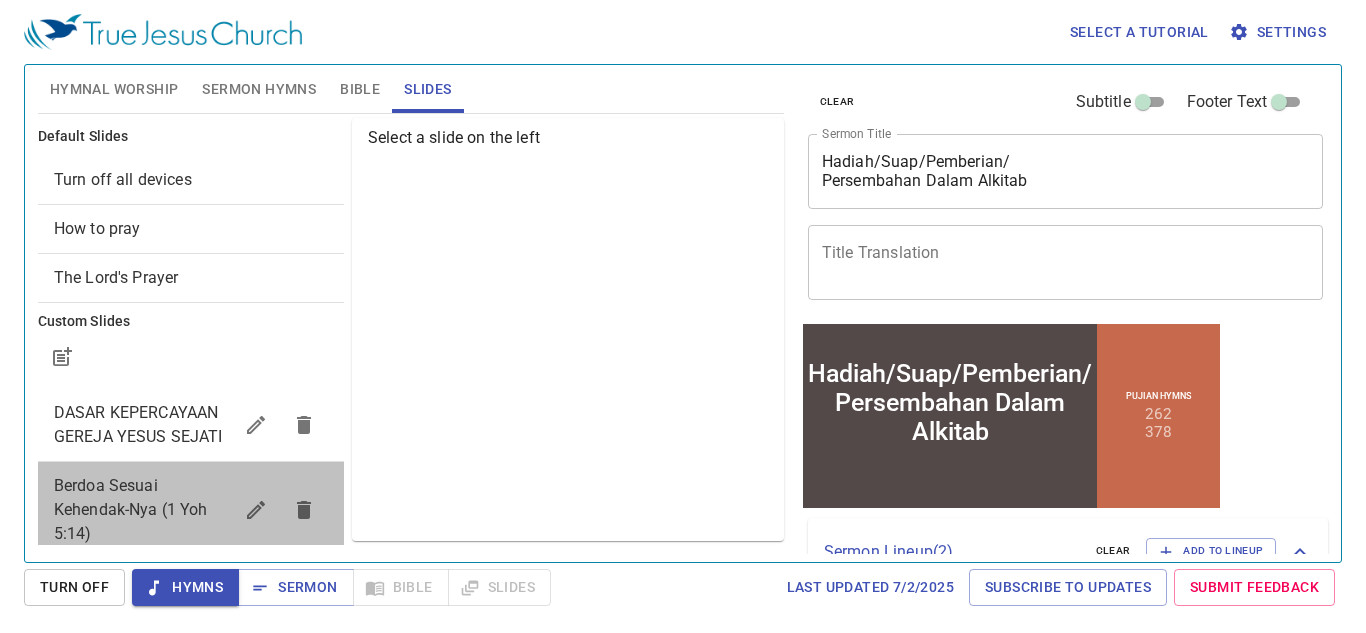 click on "Berdoa Sesuai Kehendak-Nya  (1 Yoh 5:14)" at bounding box center [143, 510] 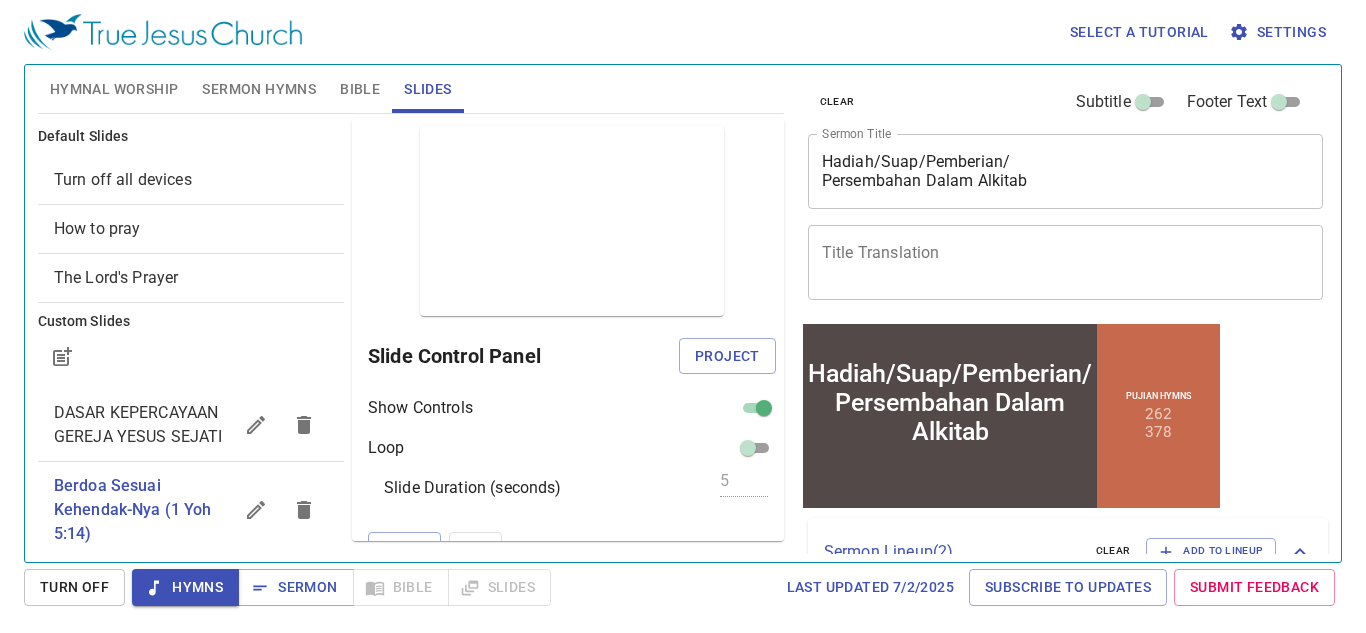 click on "Hadiah/Suap/Pemberian/
Persembahan Dalam Alkitab" at bounding box center [1066, 171] 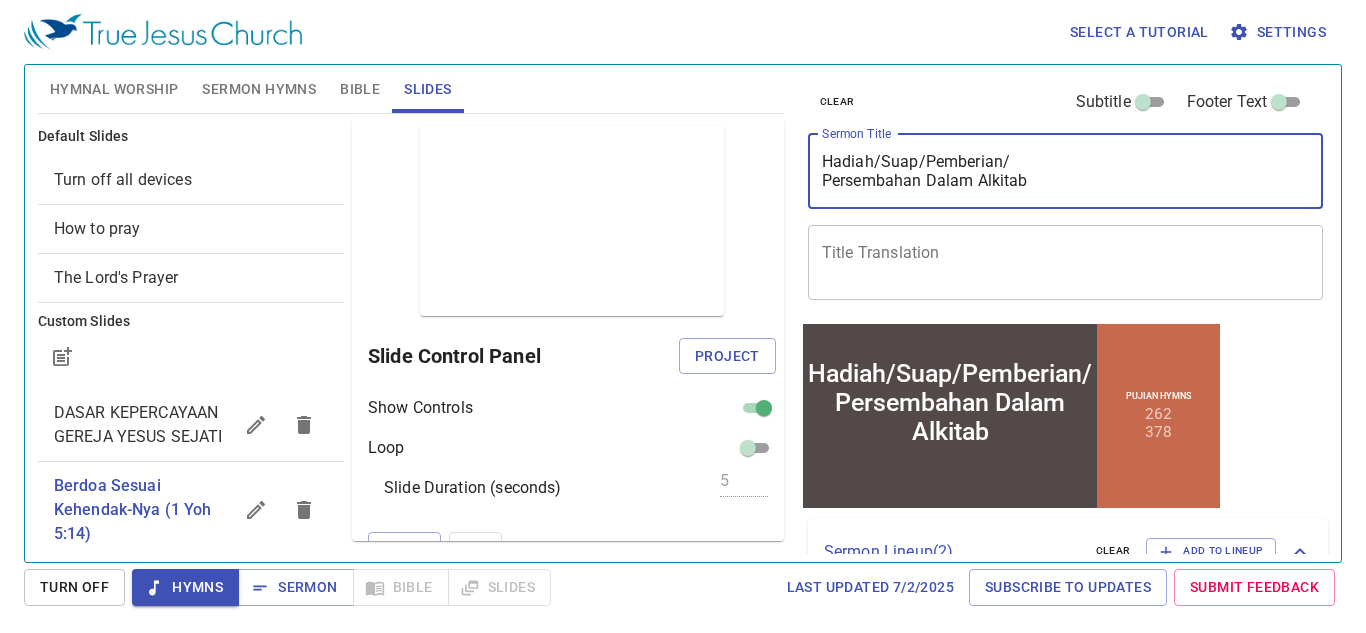 drag, startPoint x: 826, startPoint y: 161, endPoint x: 1125, endPoint y: 210, distance: 302.98843 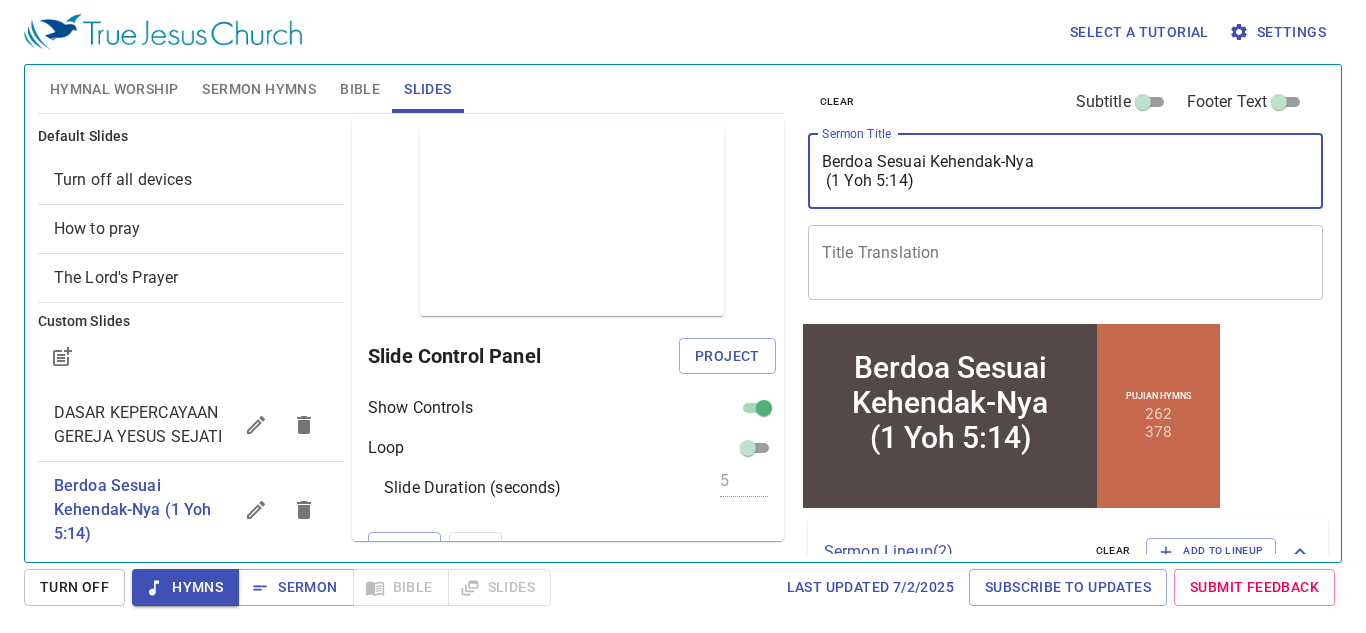 drag, startPoint x: 826, startPoint y: 180, endPoint x: 1001, endPoint y: 178, distance: 175.01143 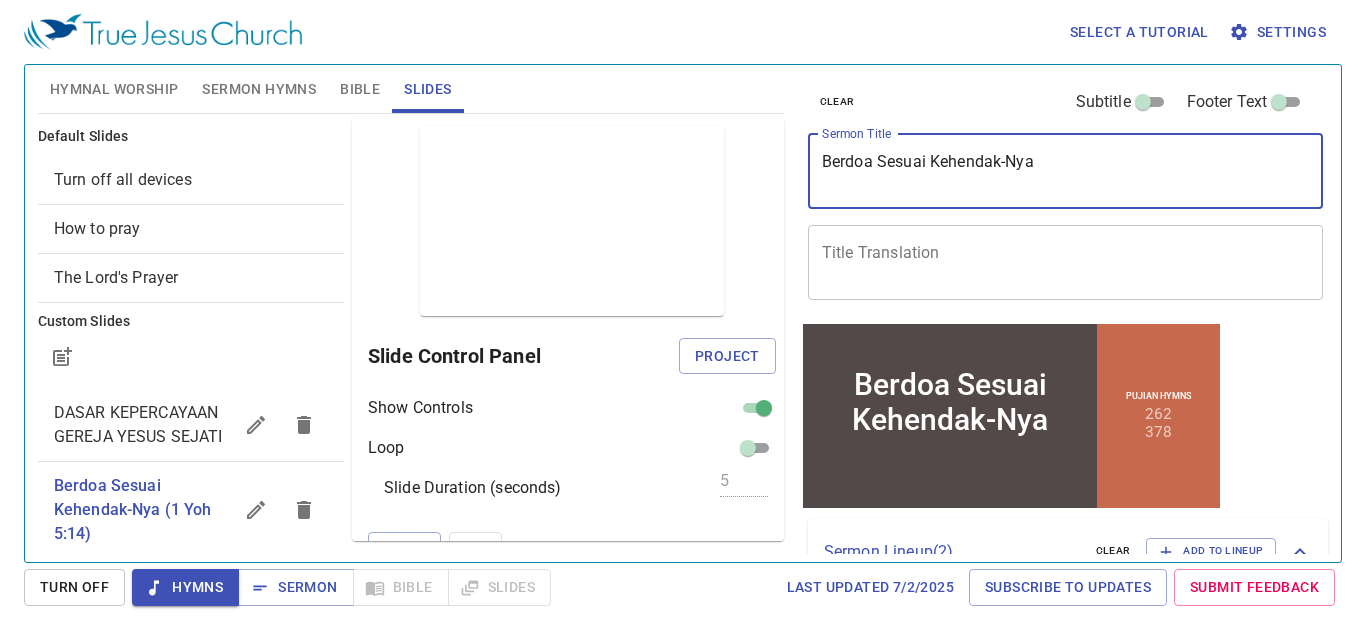 type on "Berdoa Sesuai Kehendak-Nya" 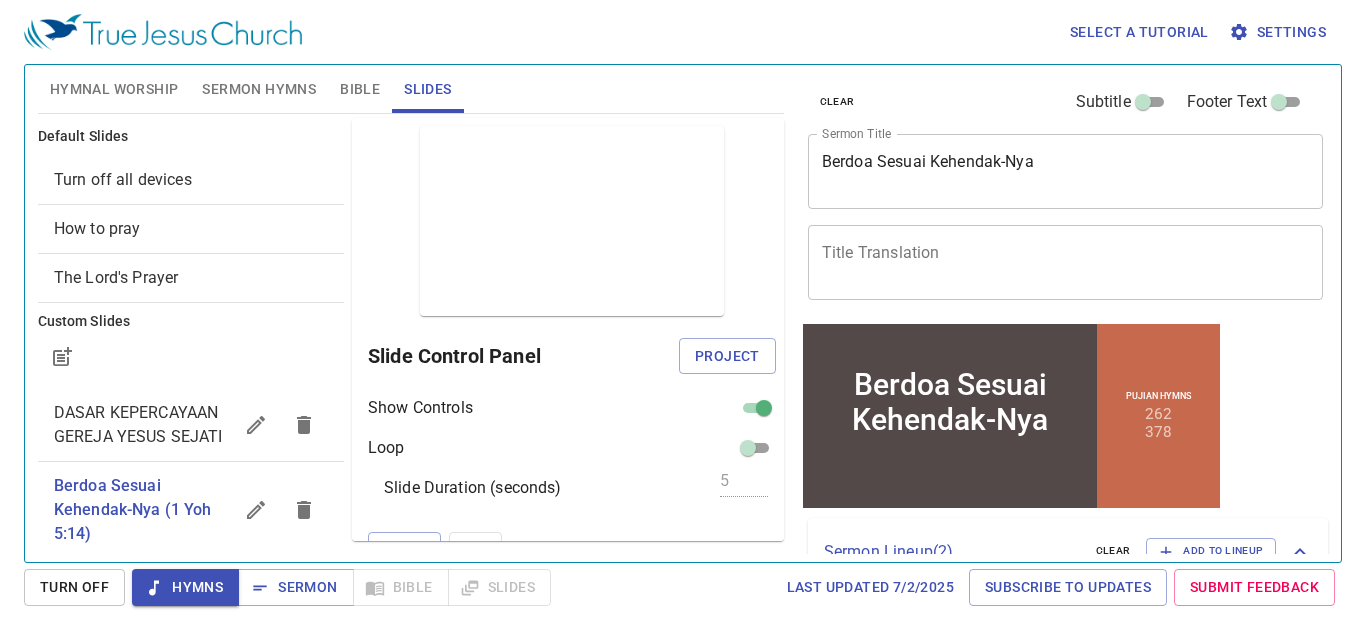 click on "x Title Translation" at bounding box center (1066, 262) 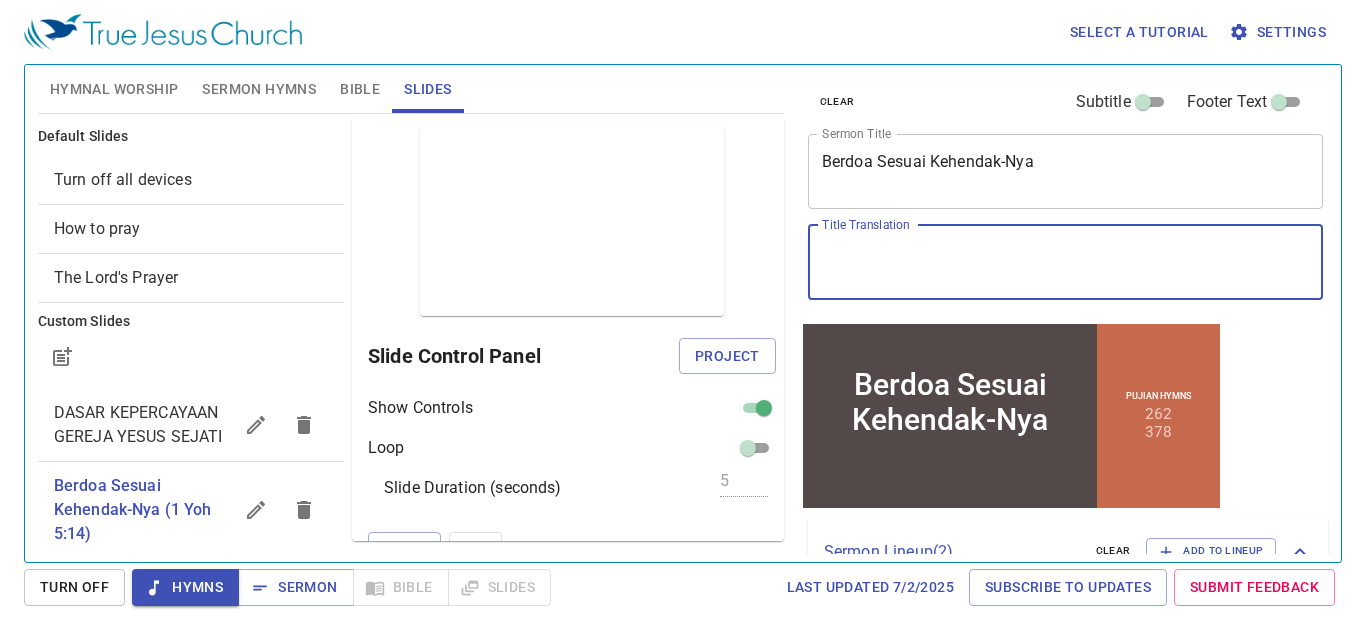 paste on "(1 Yoh 5:14)" 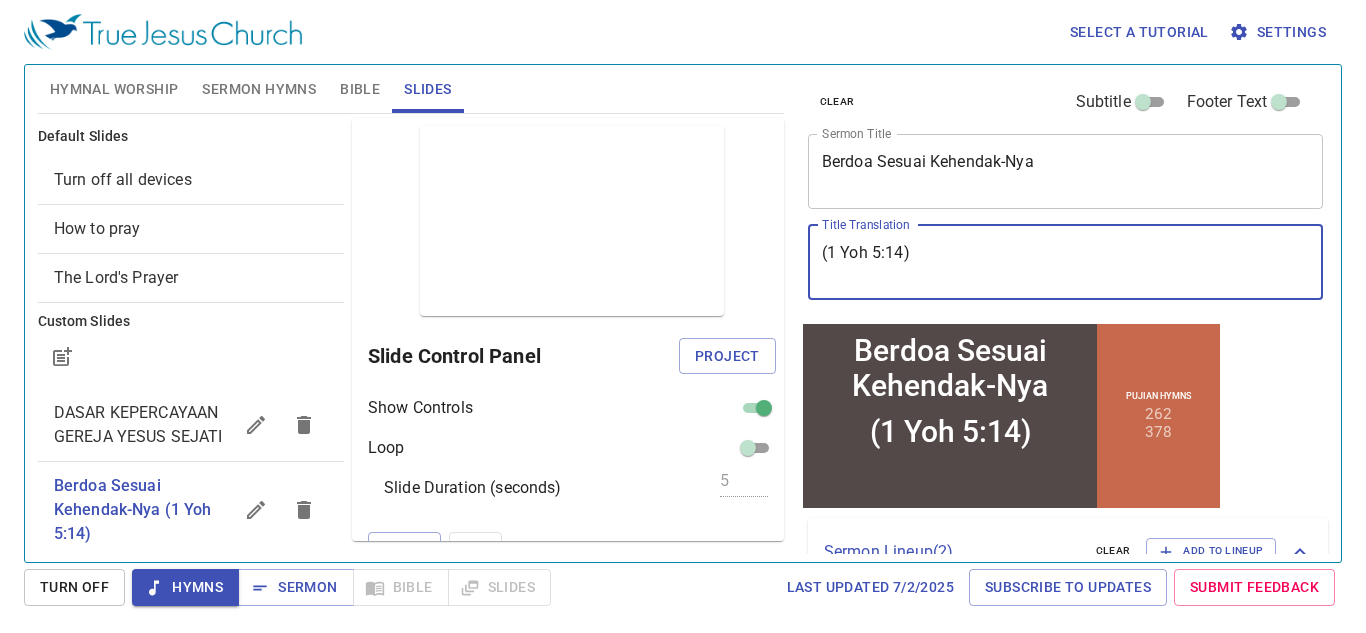 type on "(1 Yoh 5:14)" 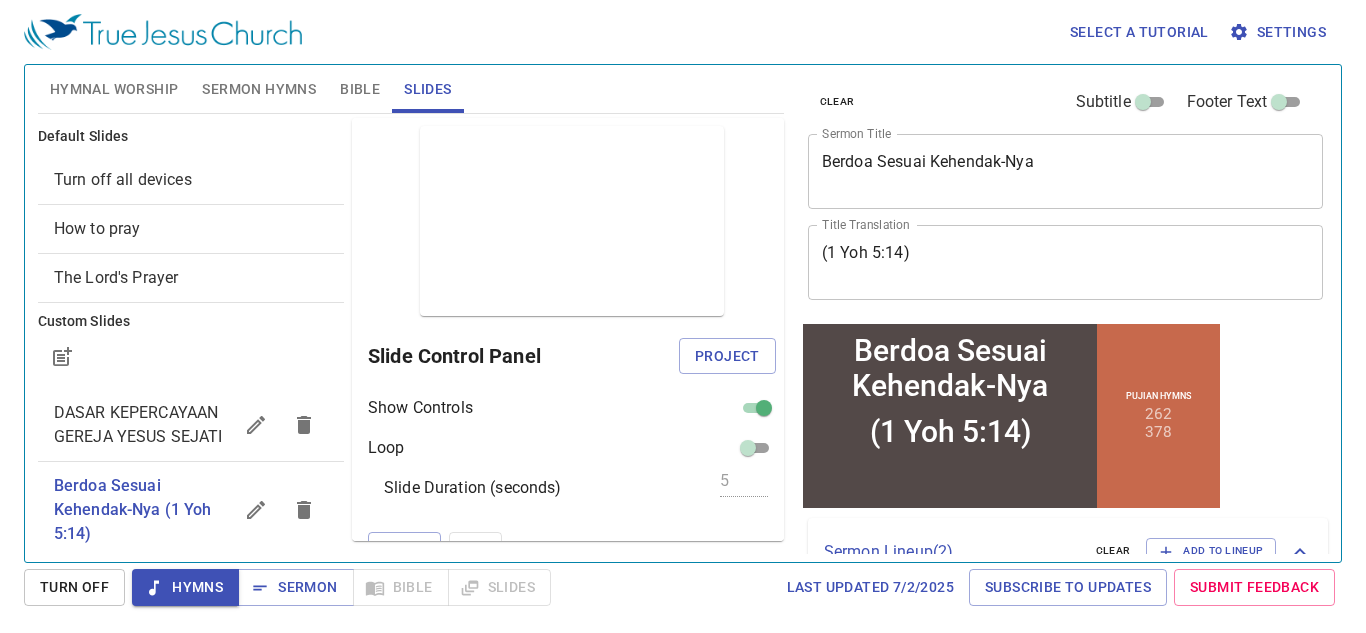 click on "Berdoa Sesuai Kehendak-Nya
x Sermon Title" at bounding box center [1066, 171] 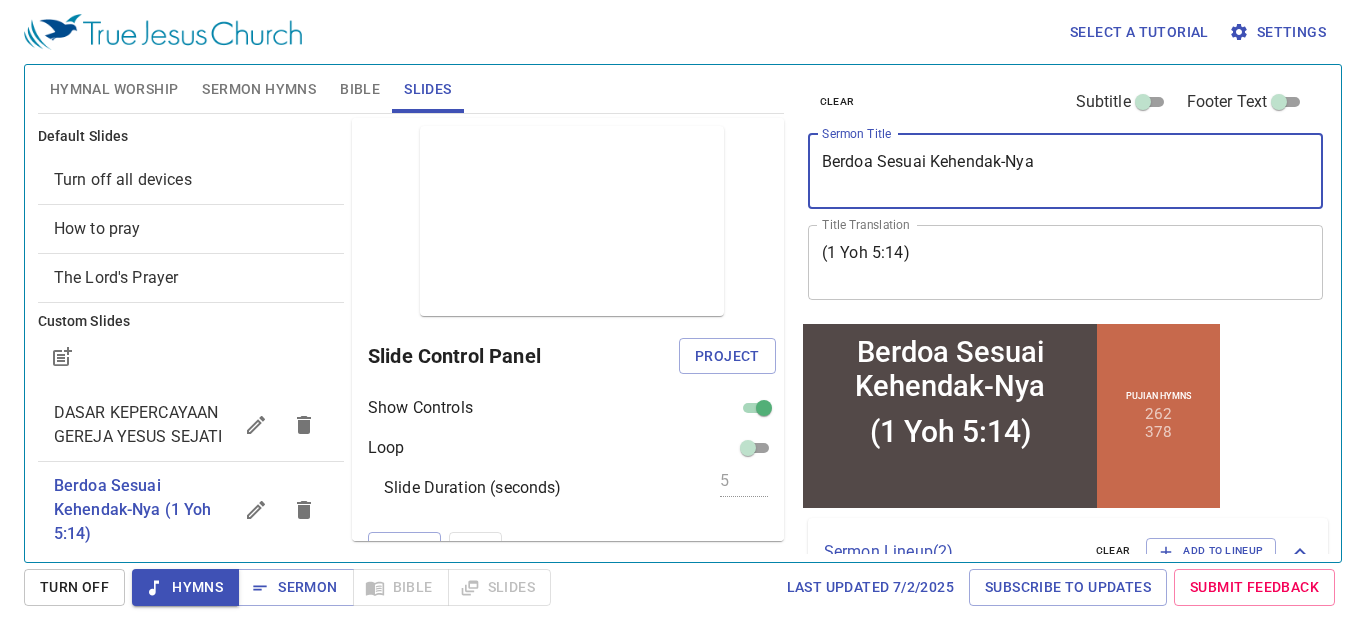 click on "Berdoa Sesuai Kehendak-Nya" at bounding box center (1066, 171) 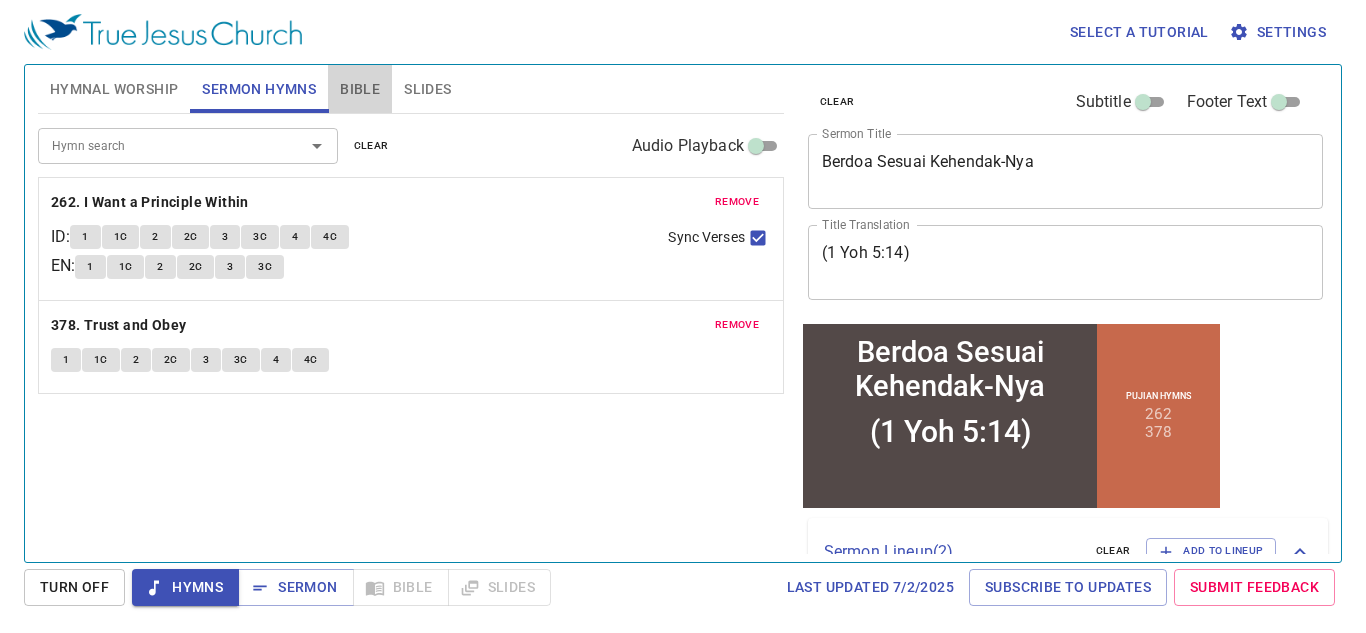 click on "Bible" at bounding box center (360, 89) 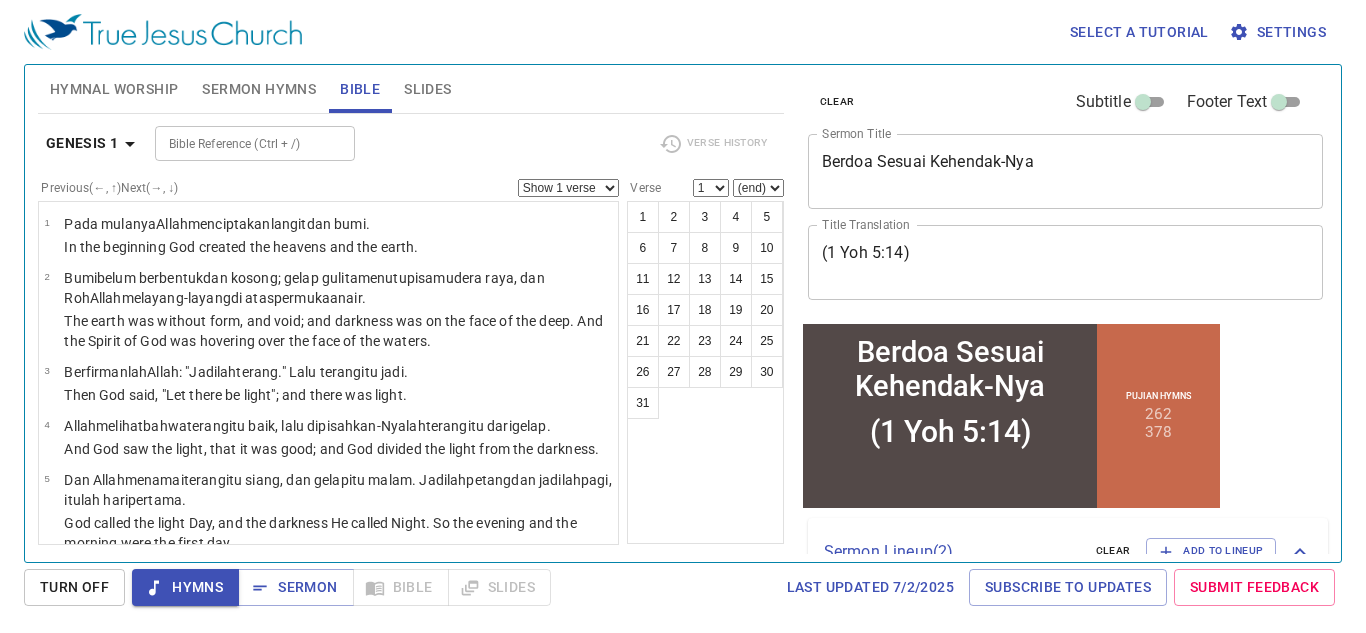click on "Last updated   7/2/2025 Subscribe to Updates Submit Feedback" at bounding box center (950, 587) 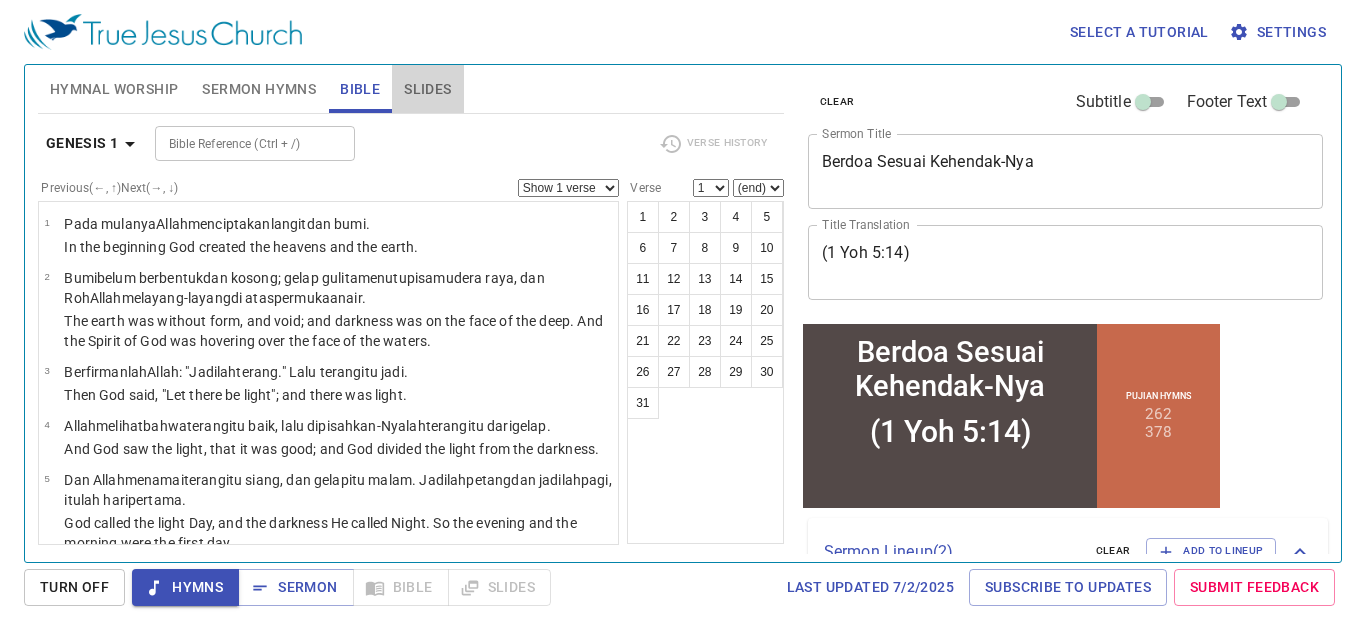 click on "Slides" at bounding box center [427, 89] 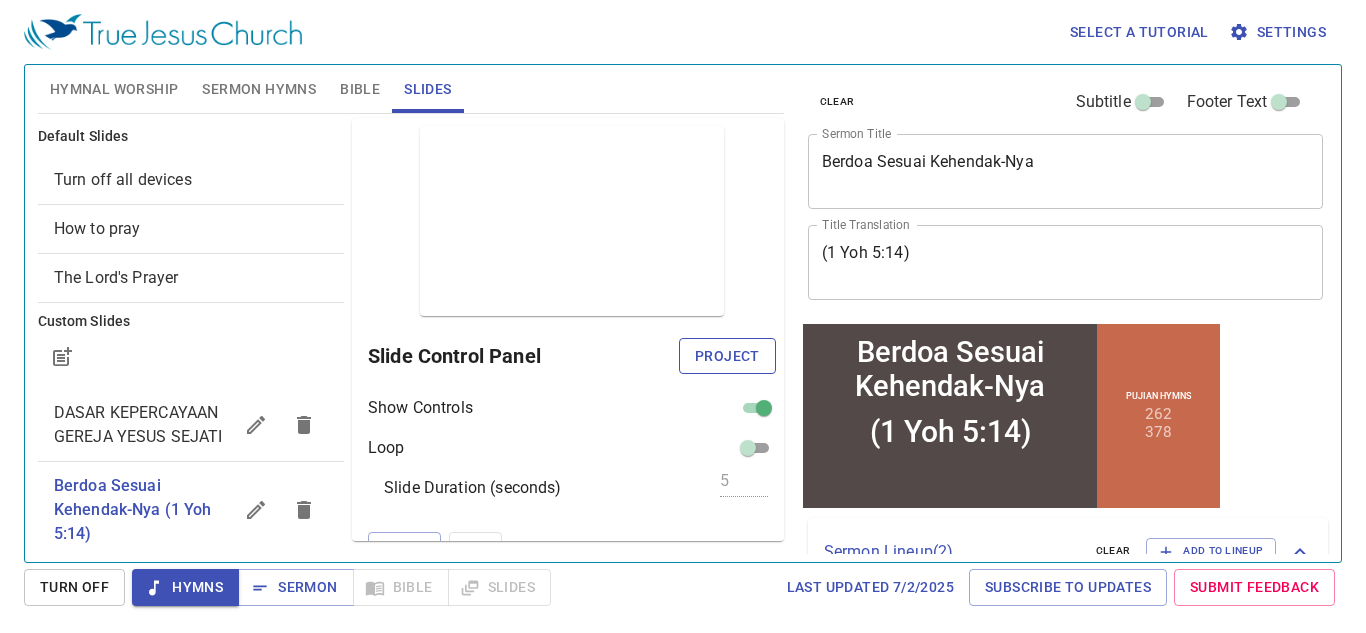 click on "Project" at bounding box center (727, 356) 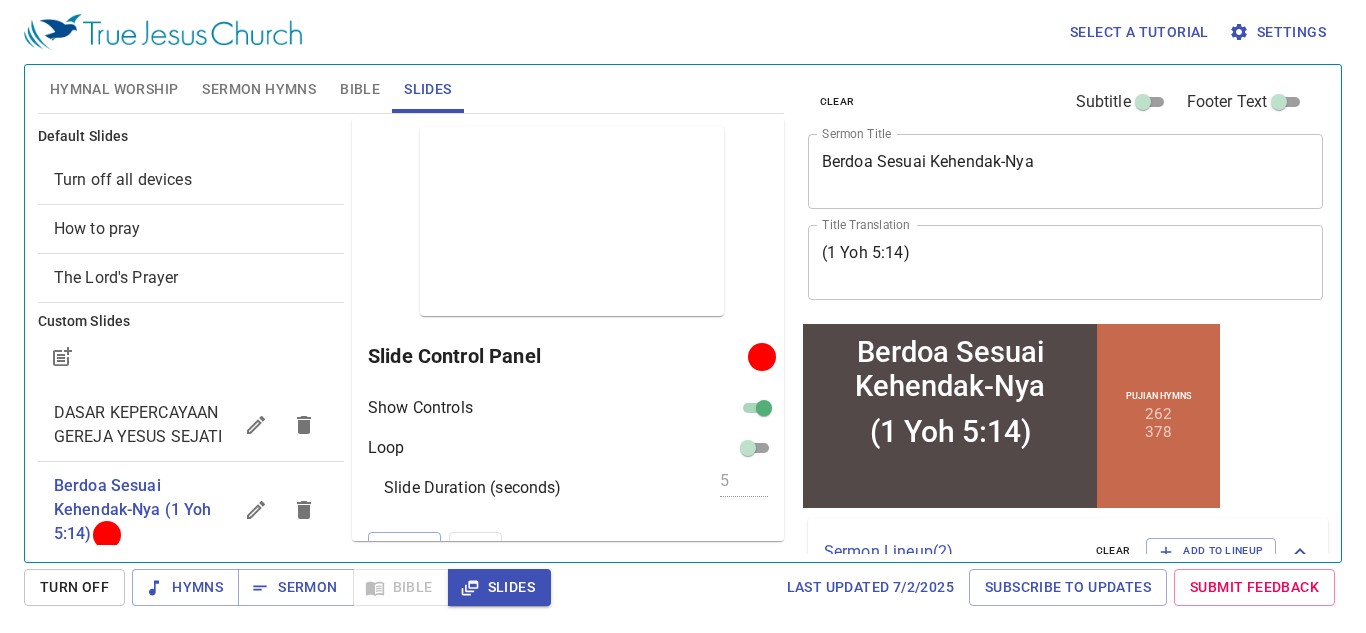 click on "Sermon Hymns" at bounding box center (259, 89) 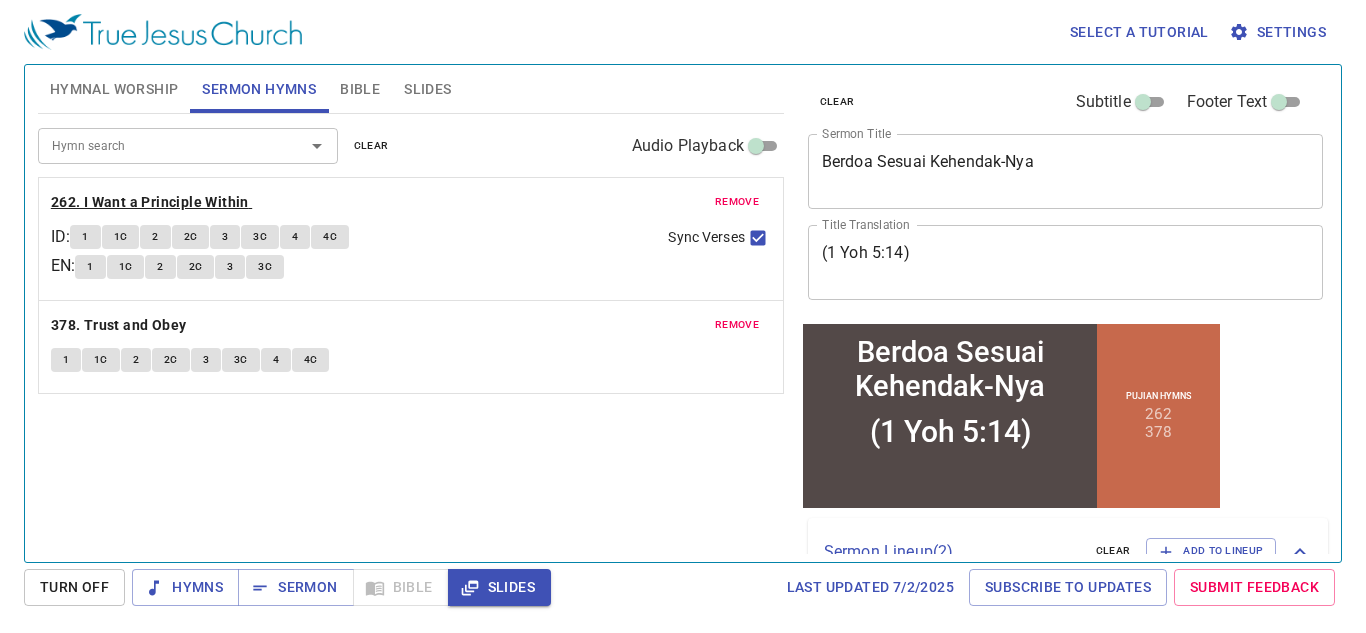 click on "262. I Want a Principle Within" at bounding box center (150, 202) 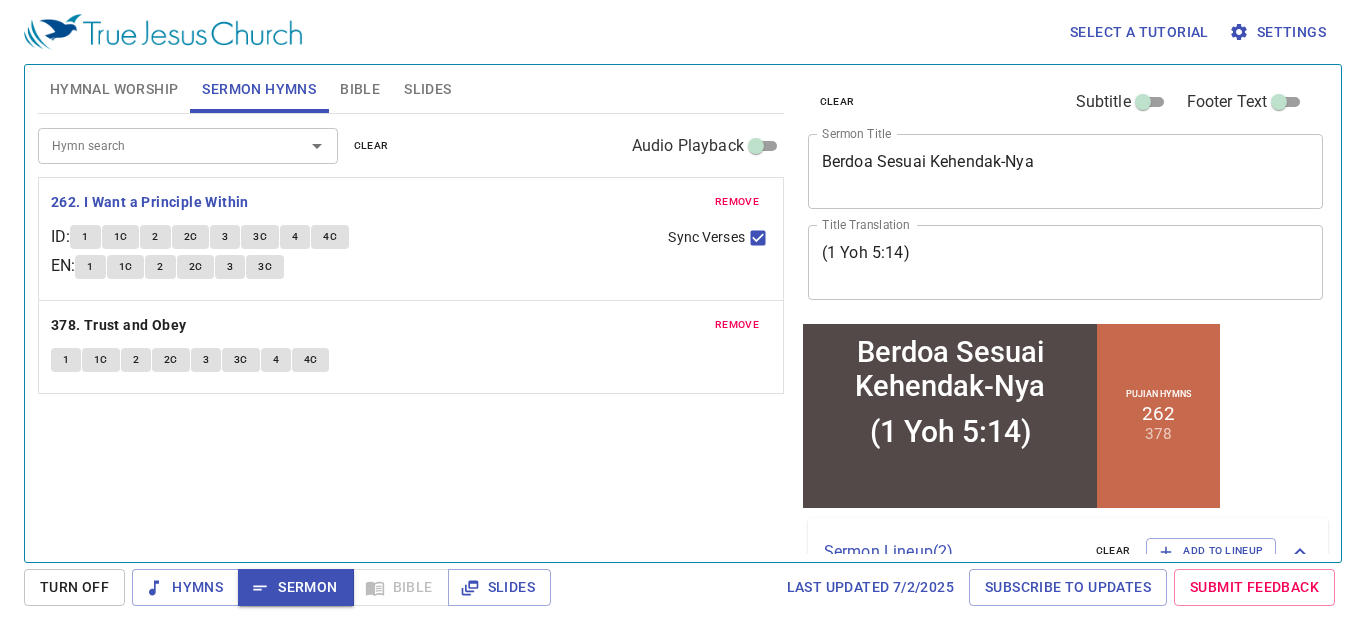 click on "Turn Off" at bounding box center (74, 587) 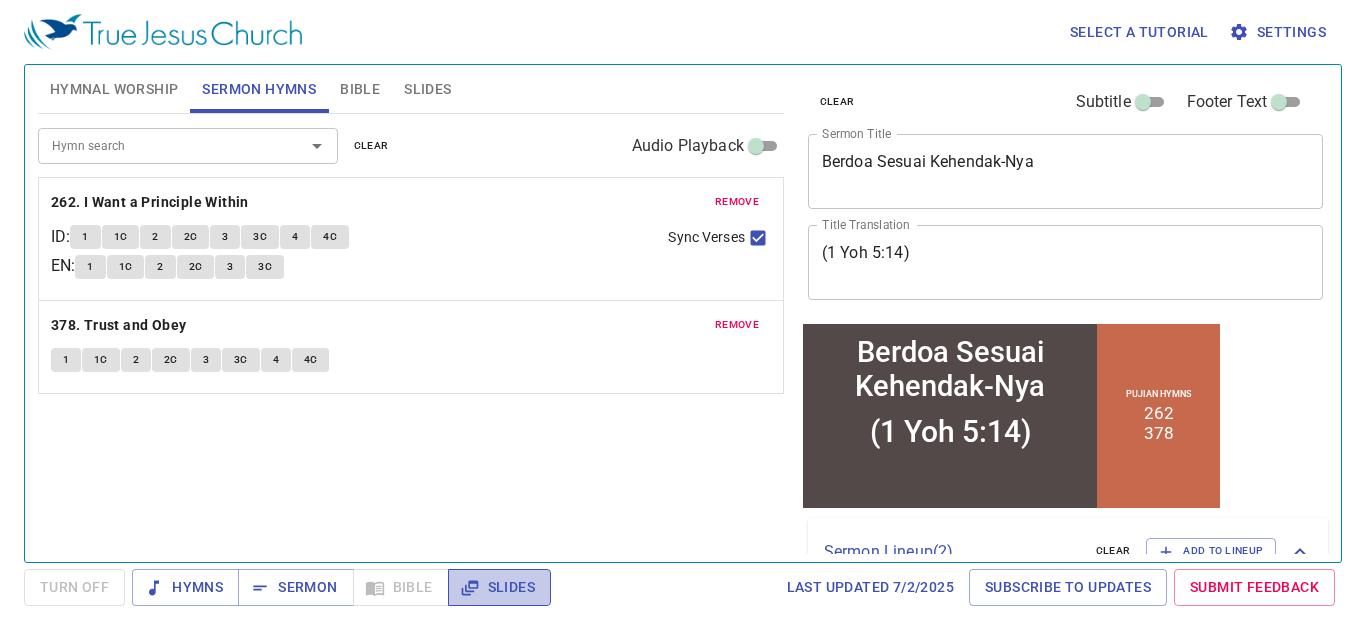 click on "Slides" at bounding box center (499, 587) 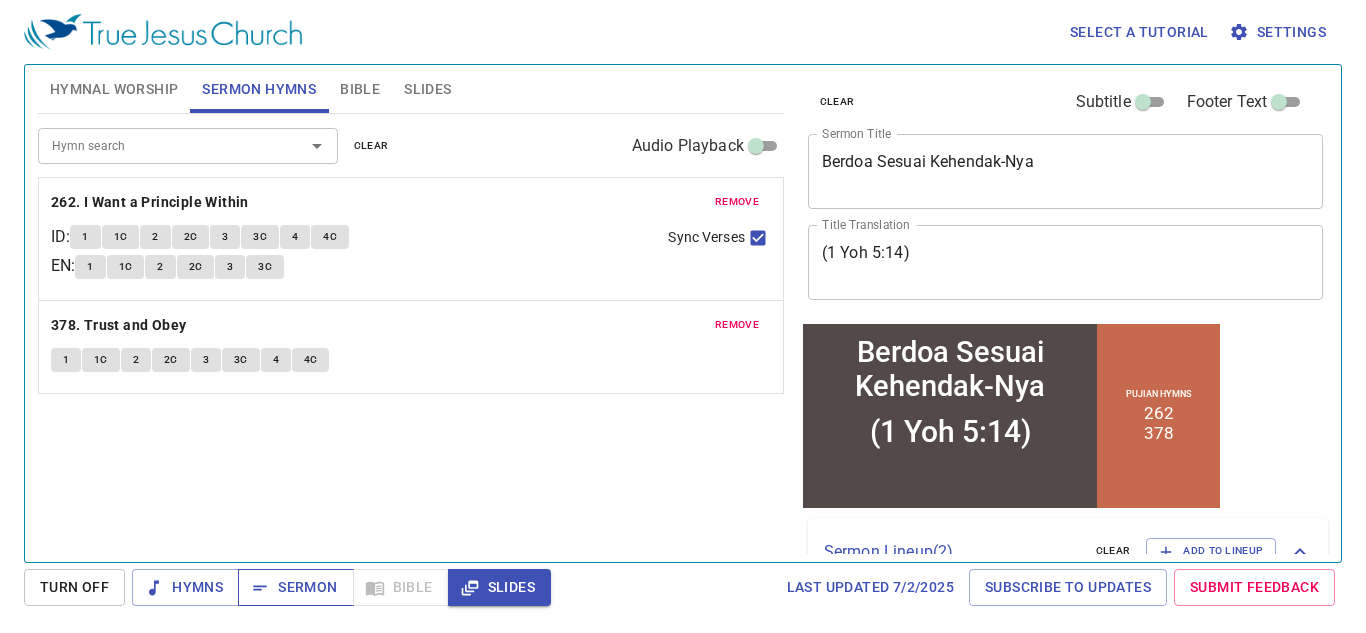 click on "Sermon" at bounding box center [295, 587] 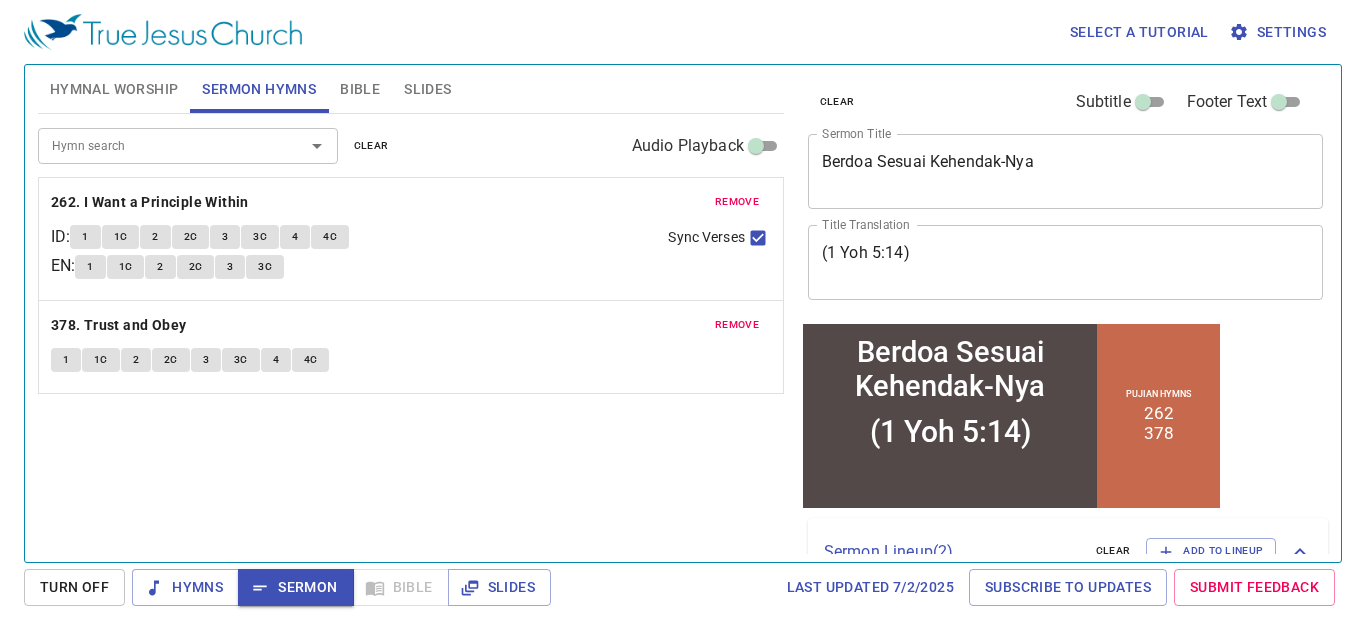 click on "Hymnal Worship" at bounding box center (114, 89) 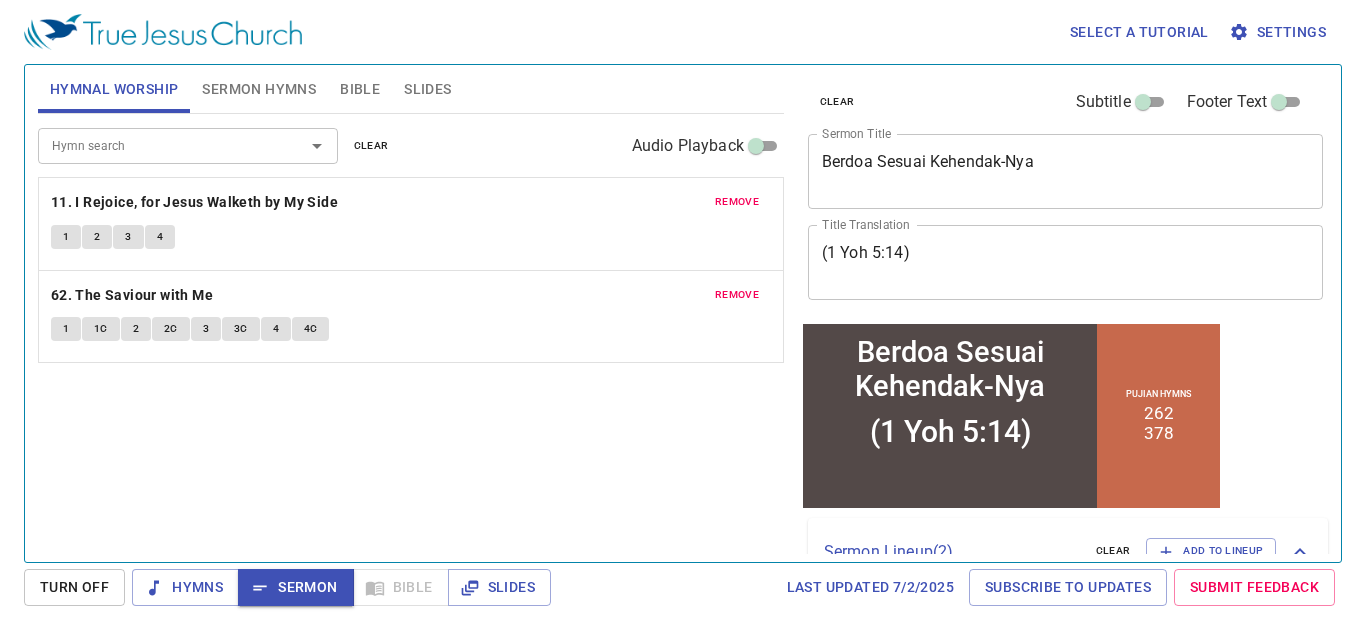 click on "remove 11. I Rejoice, for Jesus Walketh by My Side   1 2 3 4" at bounding box center (411, 224) 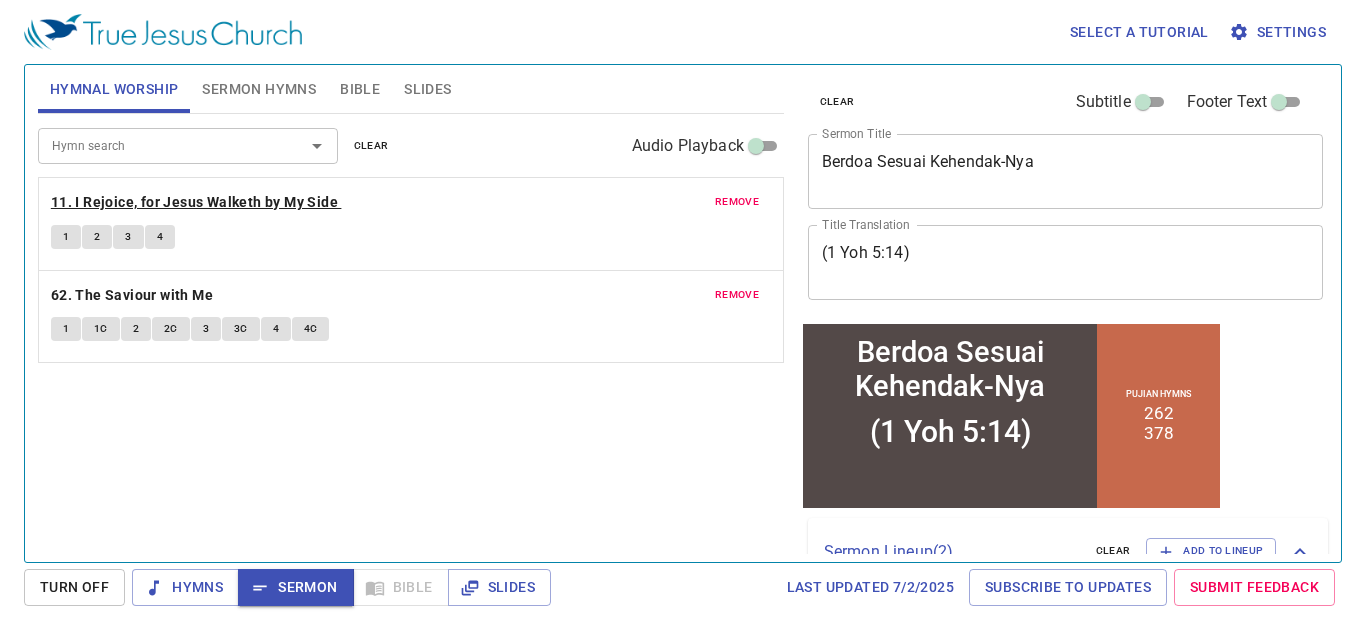 click on "11. I Rejoice, for Jesus Walketh by My Side" at bounding box center [194, 202] 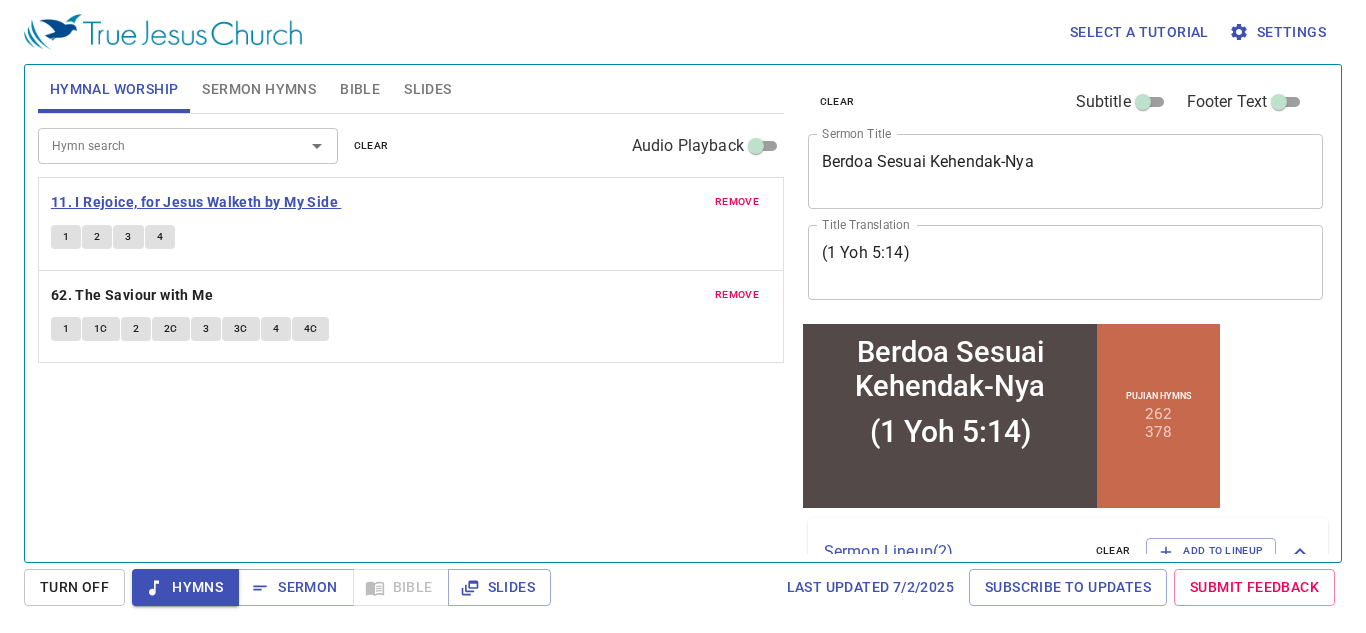 type 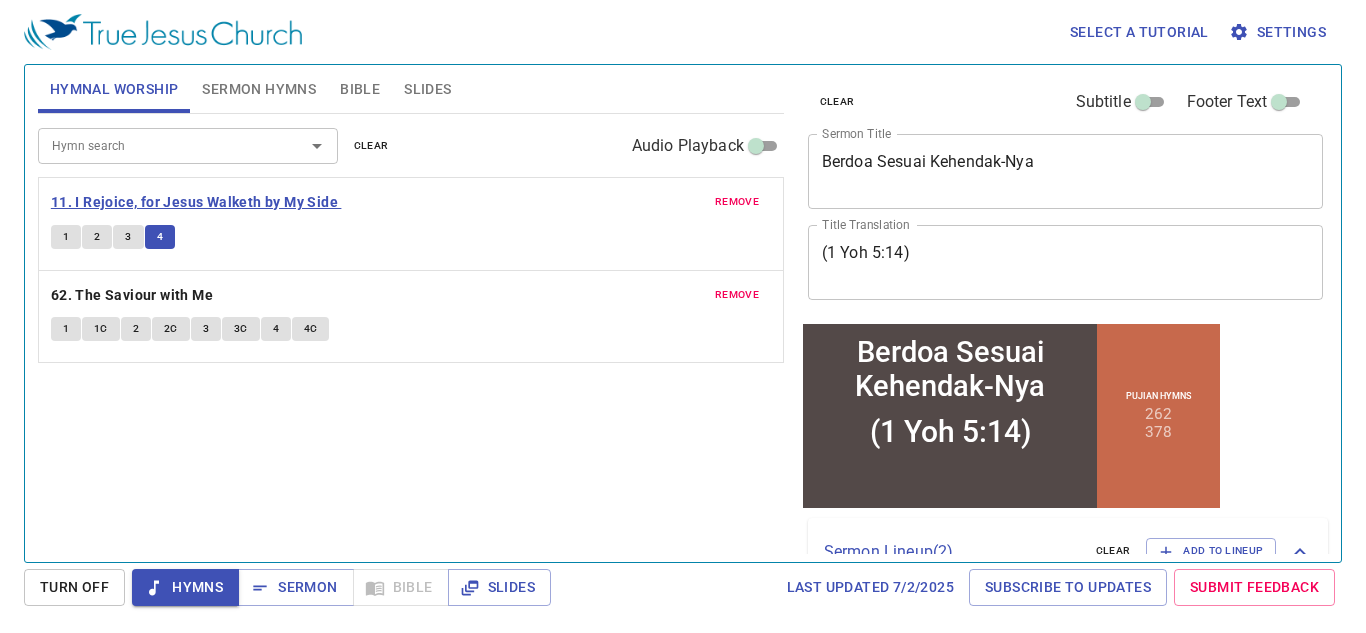 click on "11. I Rejoice, for Jesus Walketh by My Side" at bounding box center (194, 202) 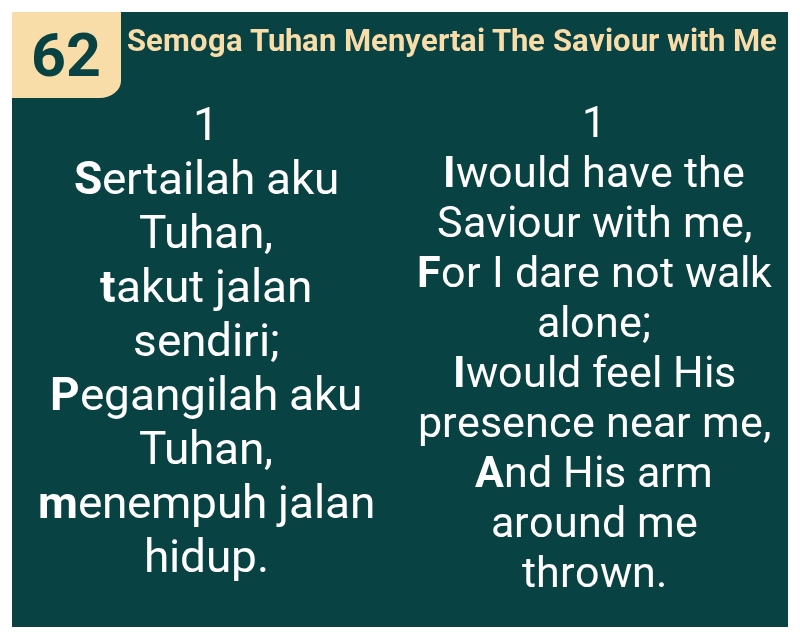 scroll, scrollTop: 0, scrollLeft: 0, axis: both 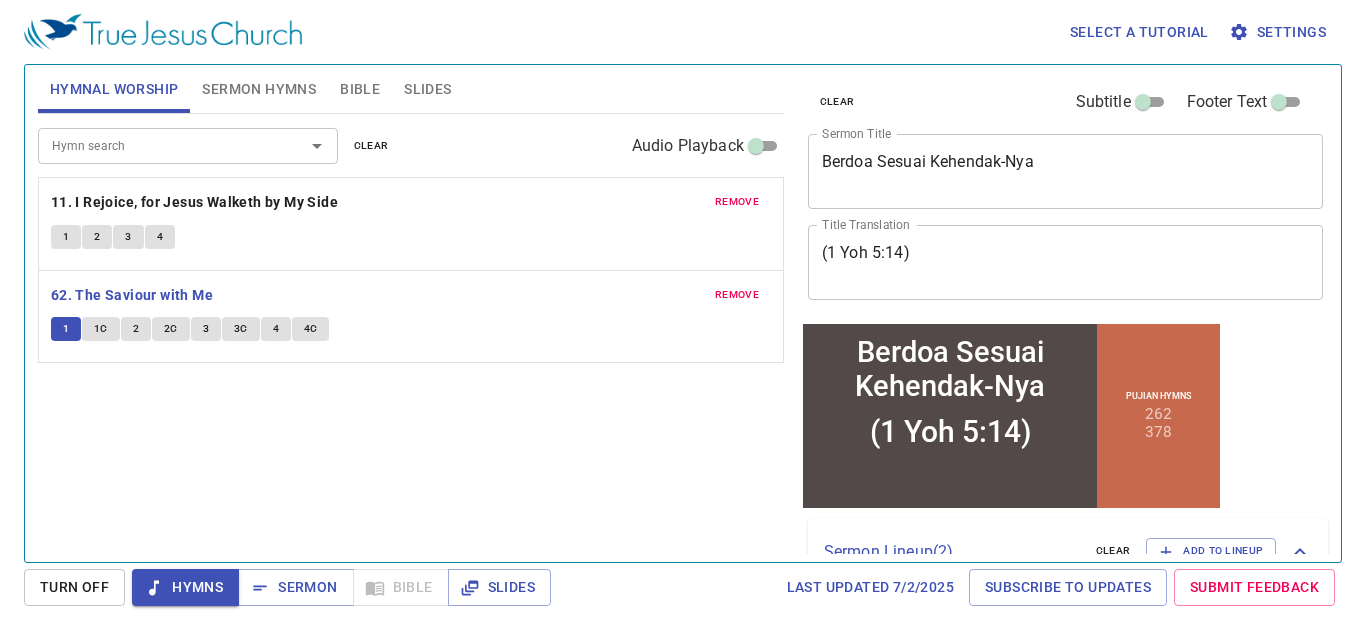 type 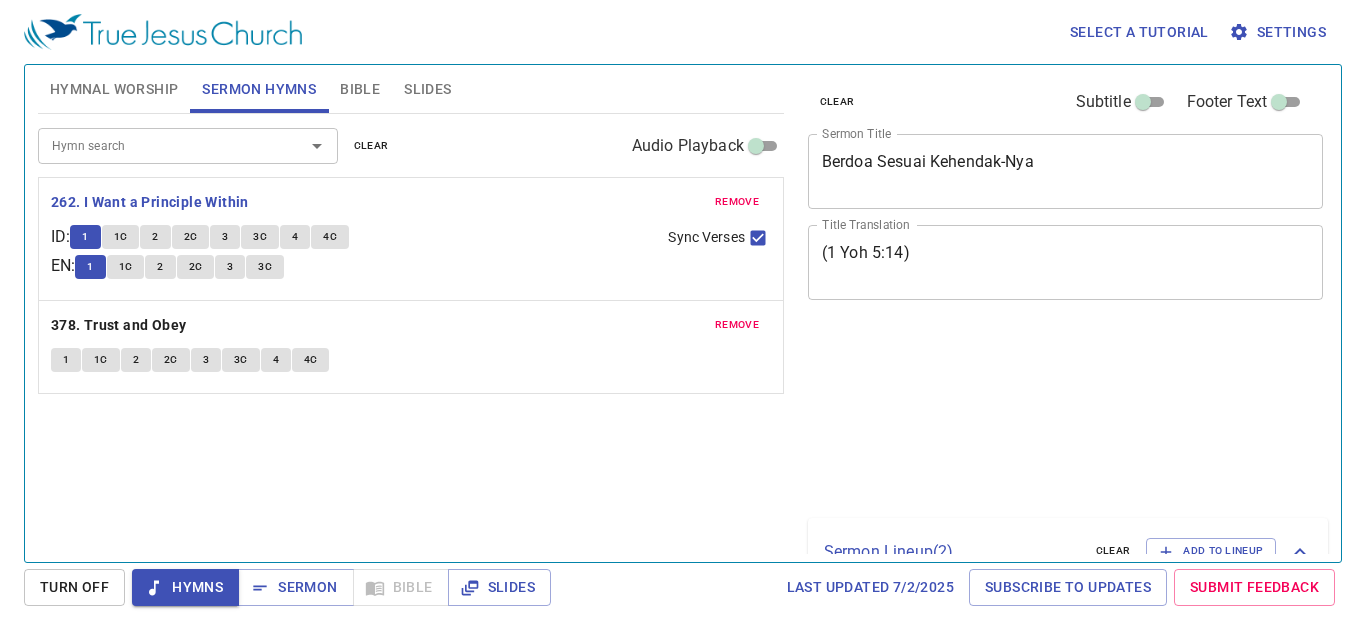 scroll, scrollTop: 0, scrollLeft: 0, axis: both 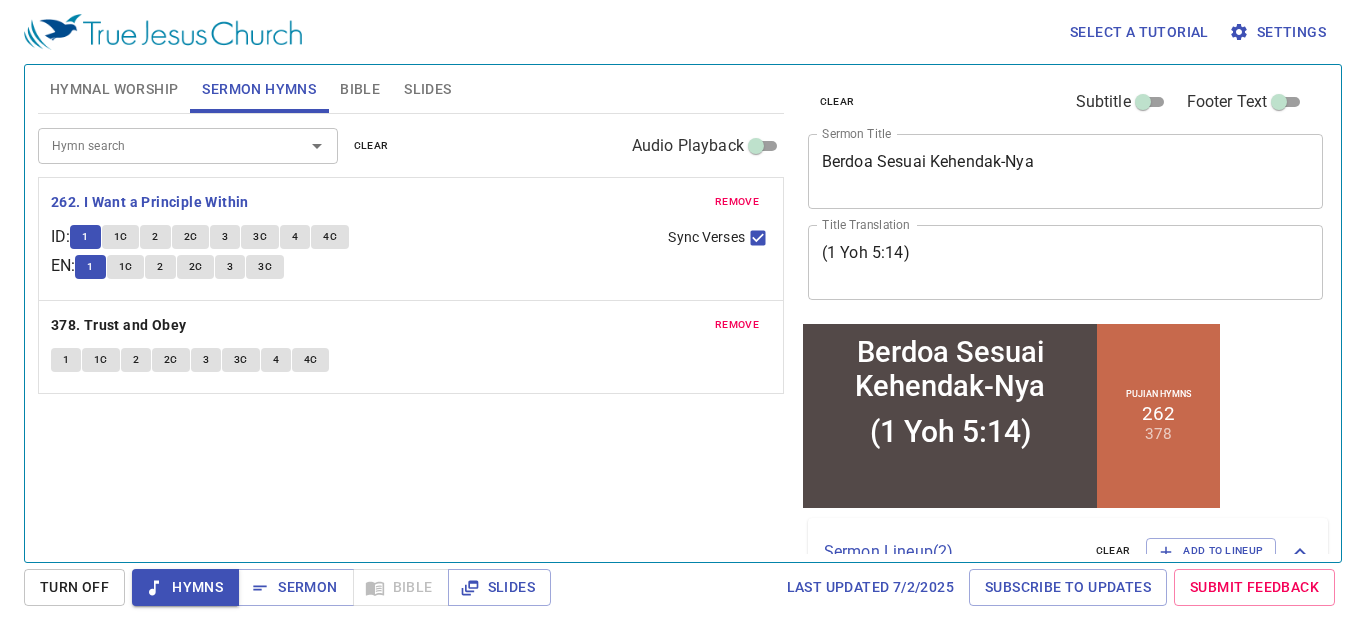 type 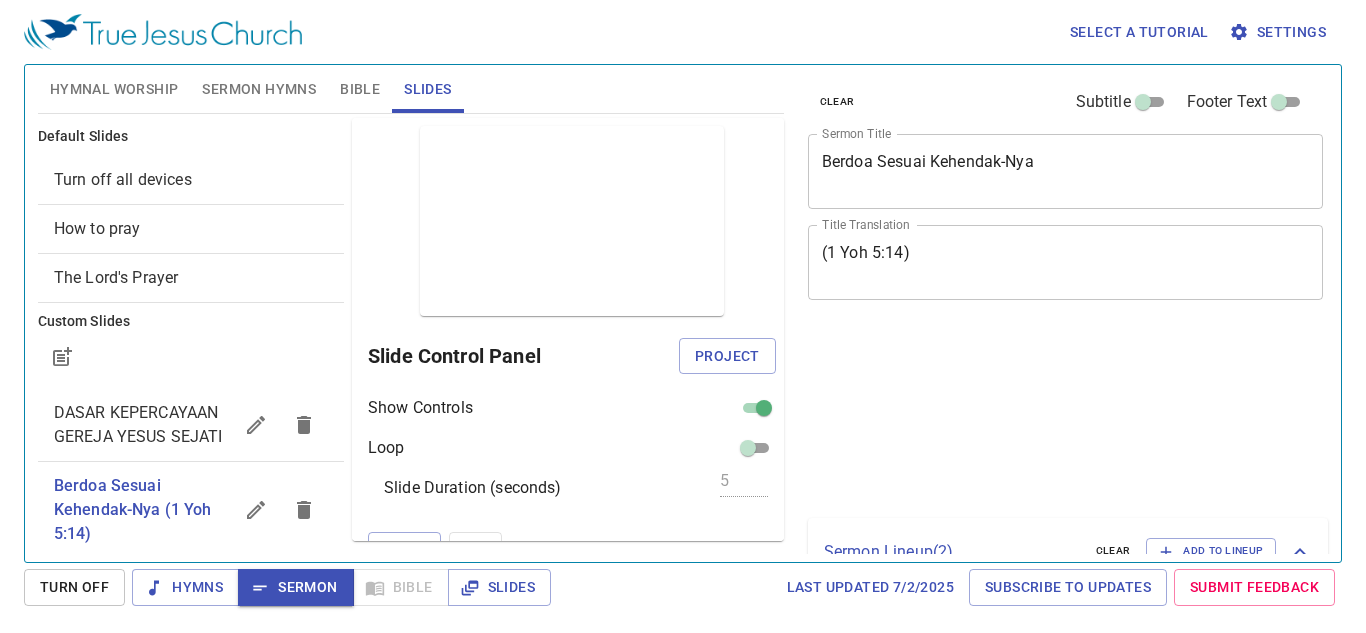scroll, scrollTop: 0, scrollLeft: 0, axis: both 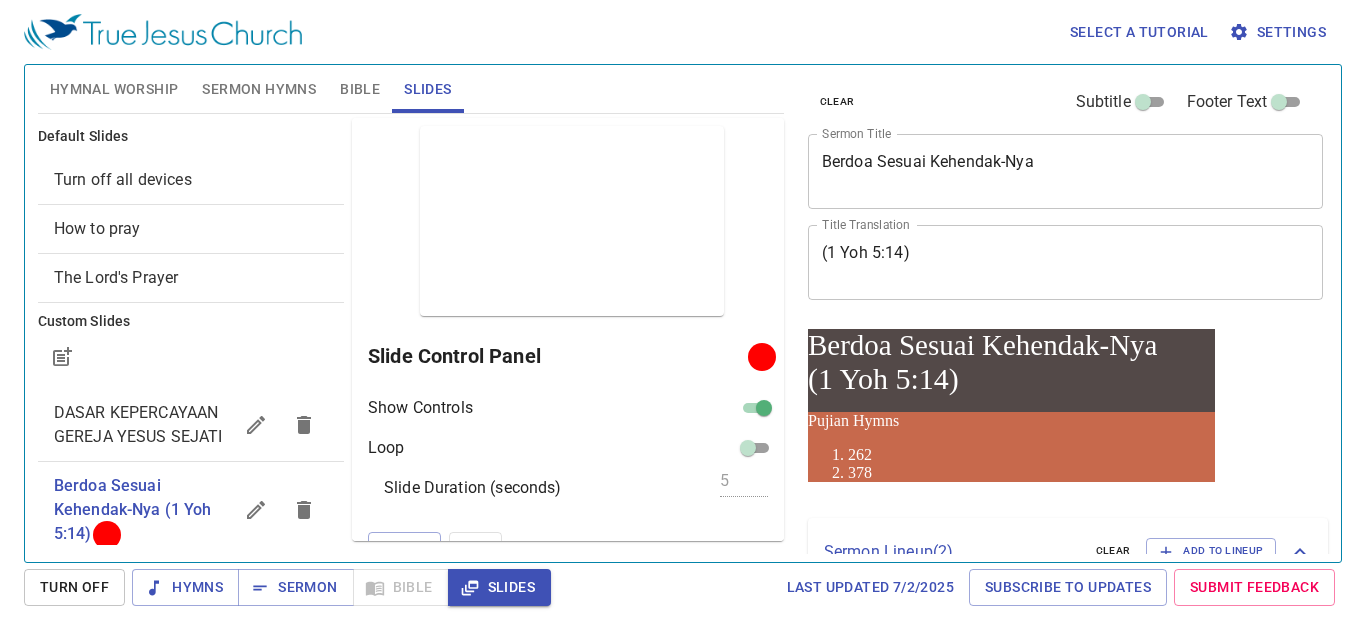 click on "Bible" at bounding box center (360, 89) 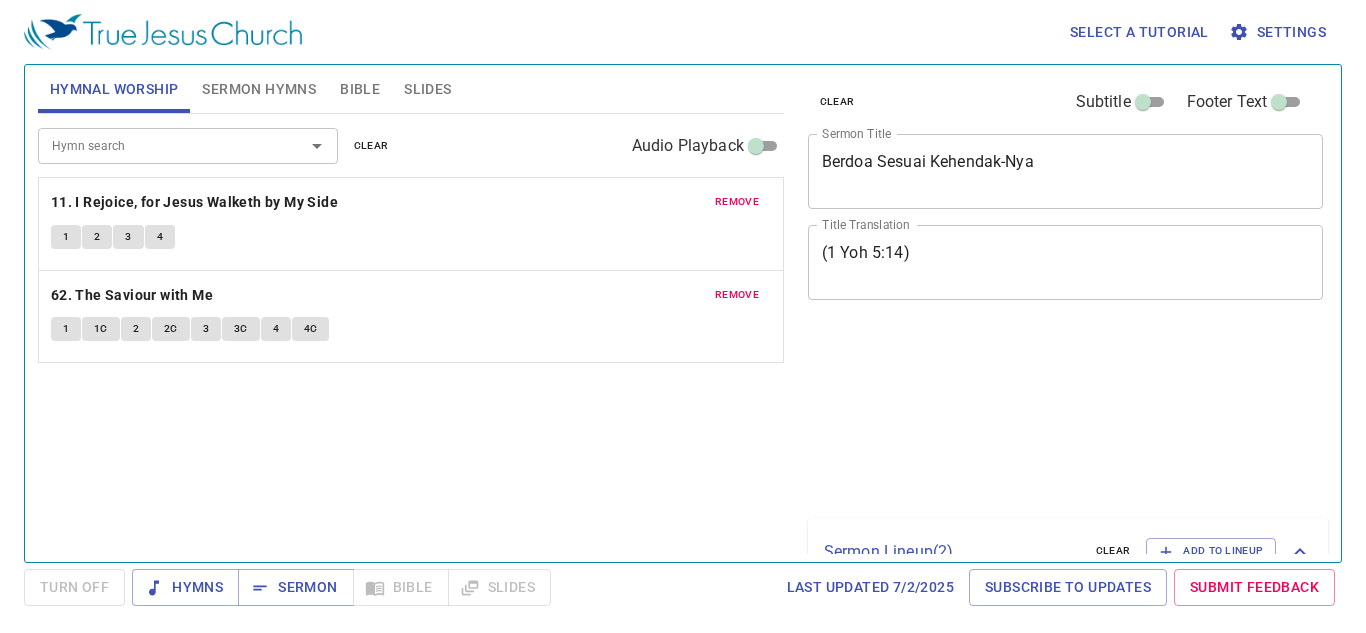 scroll, scrollTop: 0, scrollLeft: 0, axis: both 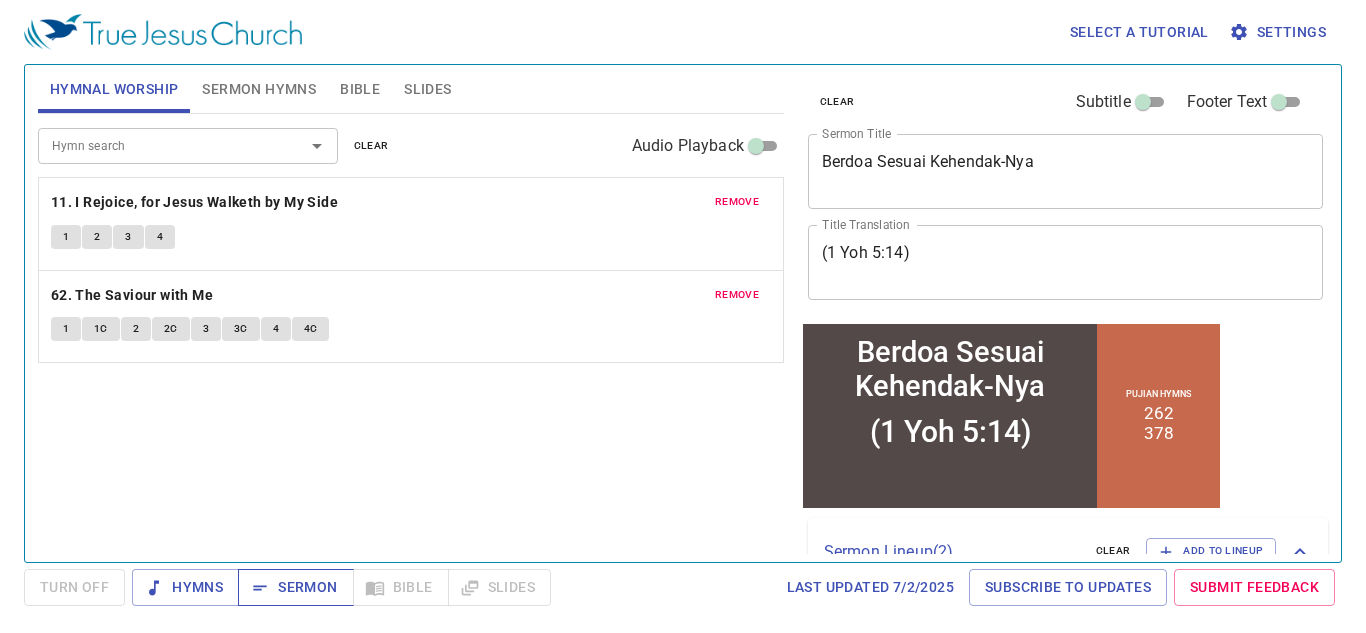 click on "Sermon" at bounding box center [295, 587] 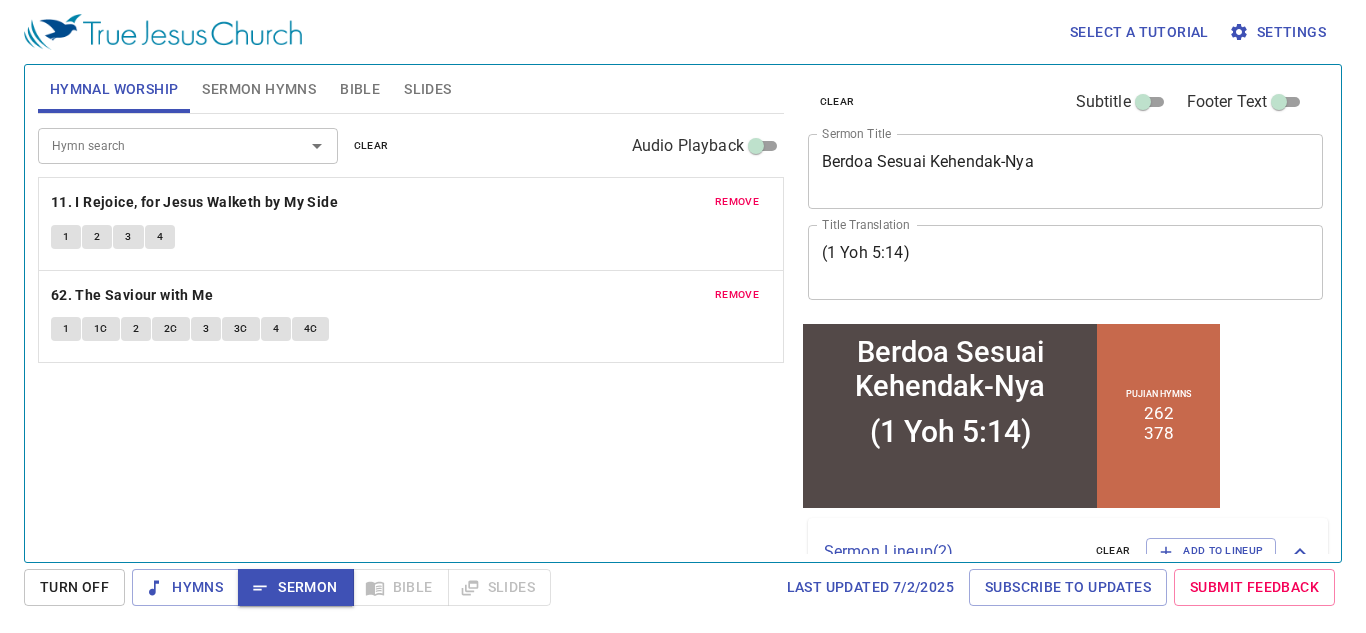 click on "Slides" at bounding box center (427, 89) 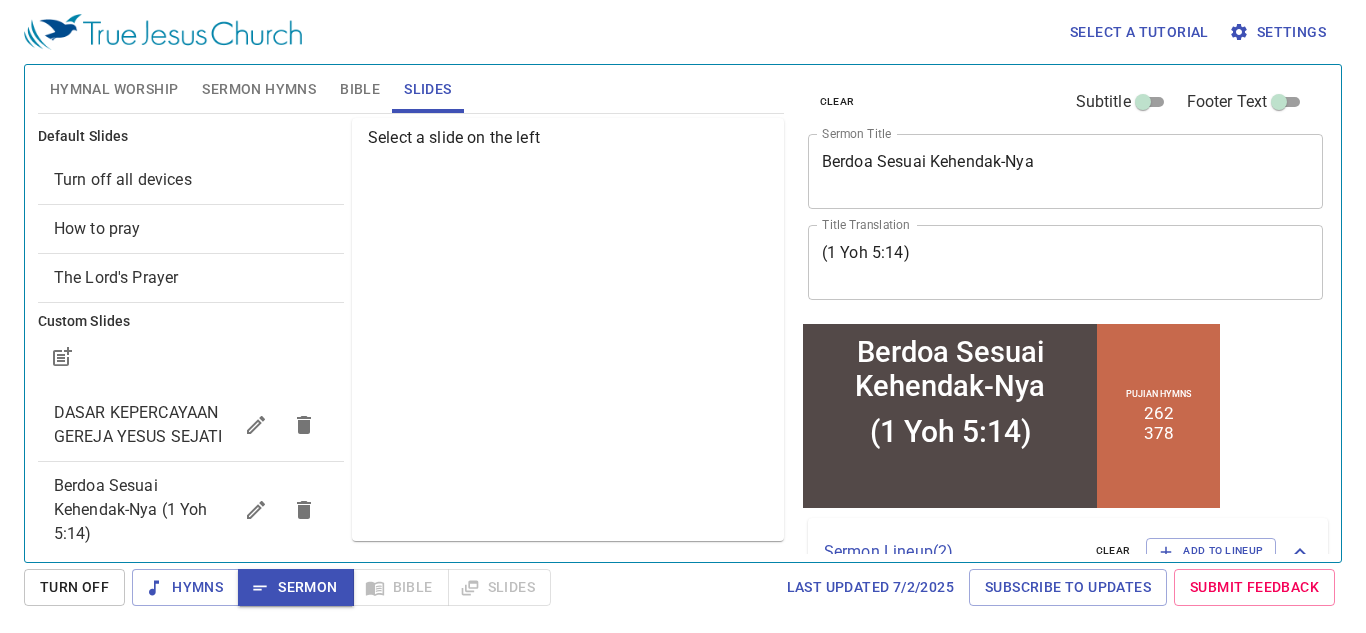 click on "Berdoa Sesuai Kehendak-Nya  (1 Yoh 5:14)" at bounding box center (143, 510) 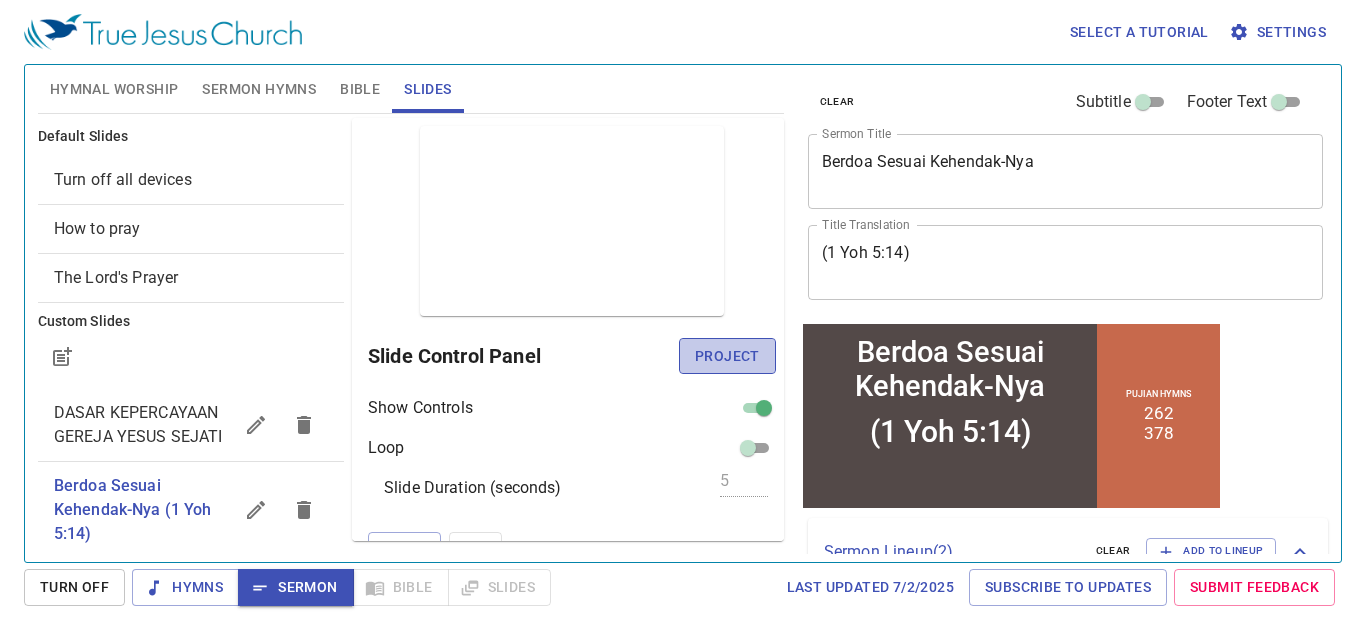 click on "Project" at bounding box center (727, 356) 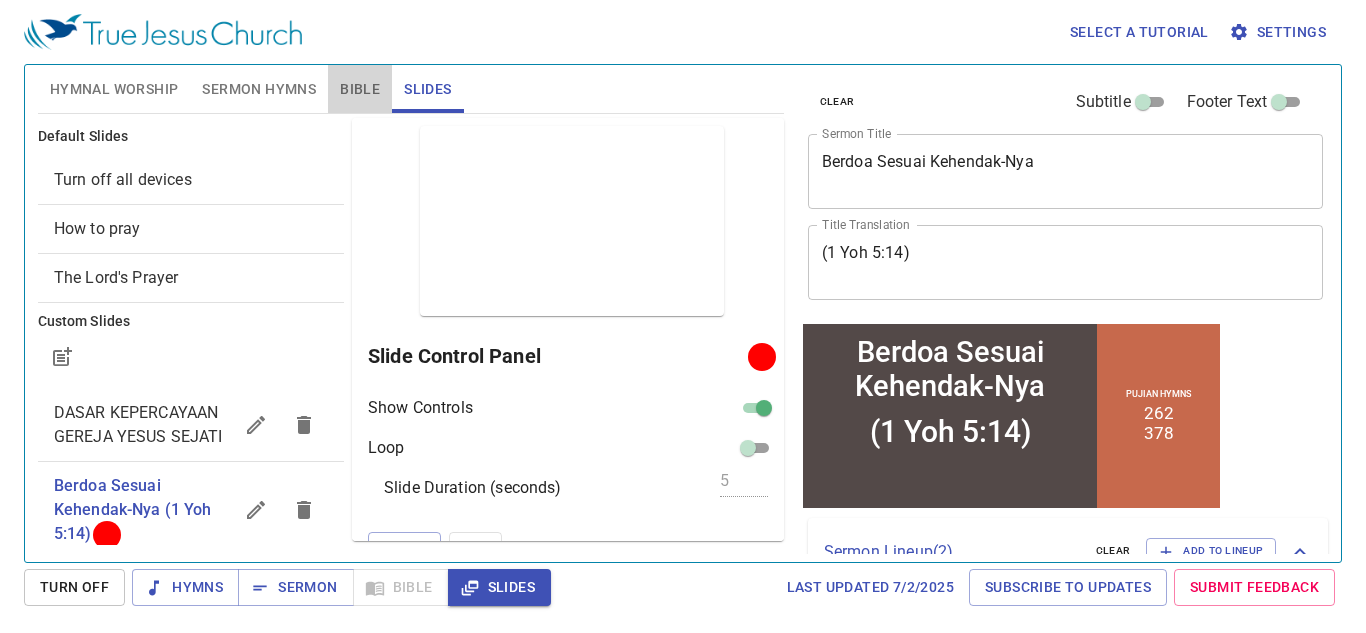 click on "Bible" at bounding box center [360, 89] 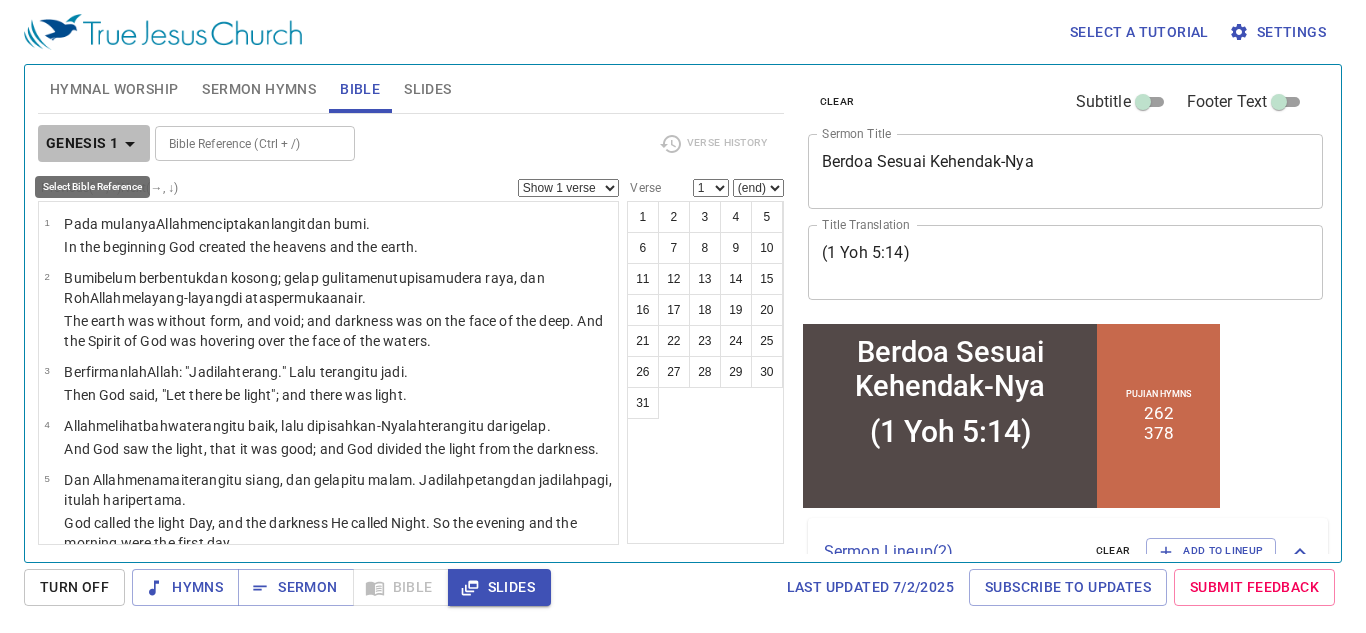 click on "Genesis 1" at bounding box center [82, 143] 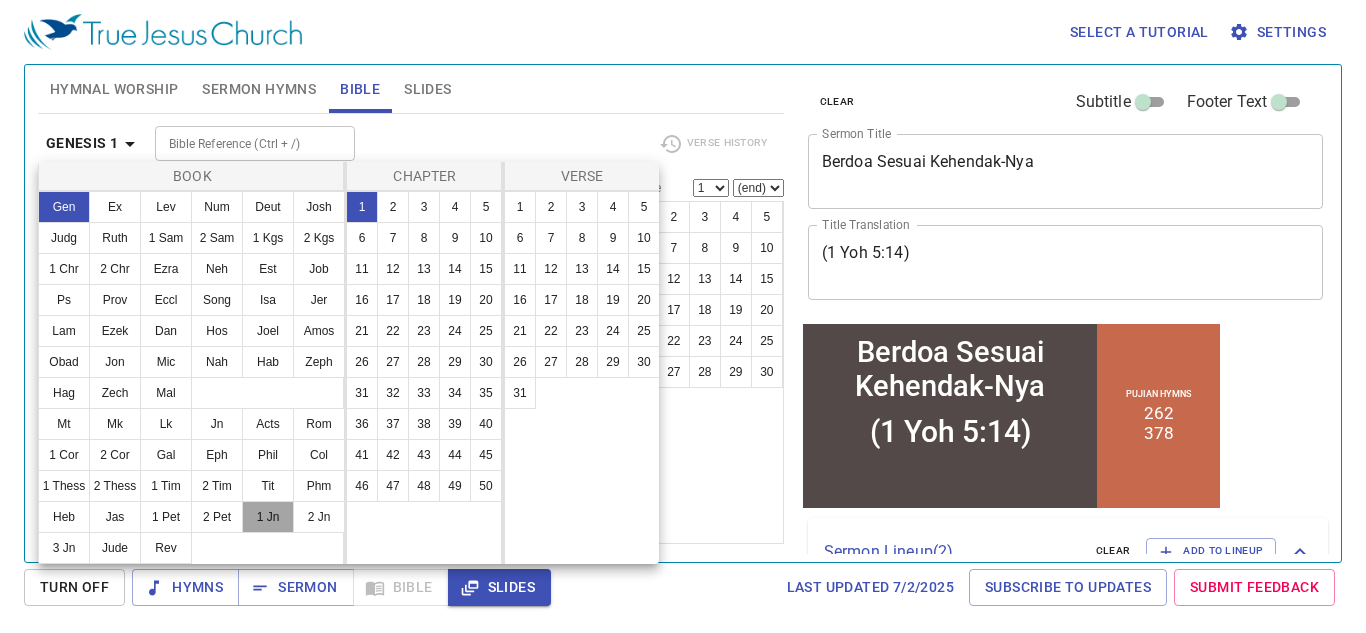 click on "1 Jn" at bounding box center [268, 517] 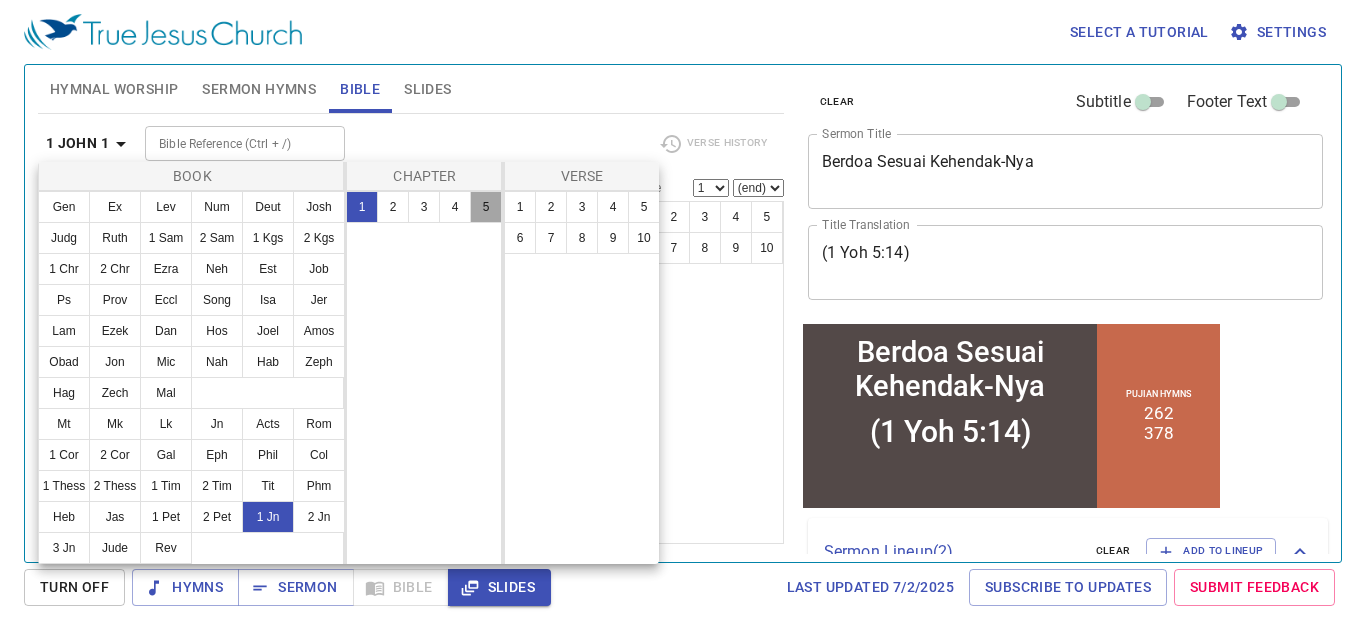click on "5" at bounding box center [486, 207] 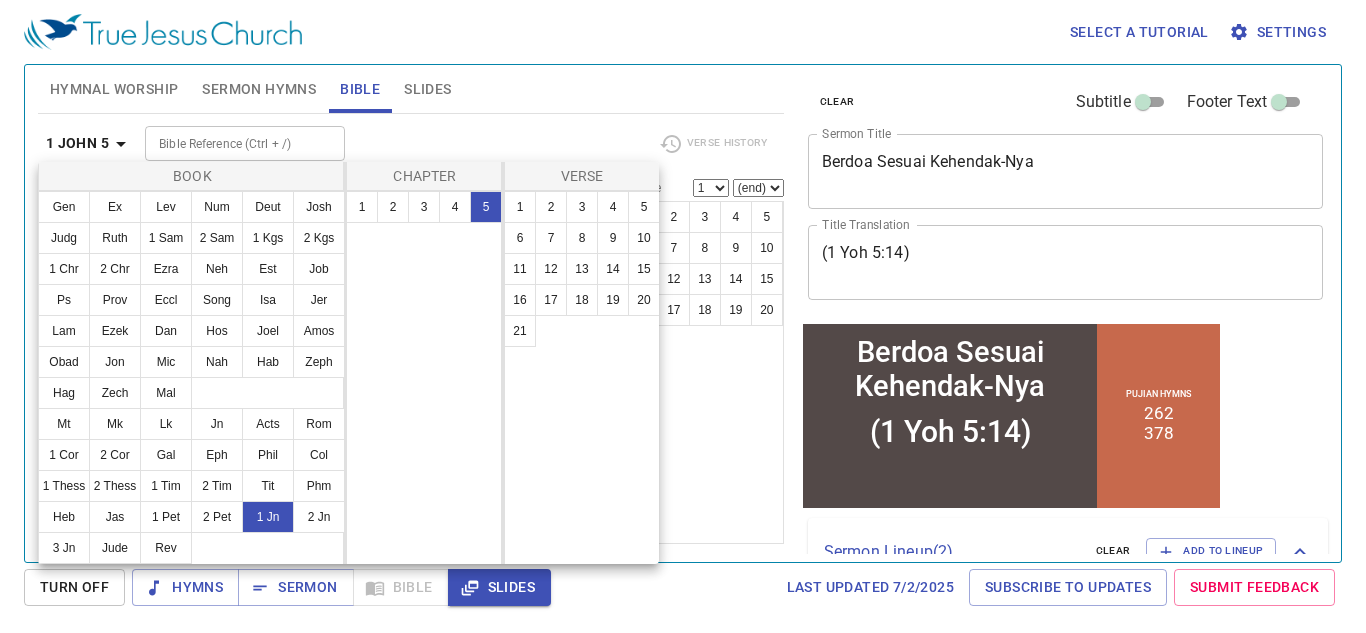 click at bounding box center (683, 316) 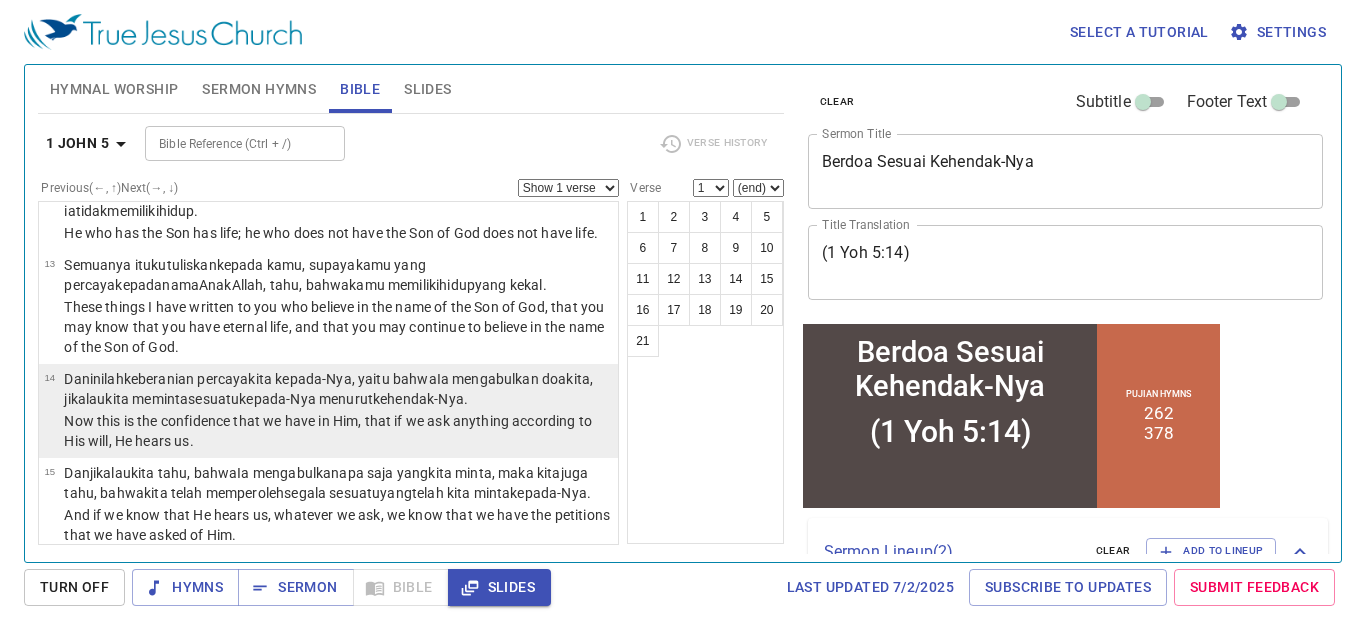 scroll, scrollTop: 1097, scrollLeft: 0, axis: vertical 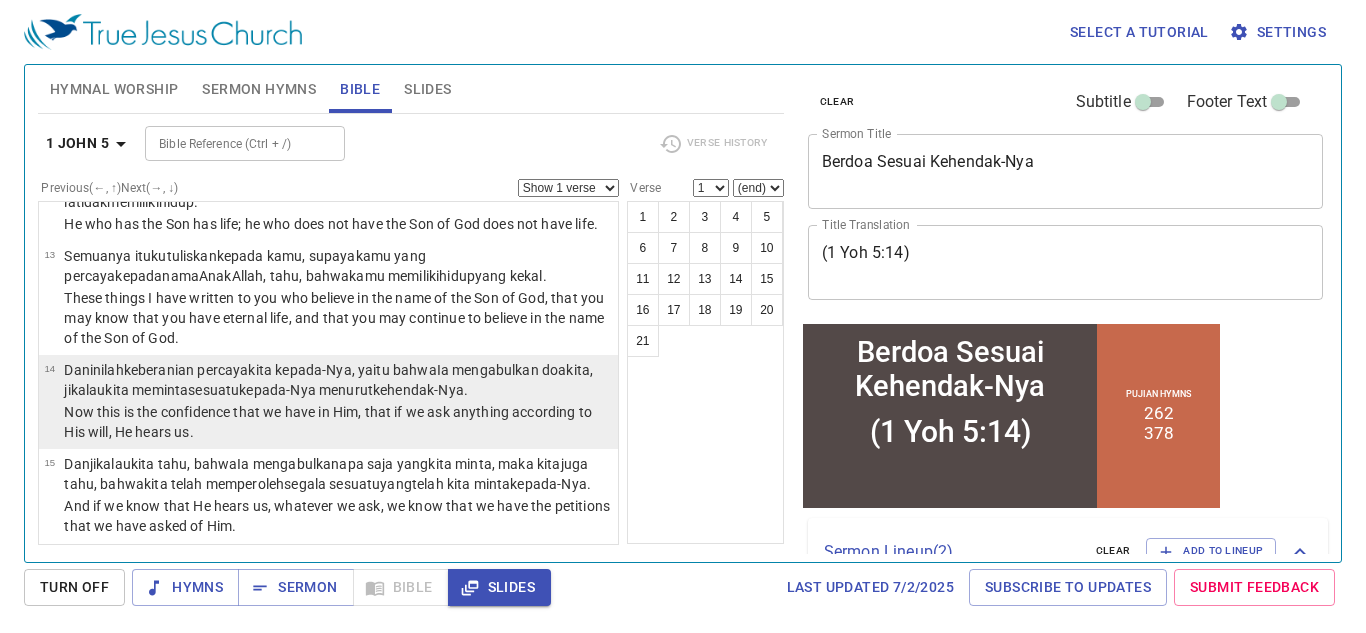 click on ", yaitu bahwa  Ia mengabulkan doa  kita , jikalau  kita meminta  sesuatu  kepada-Nya menurut  kehendak-Nya ." at bounding box center [328, 380] 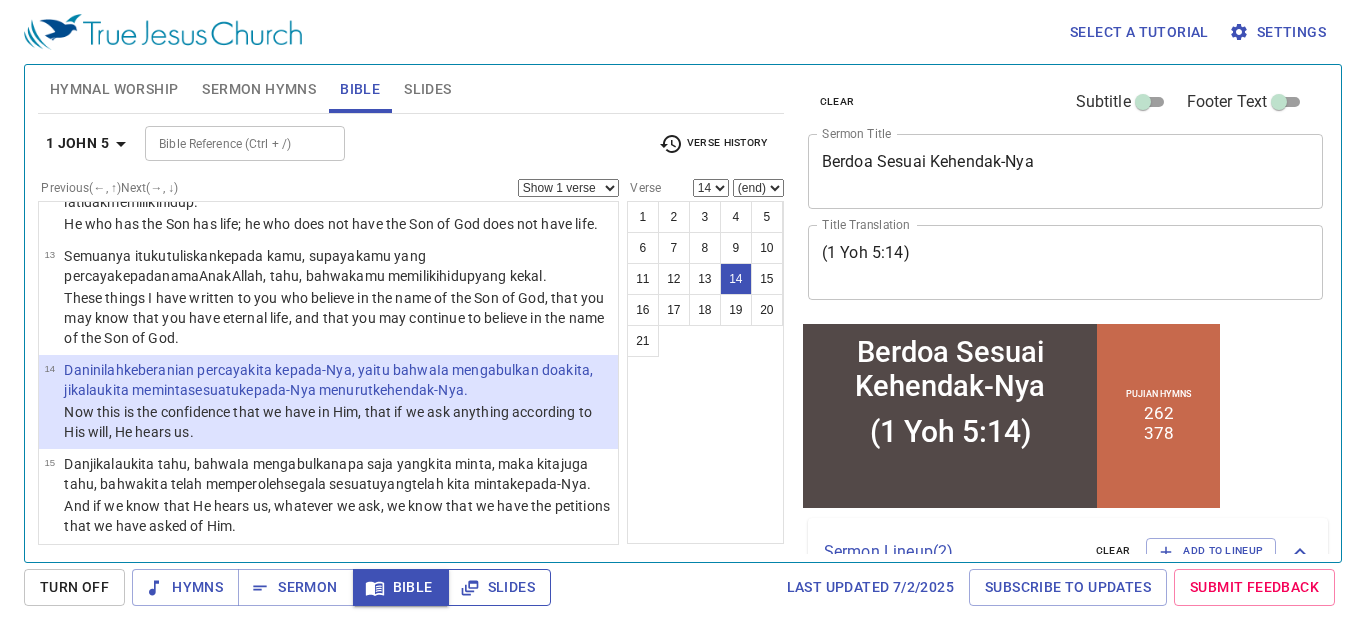 click on "Slides" at bounding box center (499, 587) 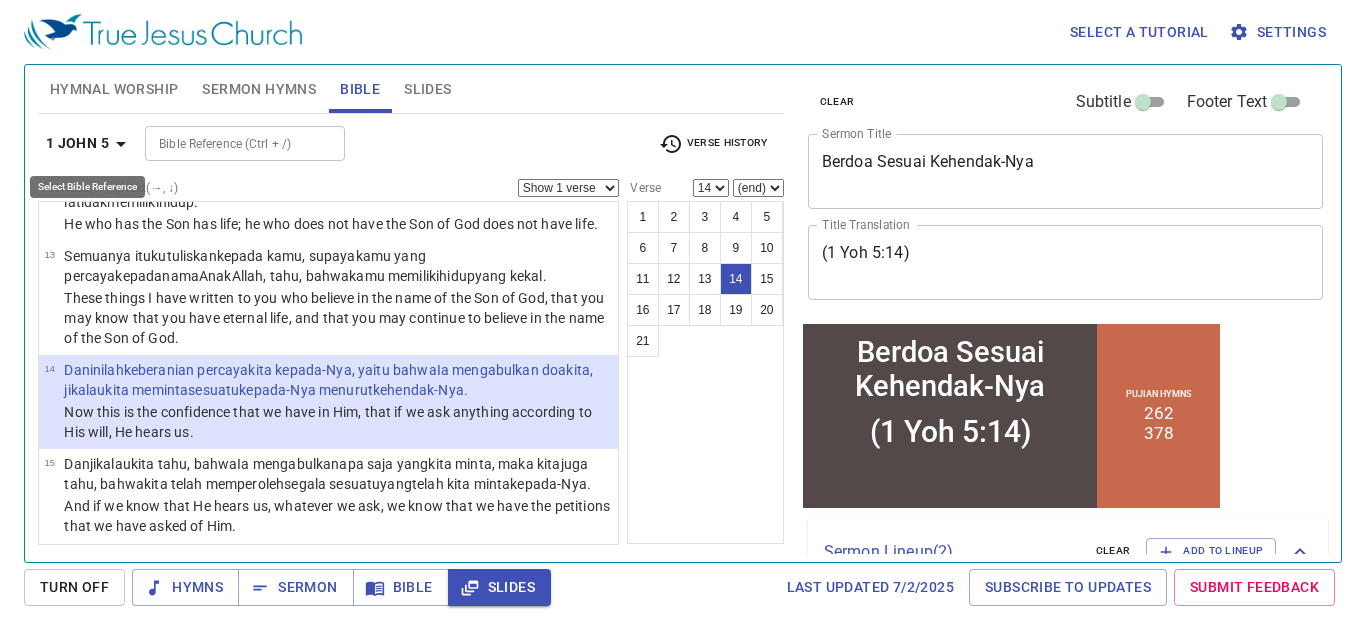 click on "1 John 5" at bounding box center [77, 143] 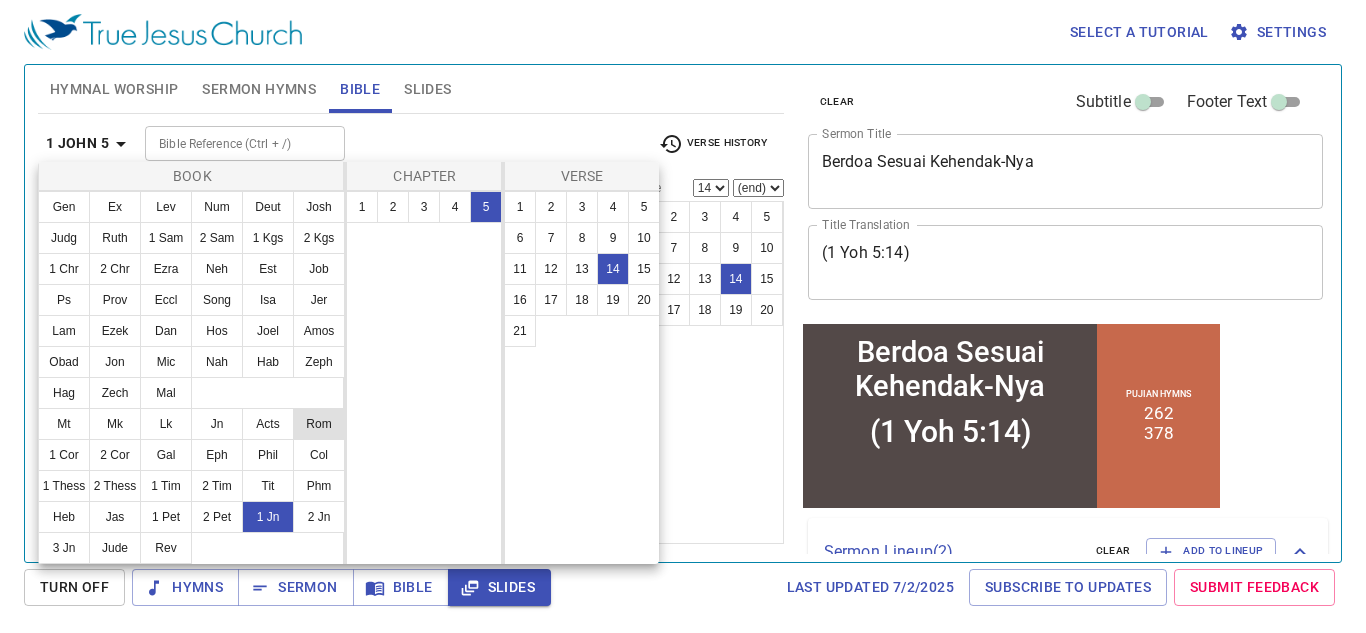 click on "Rom" at bounding box center [319, 424] 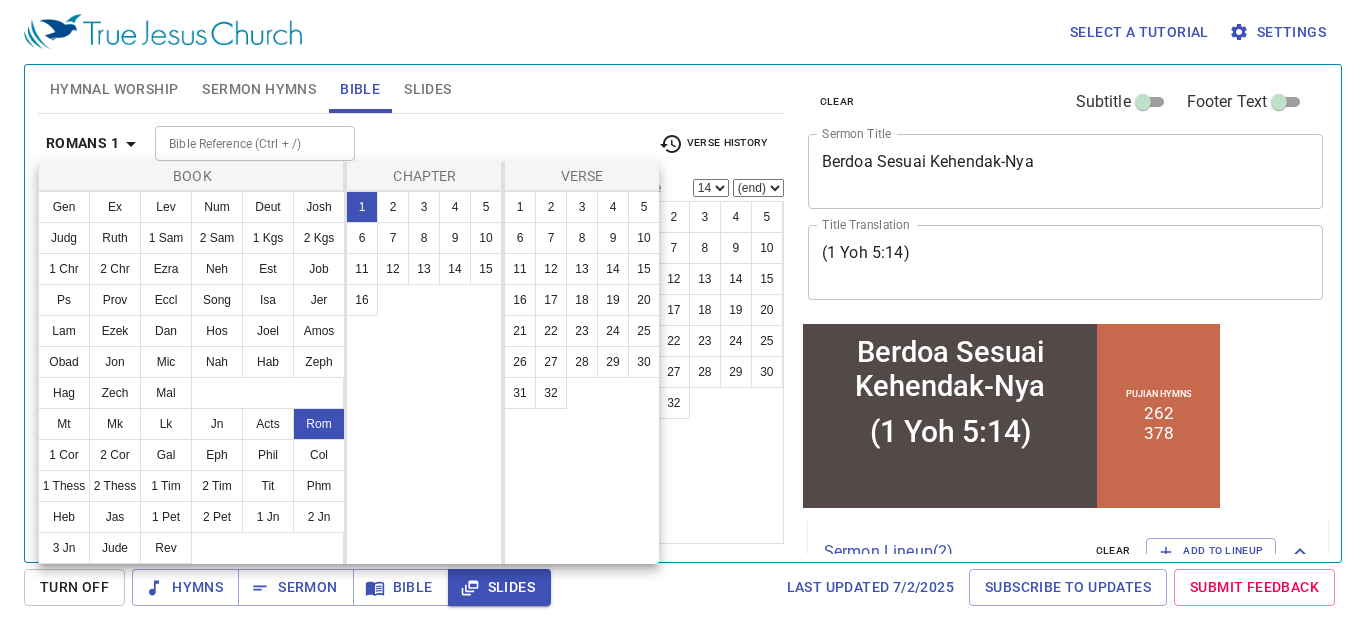 scroll, scrollTop: 0, scrollLeft: 0, axis: both 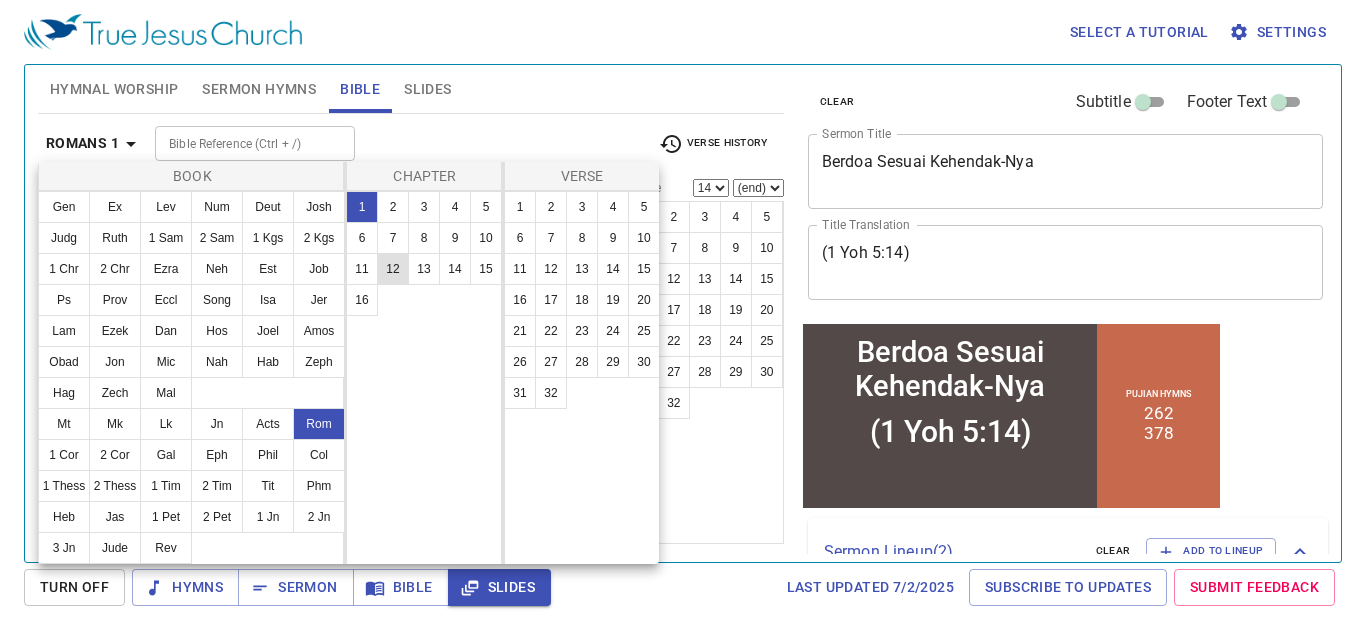 click on "12" at bounding box center (393, 269) 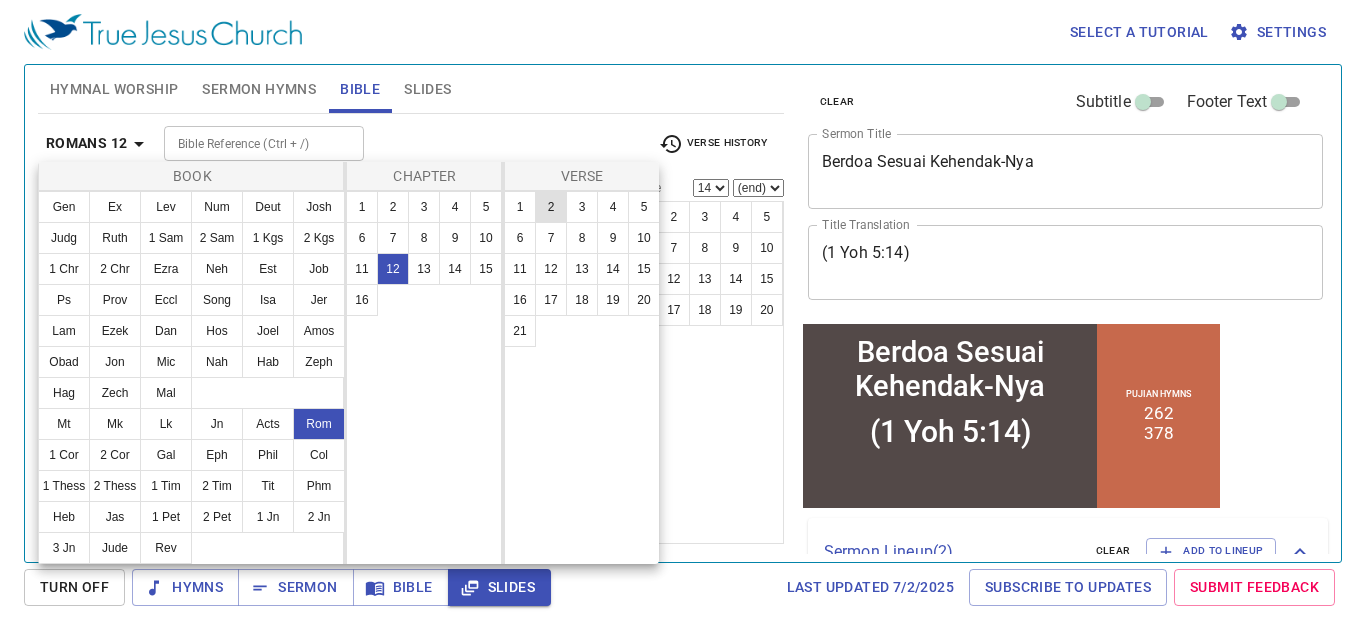click on "2" at bounding box center [551, 207] 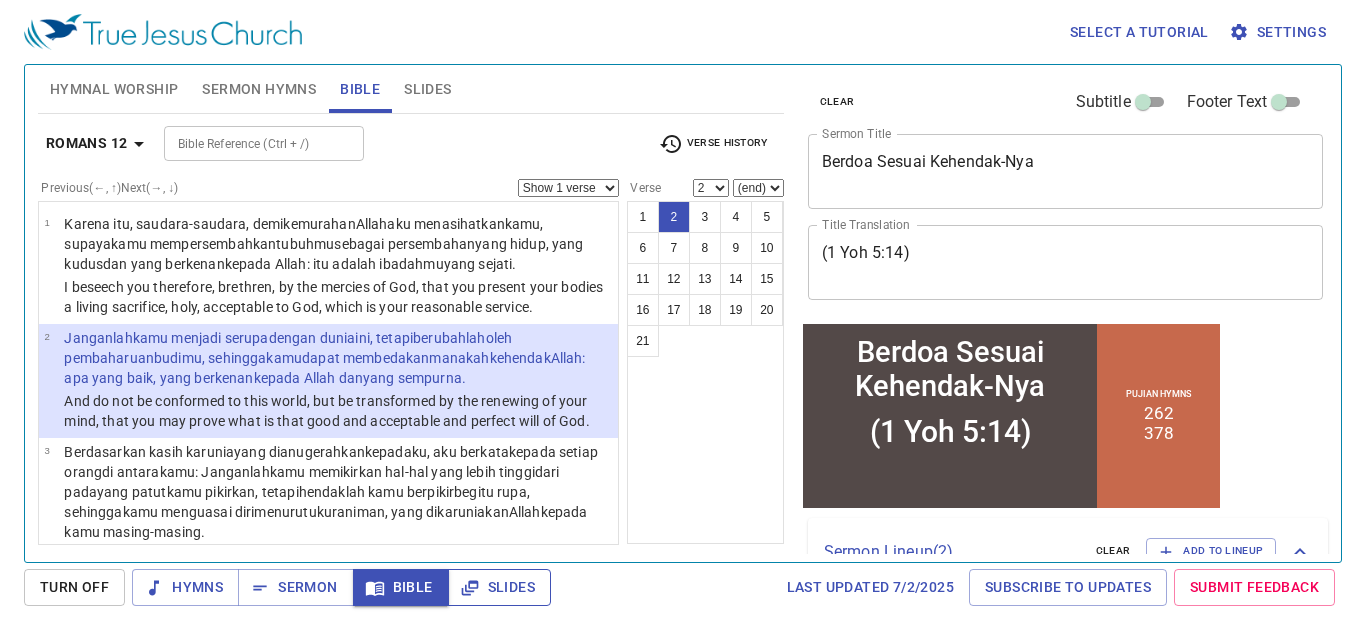 click on "Slides" at bounding box center (499, 587) 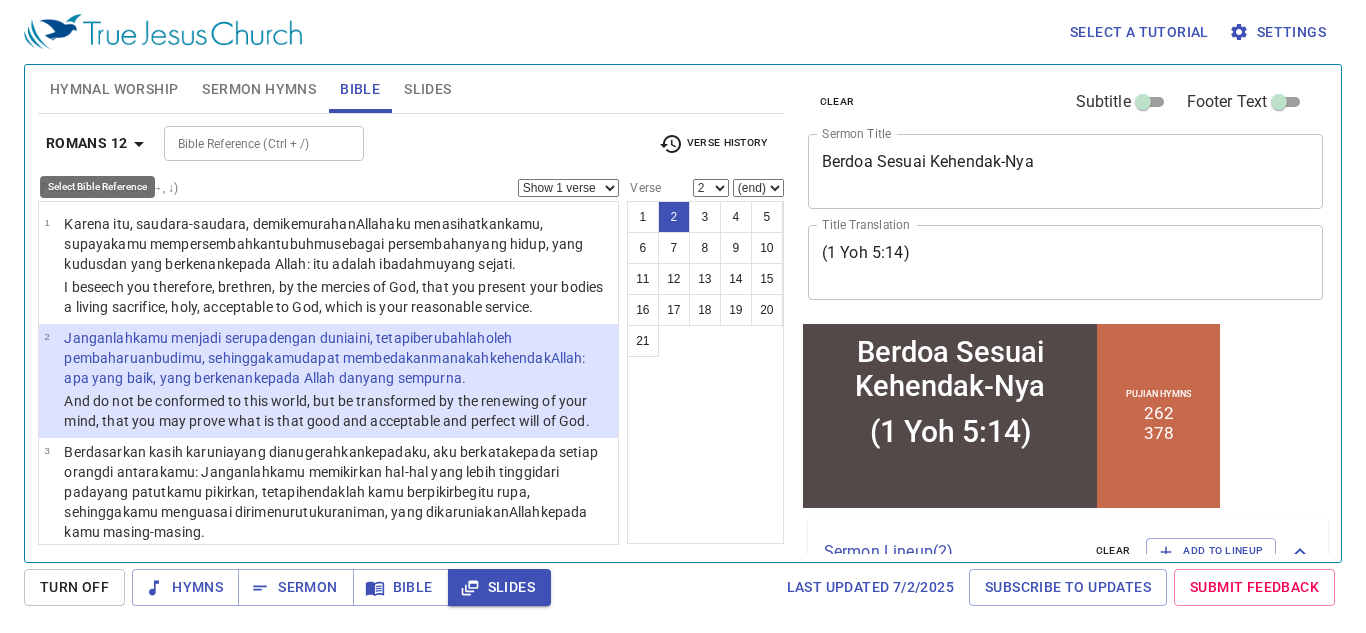 click 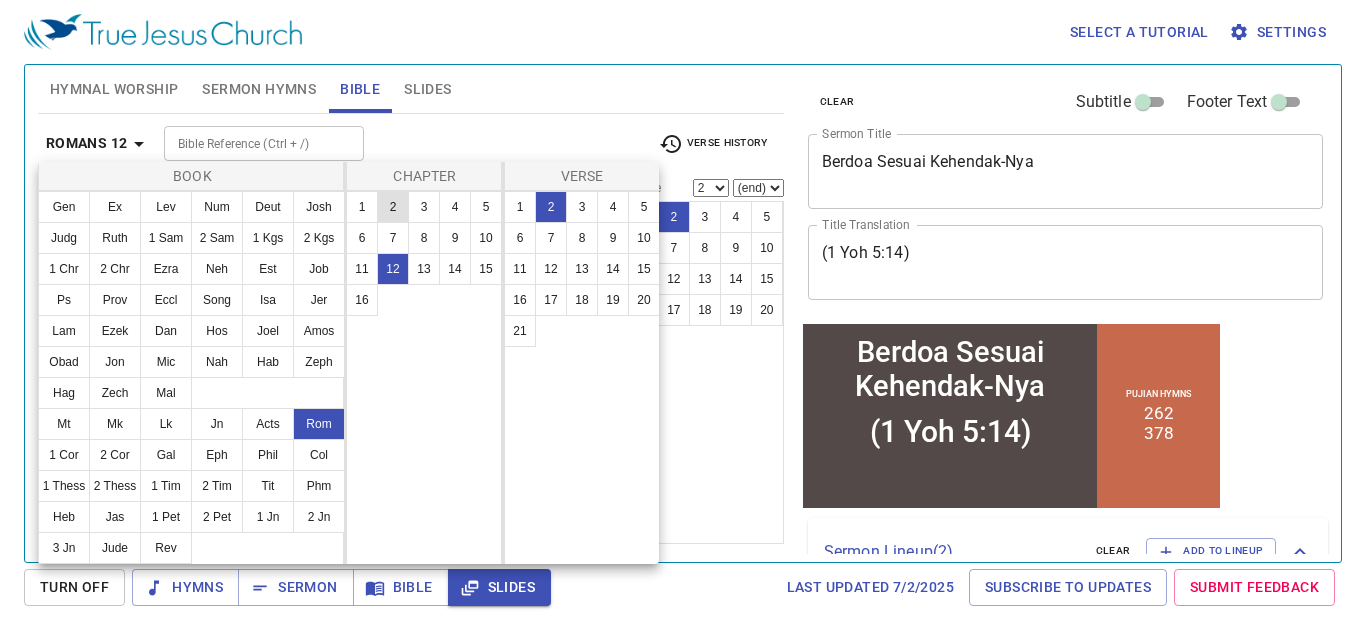 click on "2" at bounding box center (393, 207) 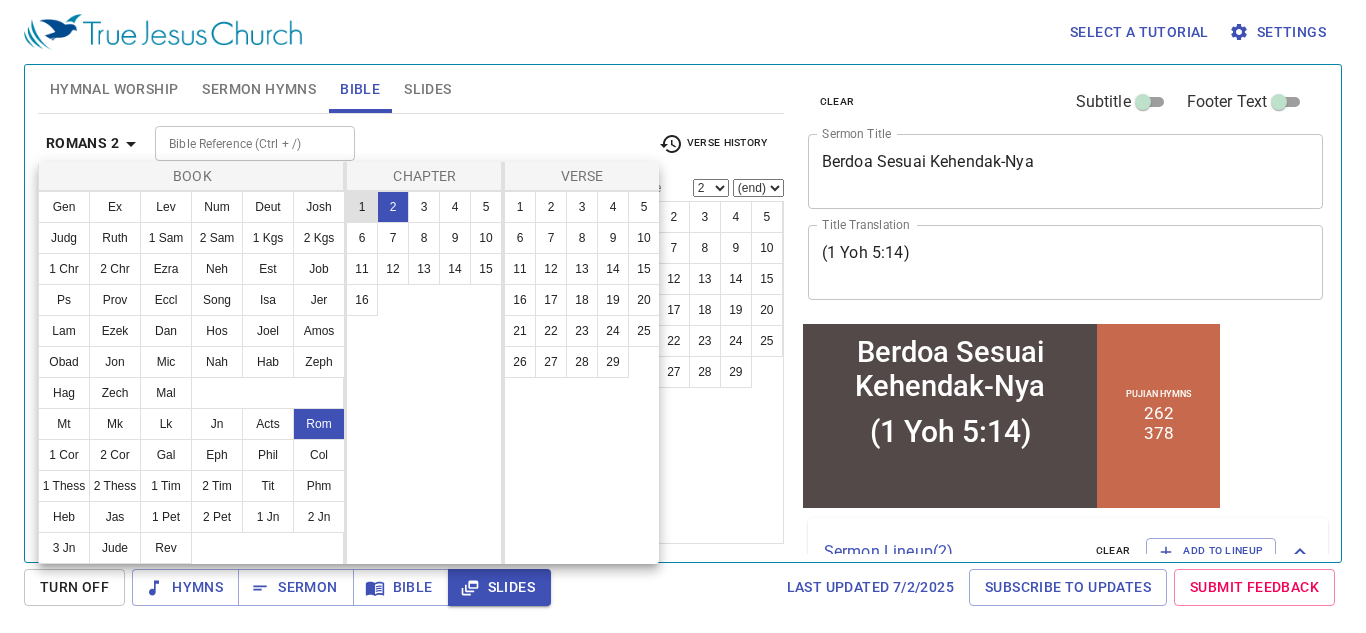 click on "1" at bounding box center (362, 207) 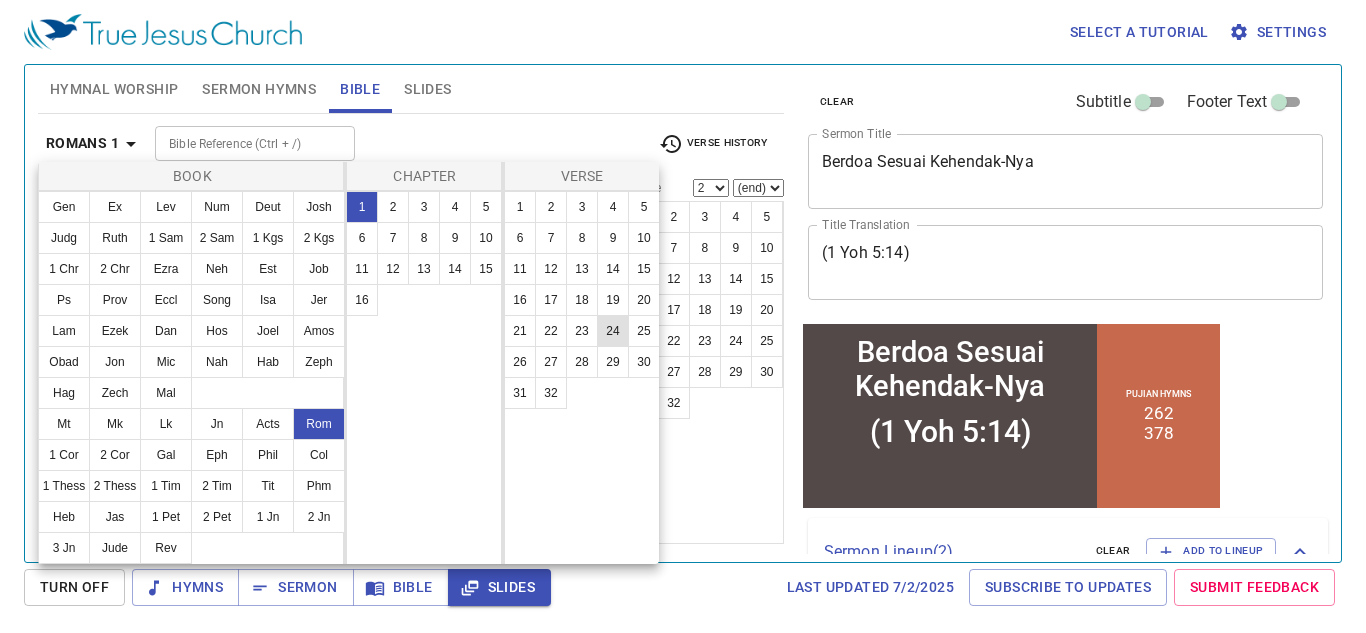 click on "24" at bounding box center [613, 331] 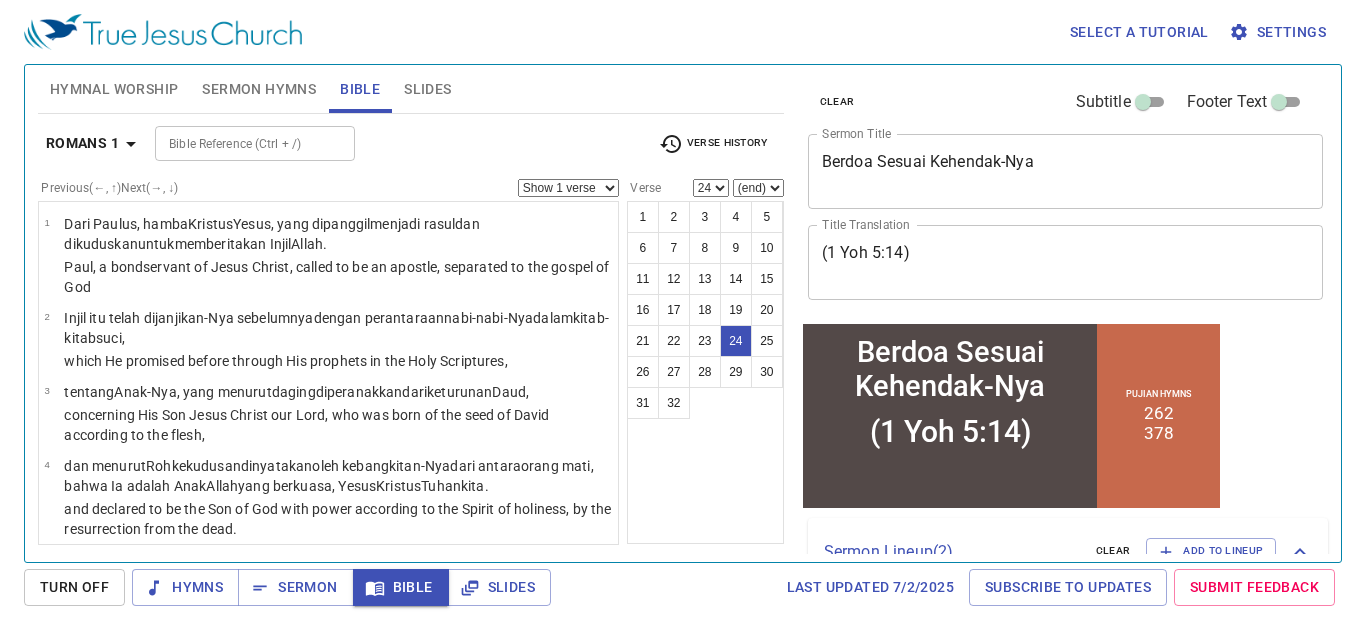 scroll, scrollTop: 2107, scrollLeft: 0, axis: vertical 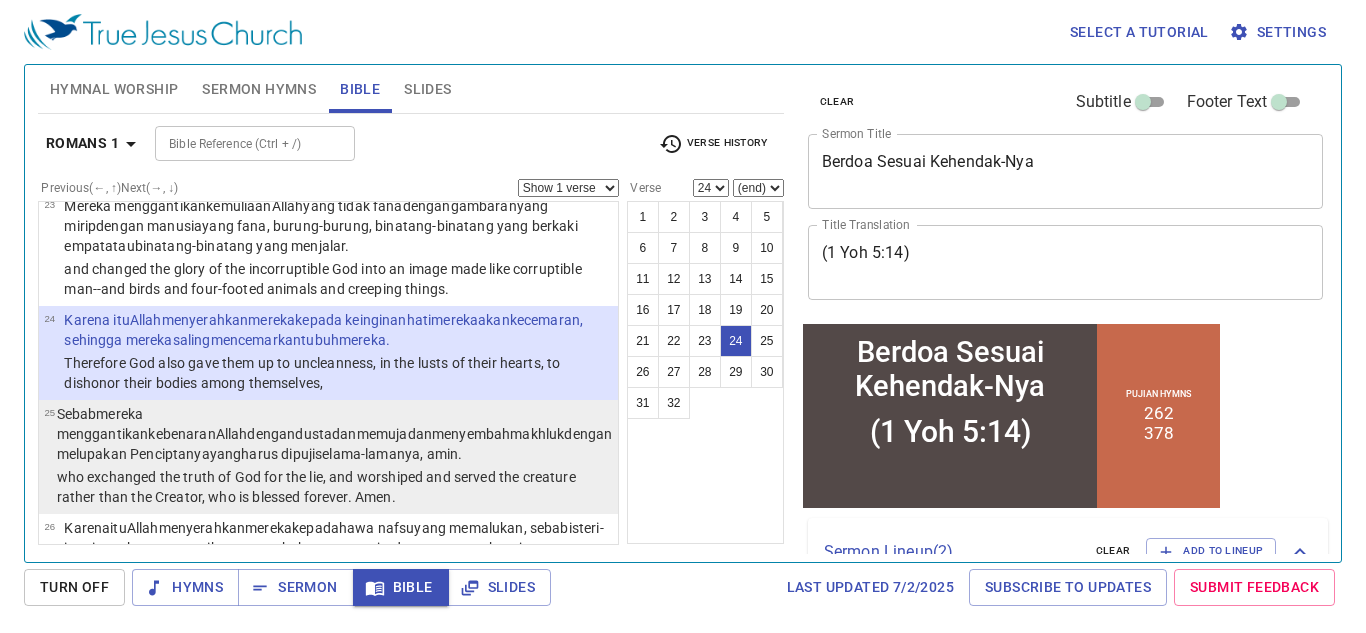 type 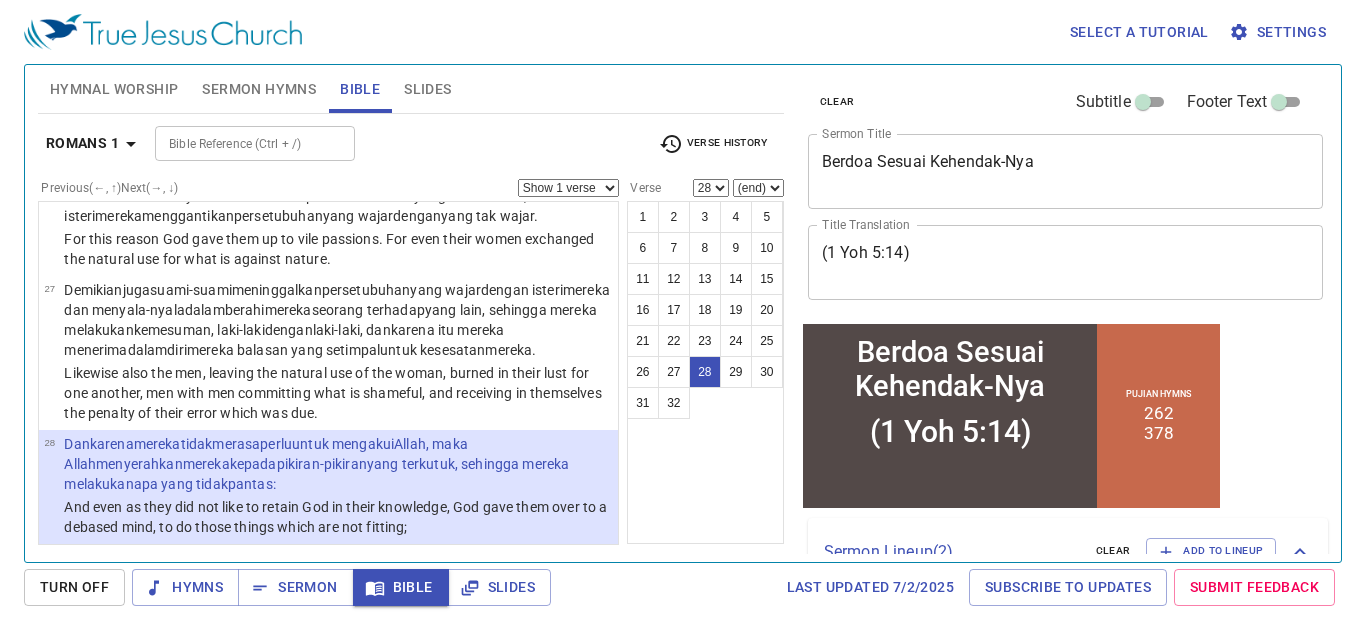 scroll, scrollTop: 2573, scrollLeft: 0, axis: vertical 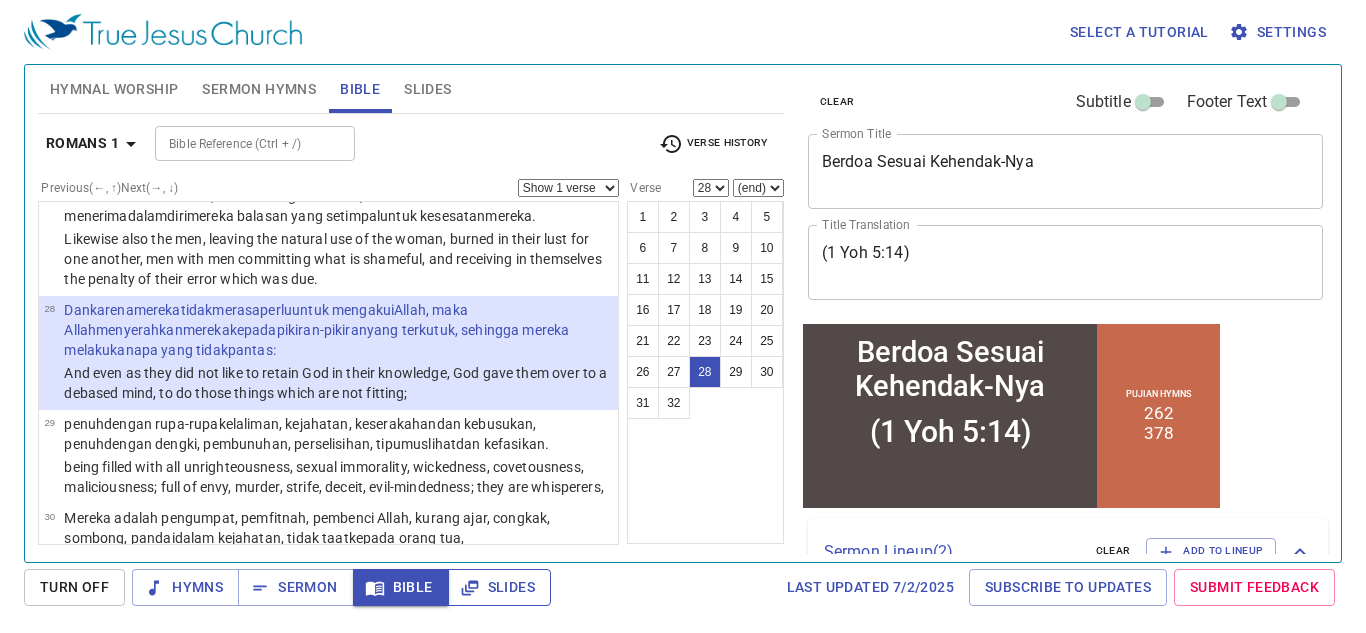 click on "Slides" at bounding box center [499, 587] 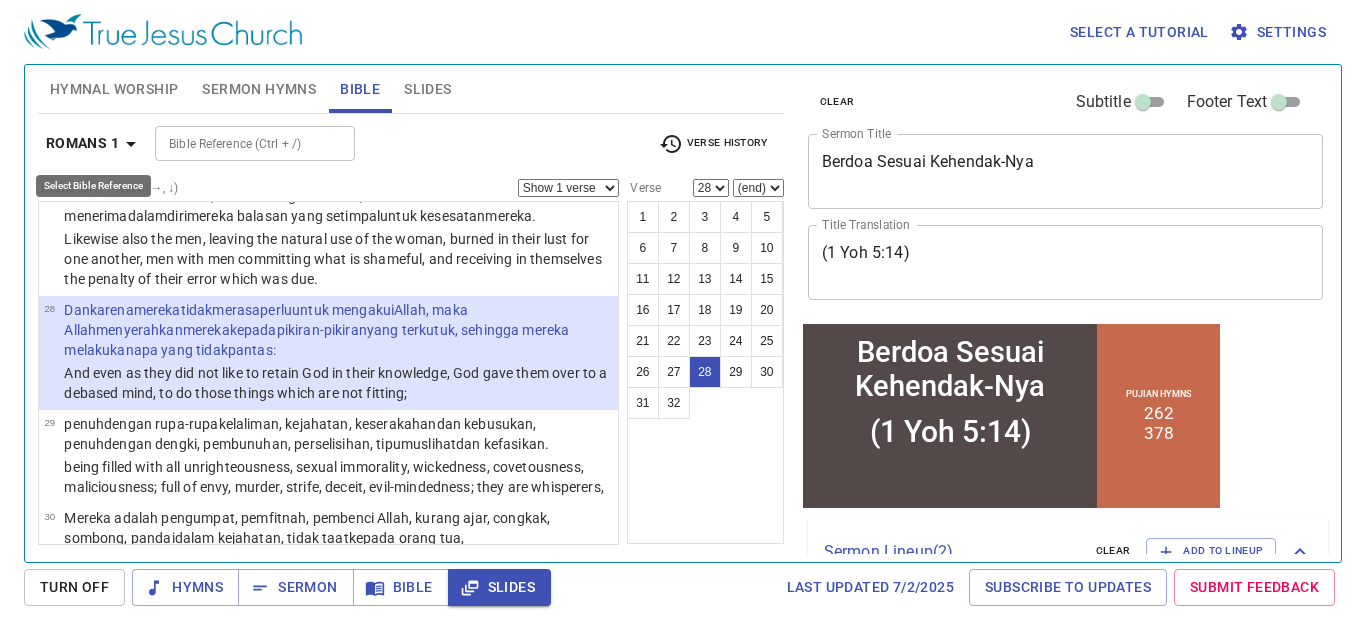 click 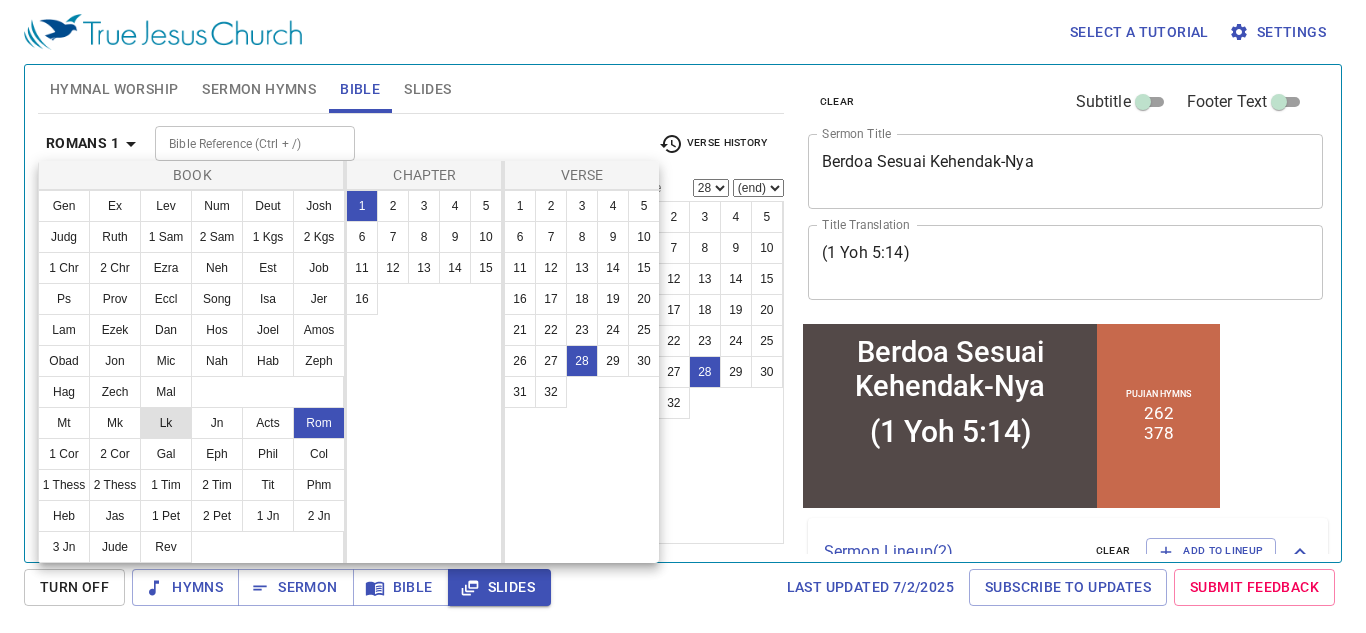 click on "Lk" at bounding box center [166, 423] 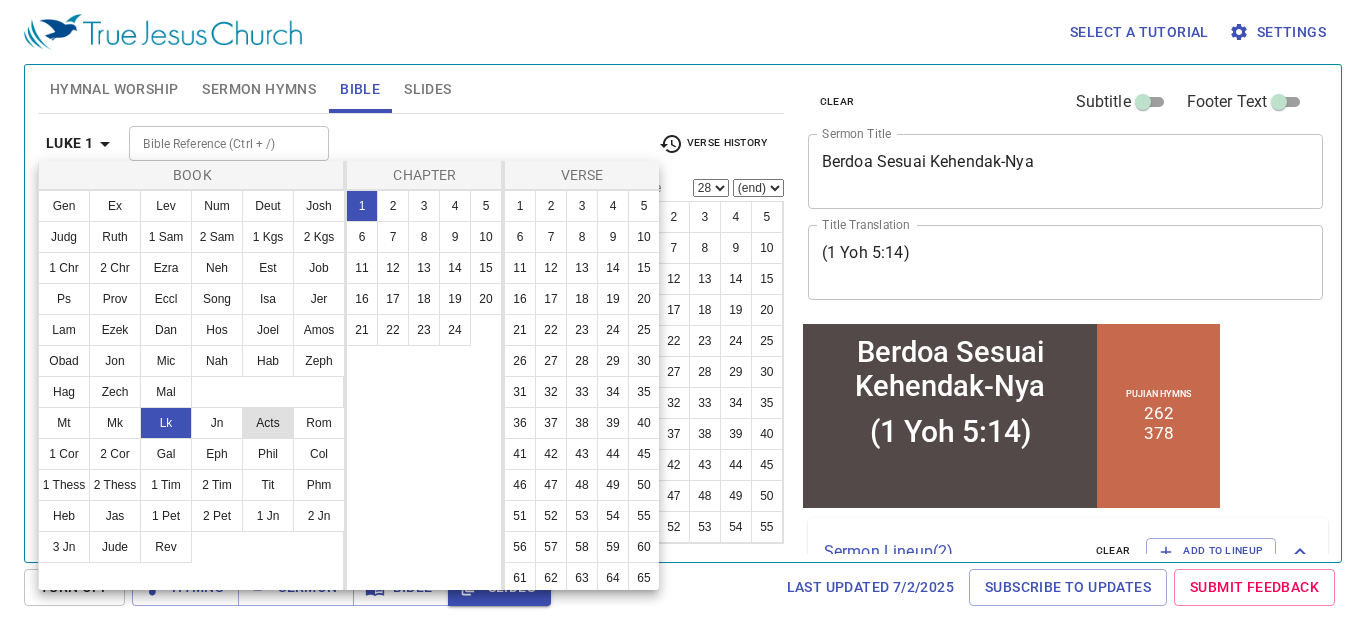 scroll, scrollTop: 0, scrollLeft: 0, axis: both 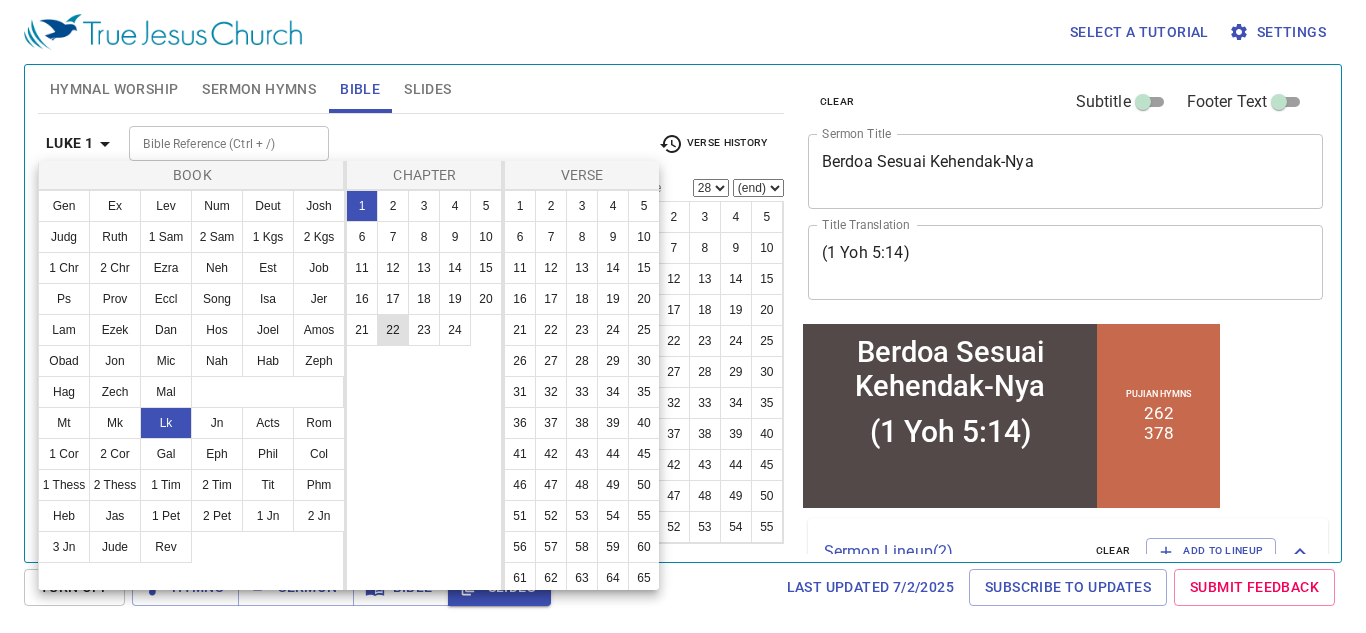click on "22" at bounding box center (393, 330) 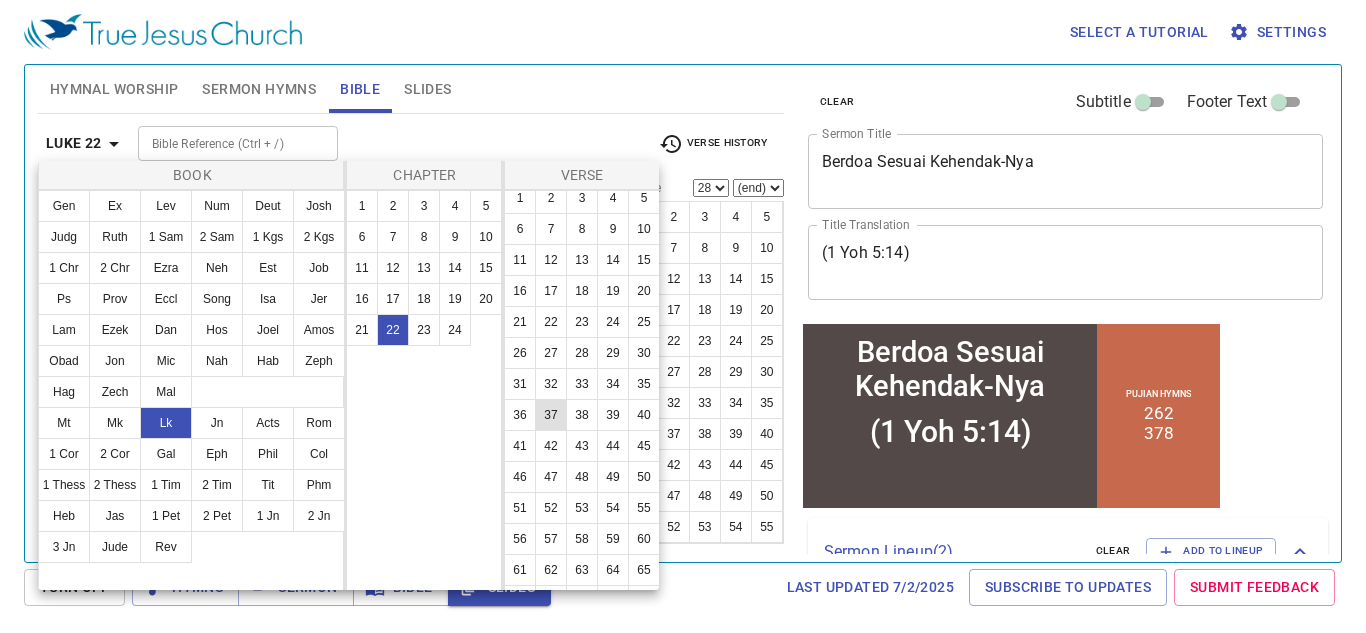 scroll, scrollTop: 10, scrollLeft: 0, axis: vertical 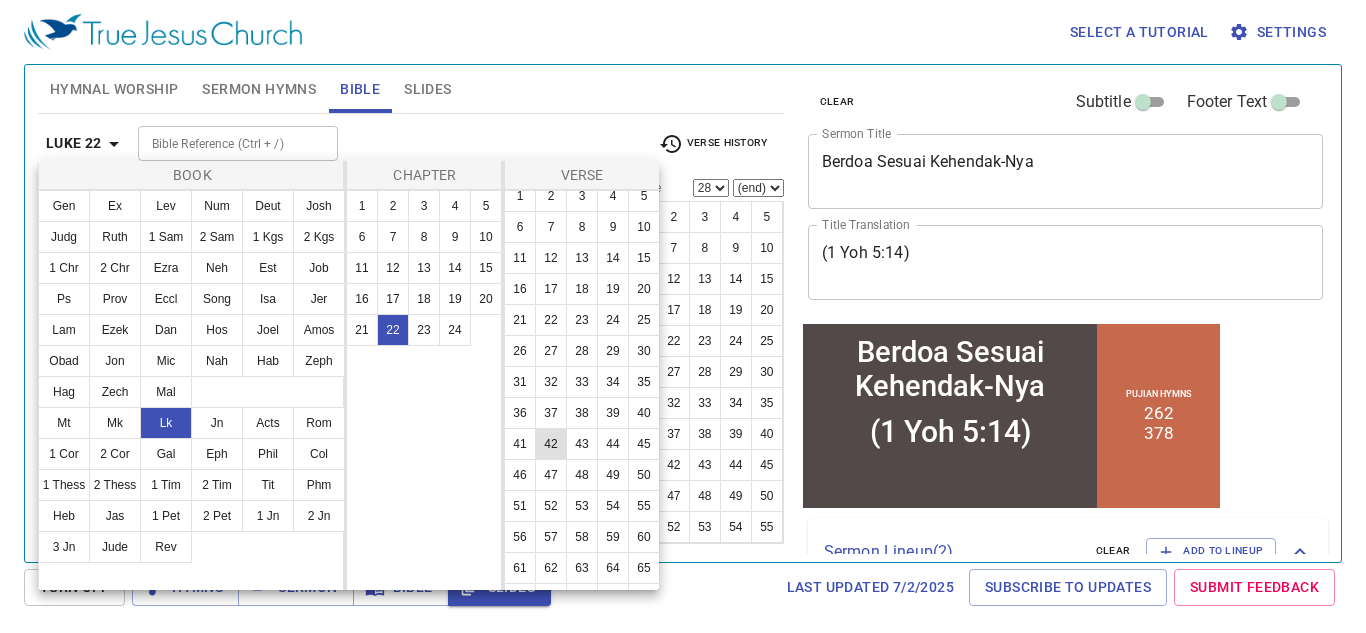 click on "42" at bounding box center (551, 444) 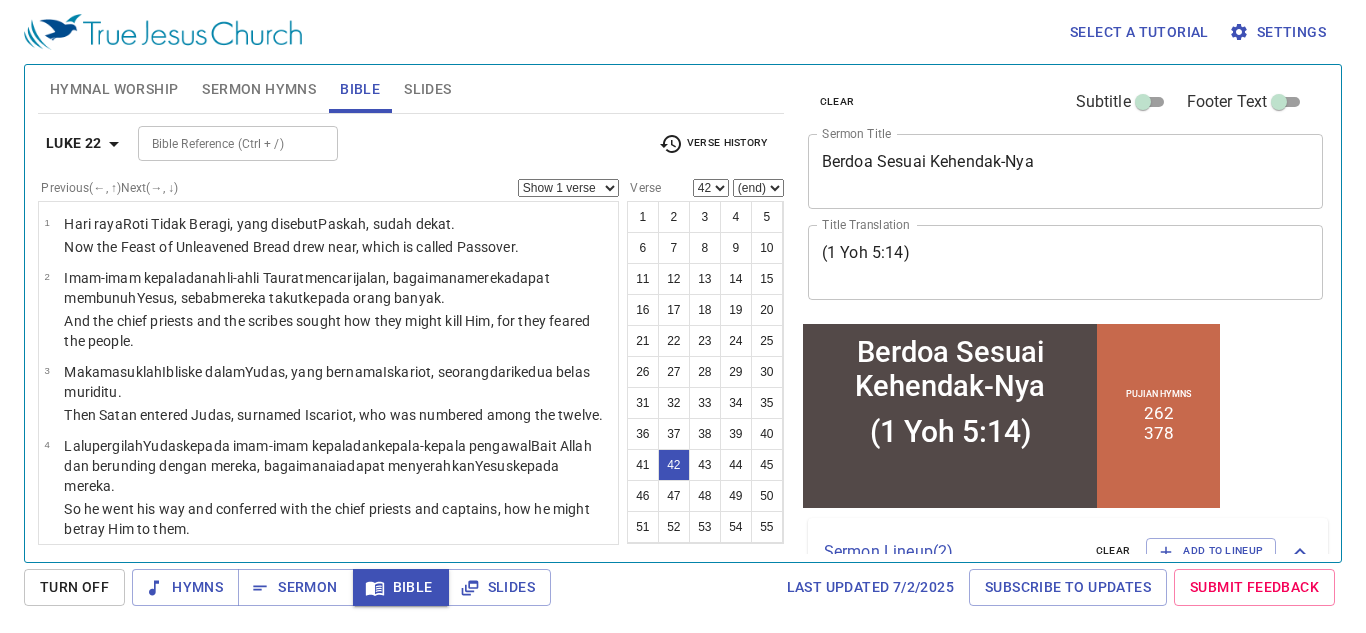 scroll, scrollTop: 3479, scrollLeft: 0, axis: vertical 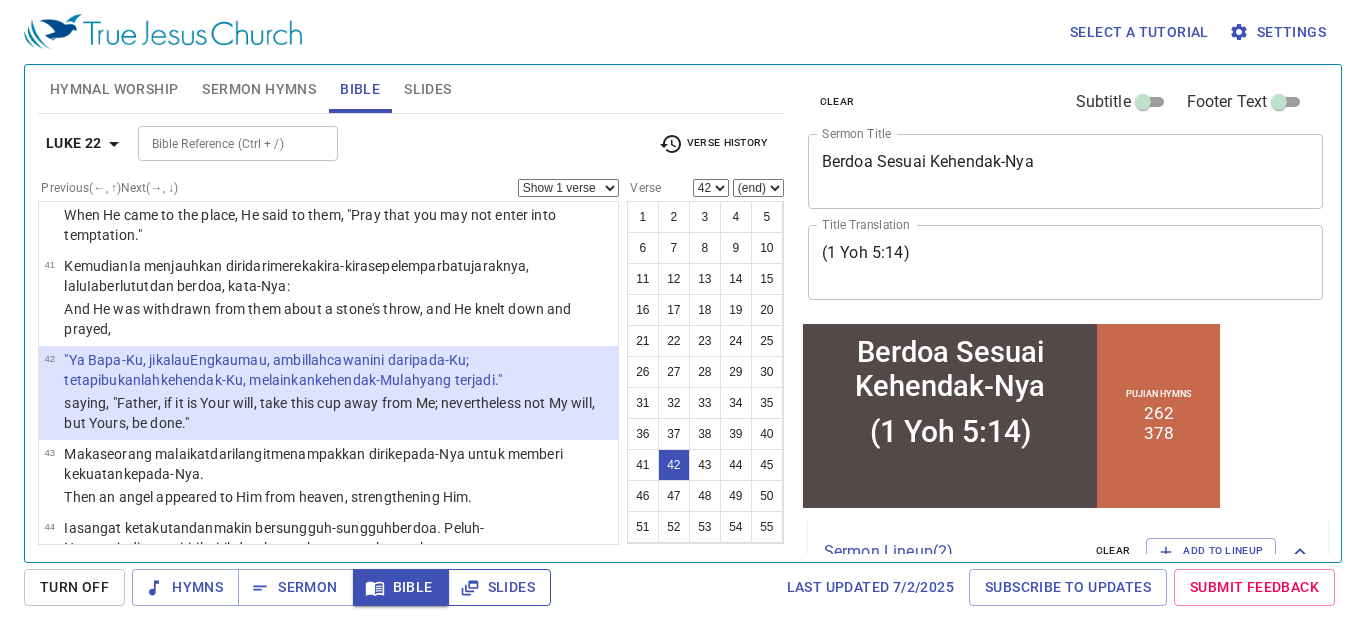 click on "Slides" at bounding box center (499, 587) 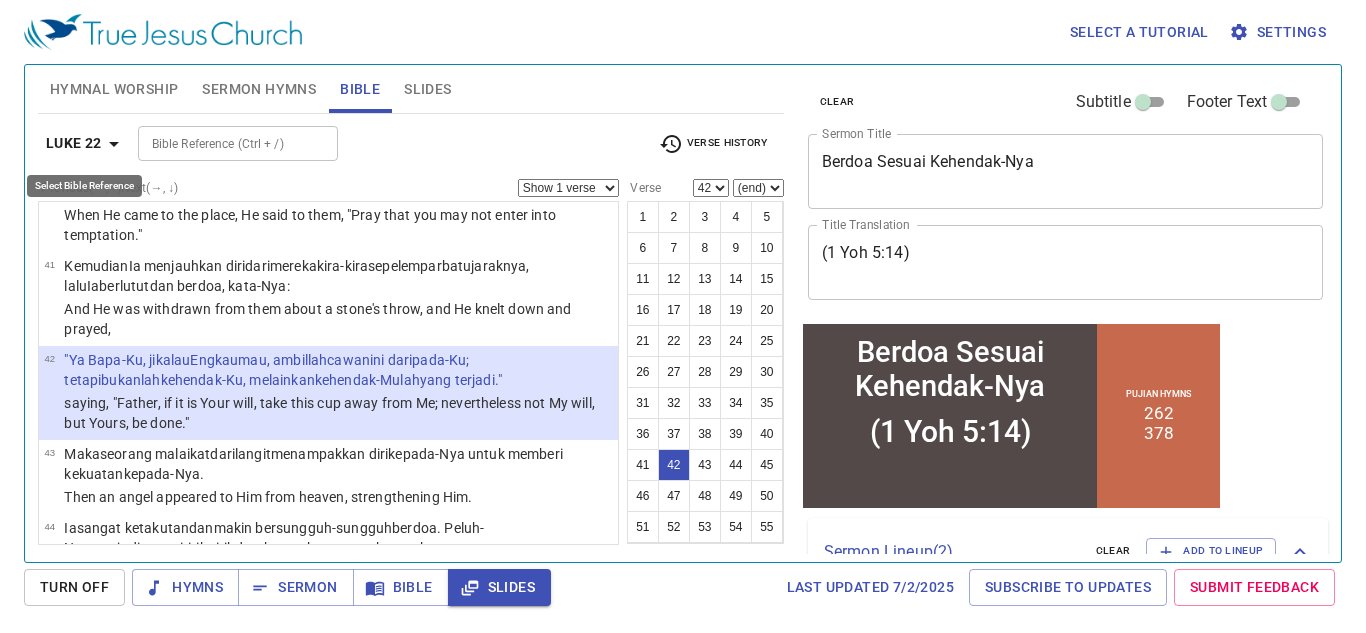 click on "Luke 22" at bounding box center [74, 143] 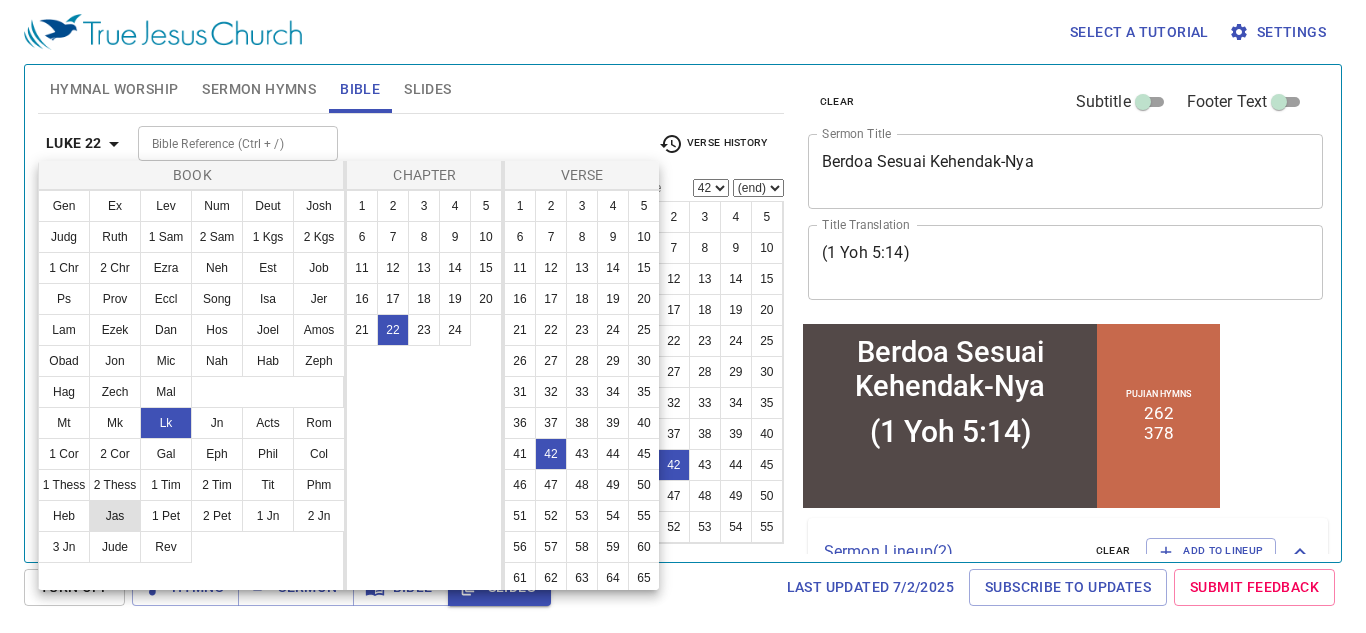 click on "Jas" at bounding box center (115, 516) 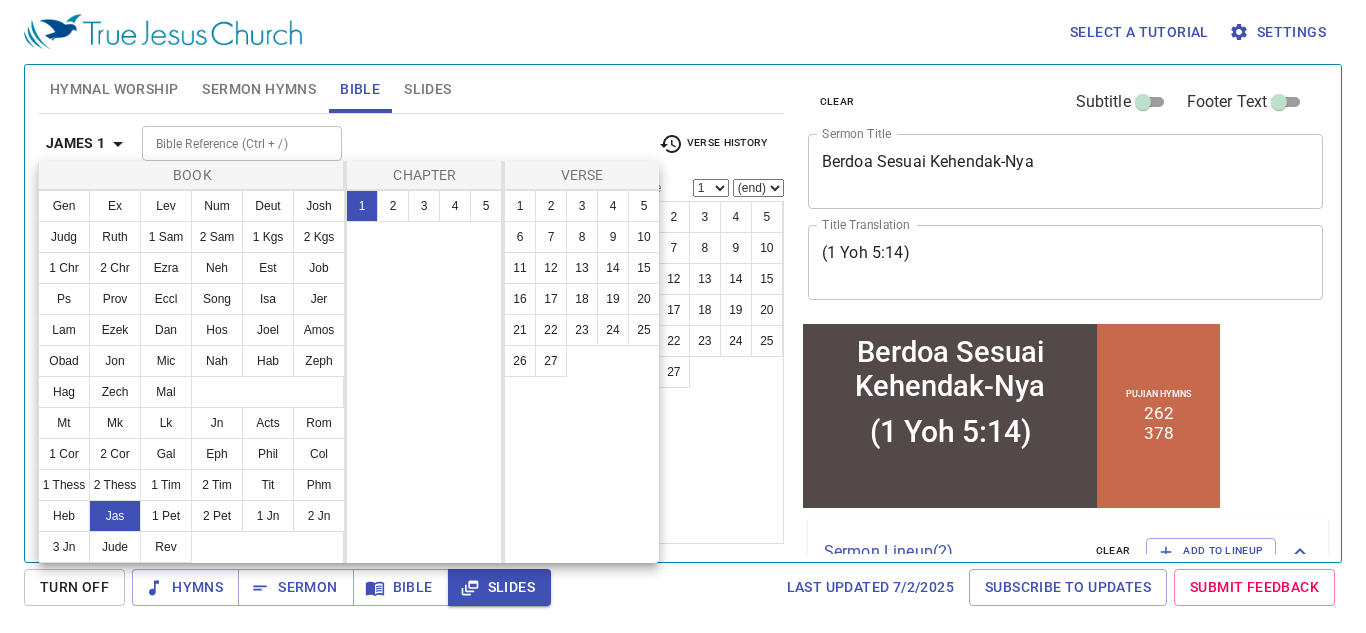 scroll, scrollTop: 0, scrollLeft: 0, axis: both 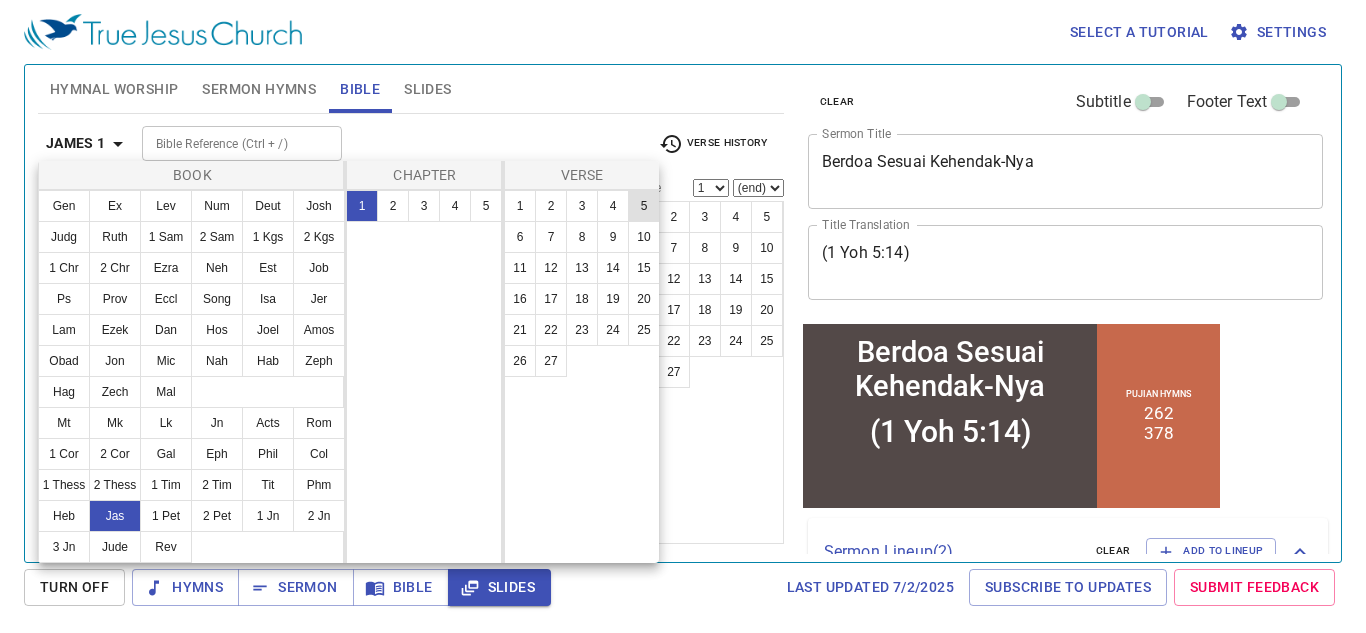 click on "5" at bounding box center [644, 206] 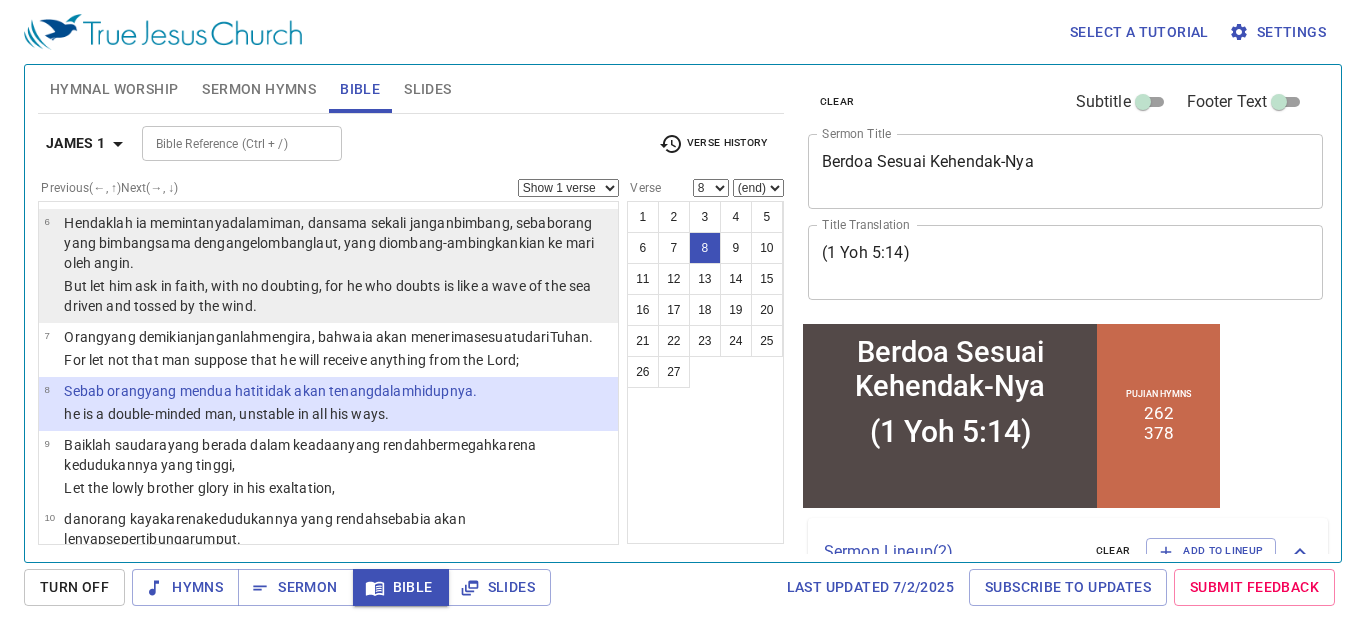 scroll, scrollTop: 413, scrollLeft: 0, axis: vertical 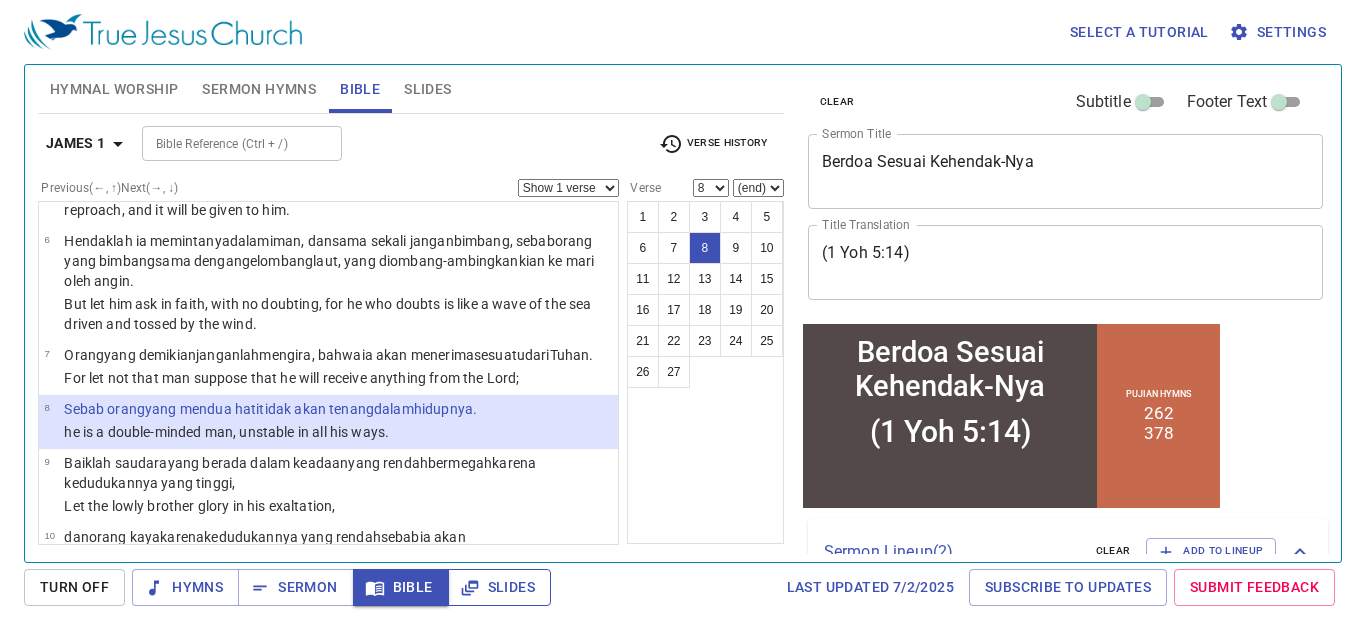 click on "Slides" at bounding box center [499, 587] 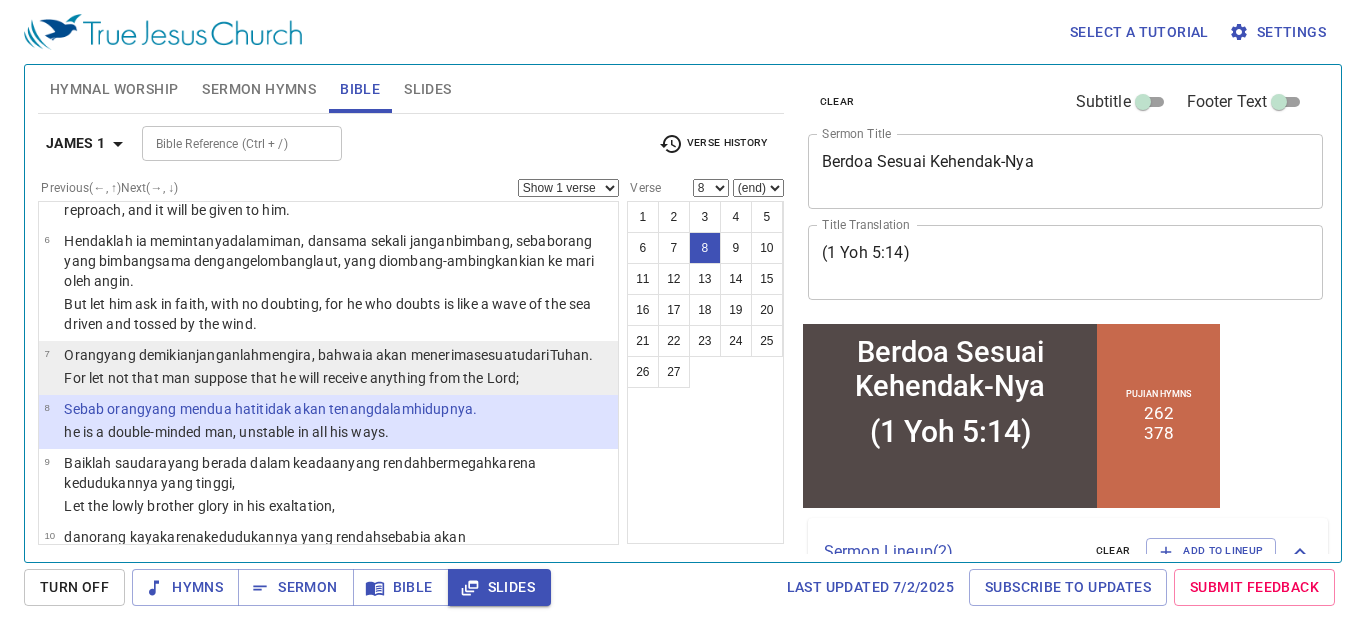 click on "Orang  yang demikian  janganlah  mengira , bahwa  ia akan menerima  sesuatu  dari  Tuhan ." at bounding box center [328, 355] 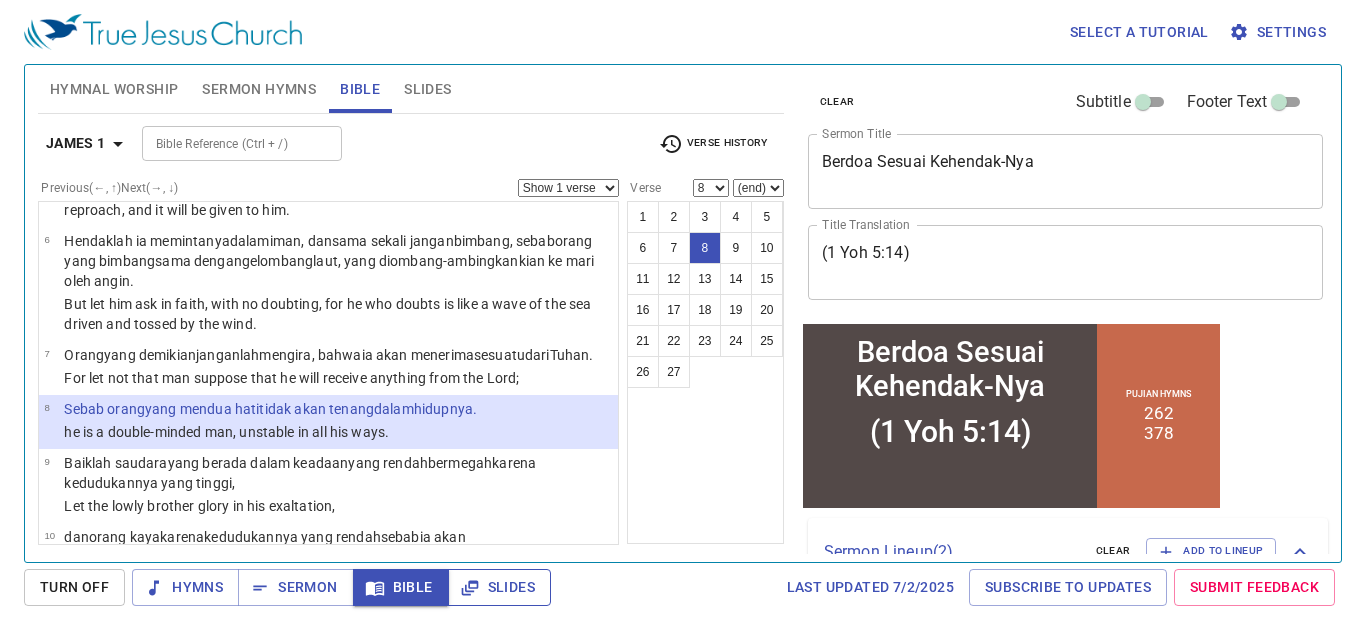 click on "Slides" at bounding box center (499, 587) 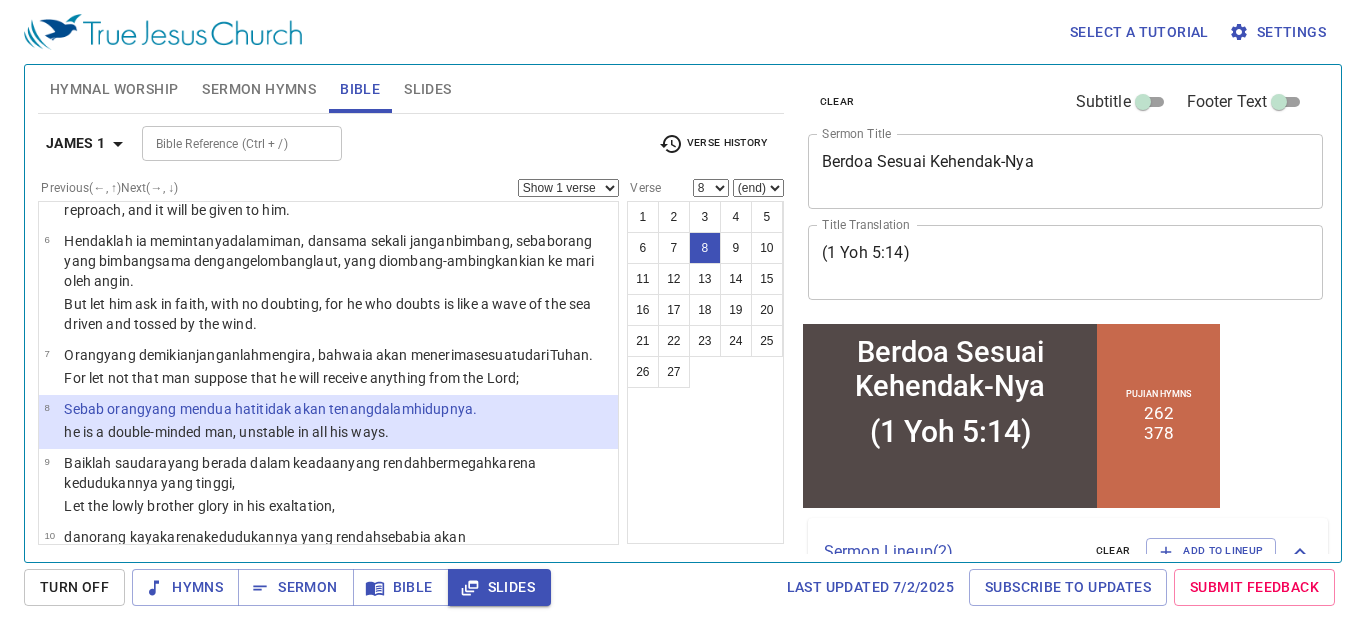 click on "(end) 9 10 11 12 13 14 15 16 17 18 19 20 21 22 23 24 25 26 27" at bounding box center [758, 188] 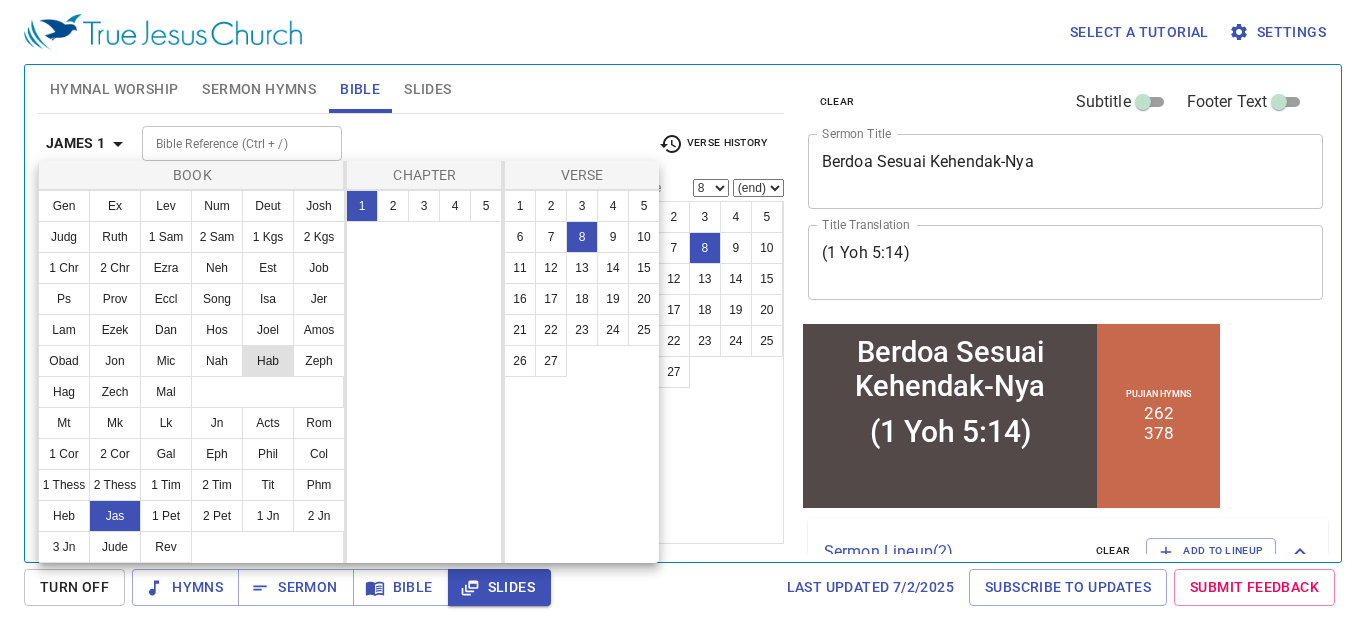 click on "Jn" at bounding box center [217, 423] 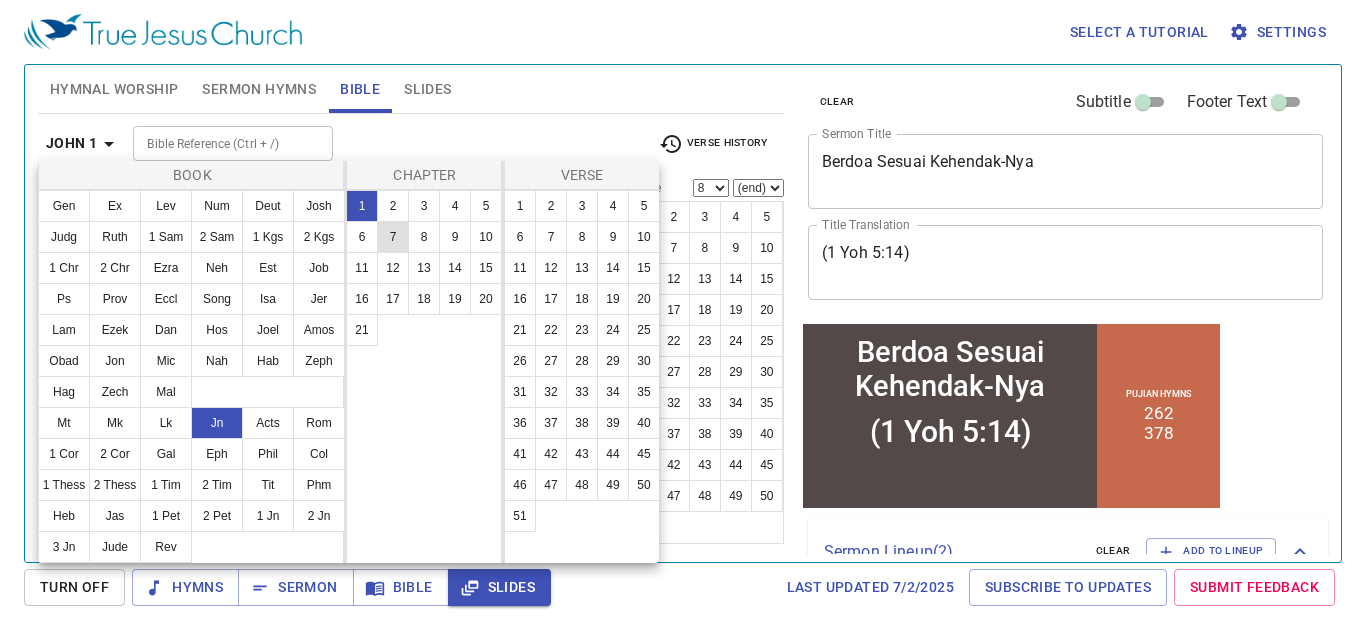 scroll, scrollTop: 0, scrollLeft: 0, axis: both 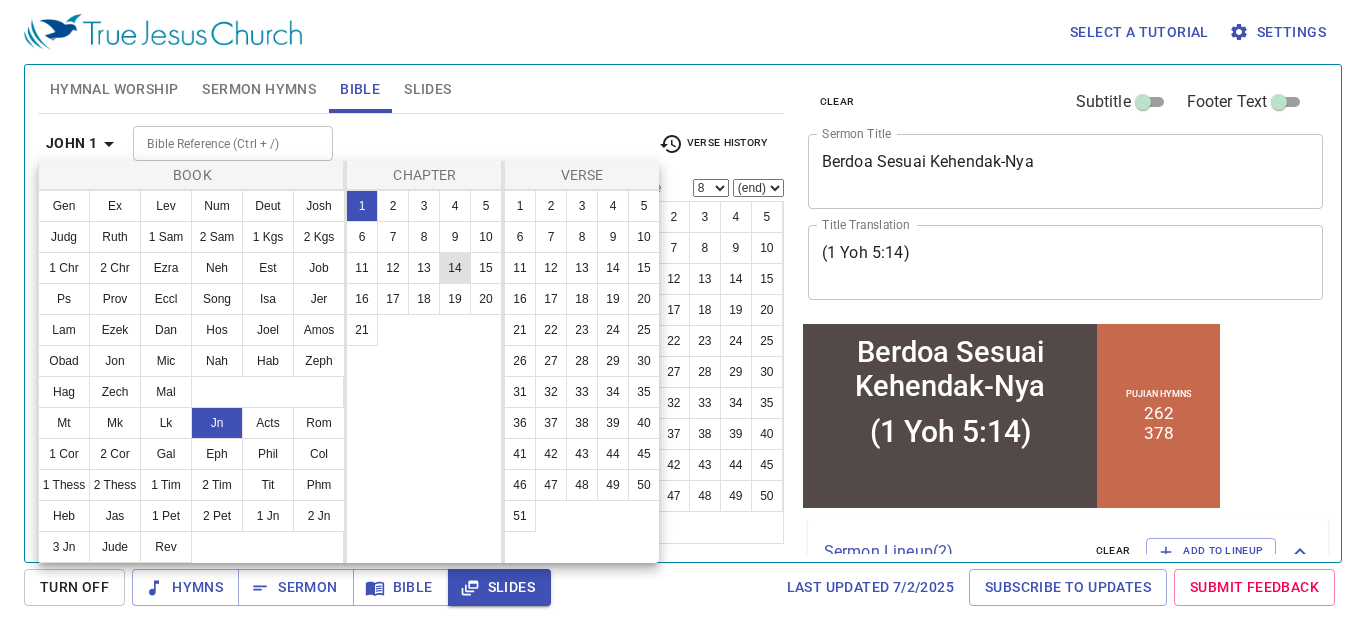 click on "14" at bounding box center (455, 268) 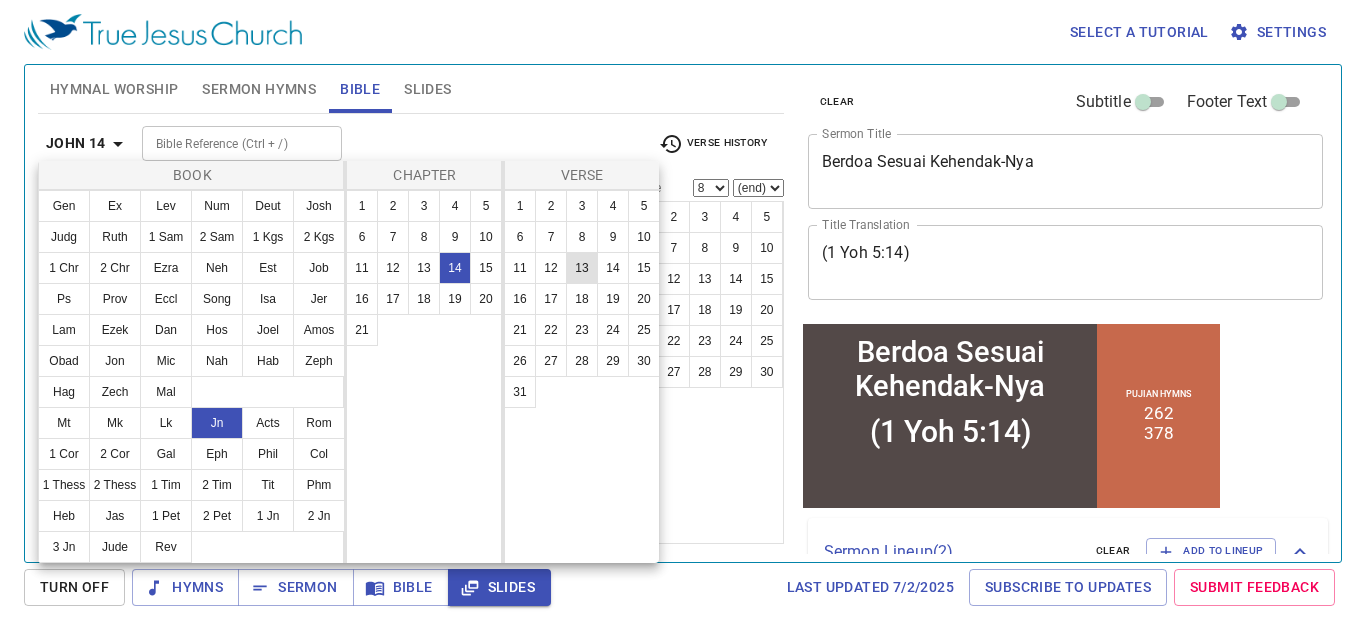 click on "13" at bounding box center [582, 268] 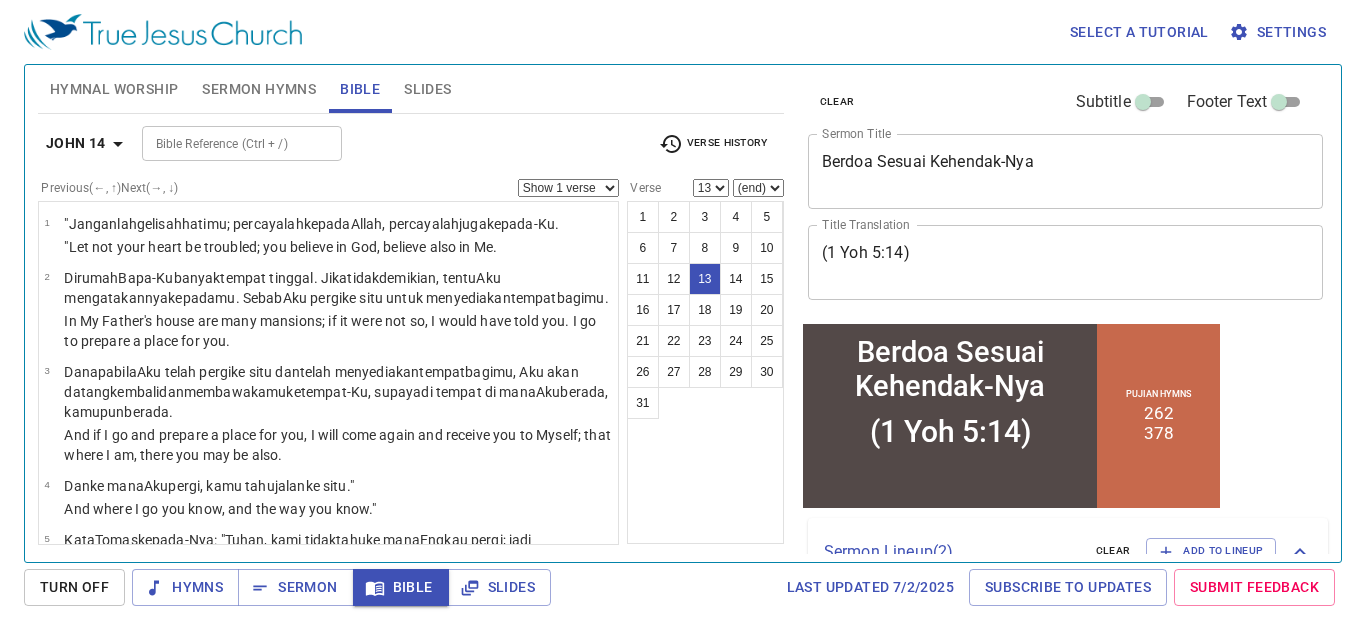 scroll, scrollTop: 1052, scrollLeft: 0, axis: vertical 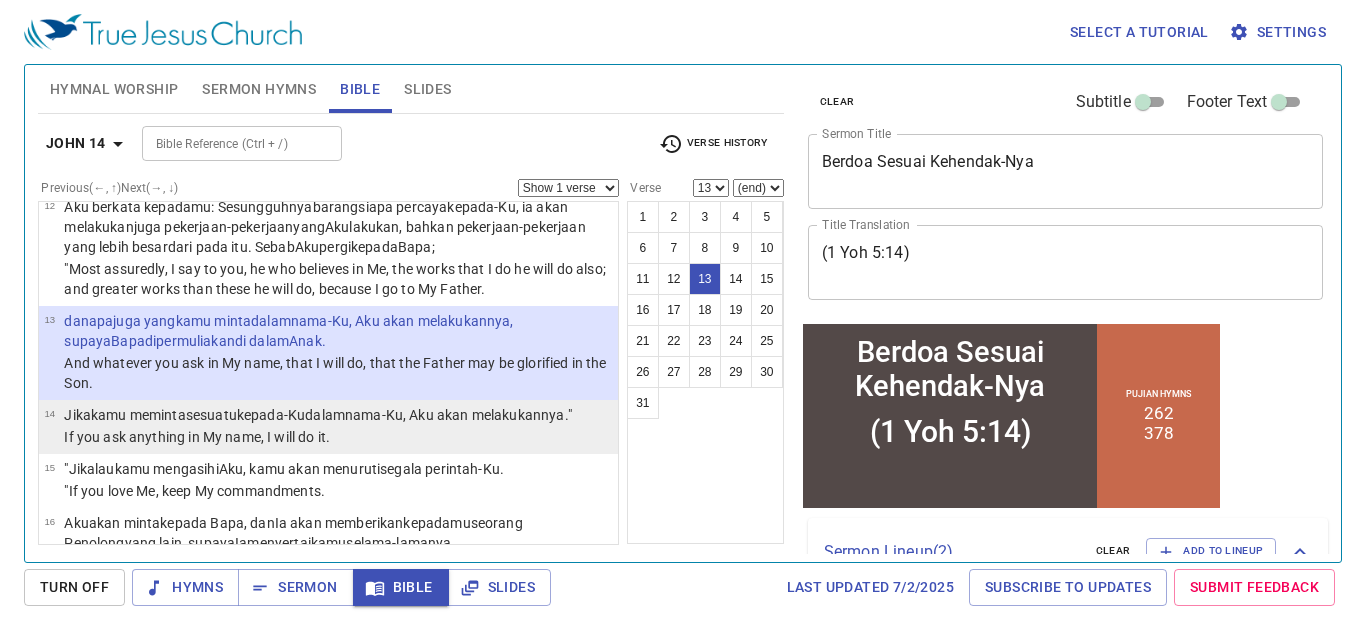 click on "Jika  kamu meminta  sesuatu  kepada-Ku  dalam  nama-Ku , Aku akan melakukannya ."" at bounding box center [317, 416] 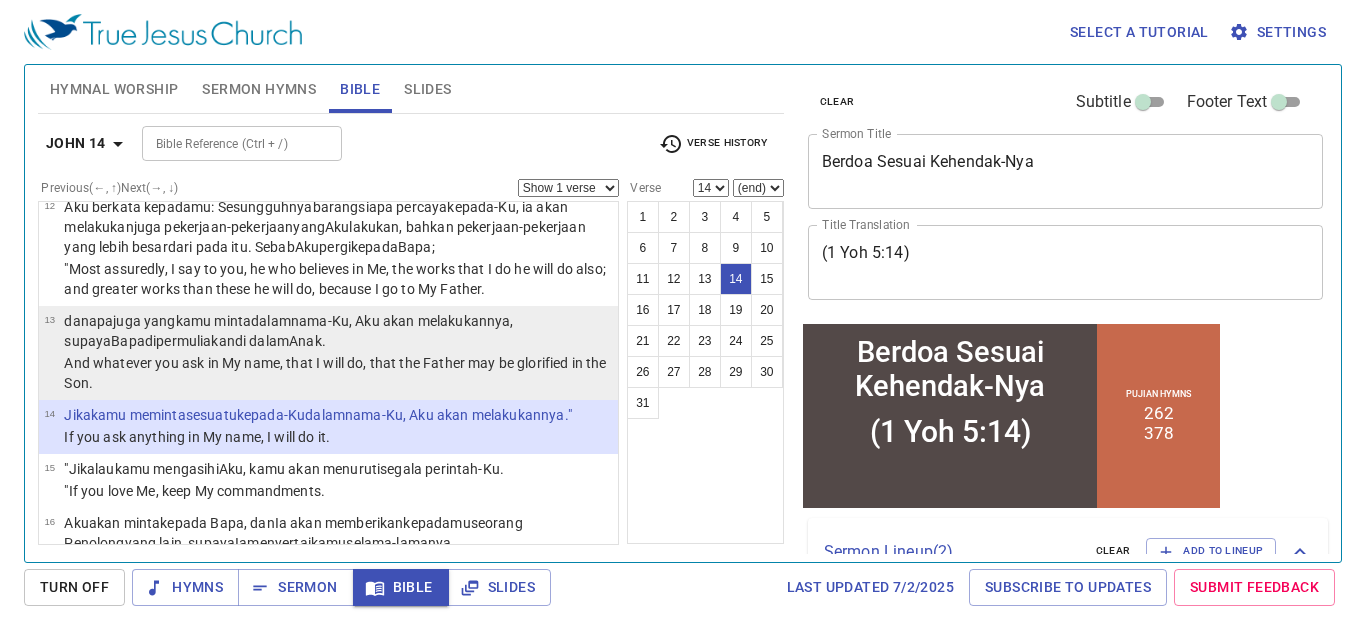 click on "dan  apa  juga yang  kamu minta  dalam  nama-Ku , Aku akan melakukannya , supaya  Bapa  dipermuliakan  di dalam  Anak ." at bounding box center [338, 331] 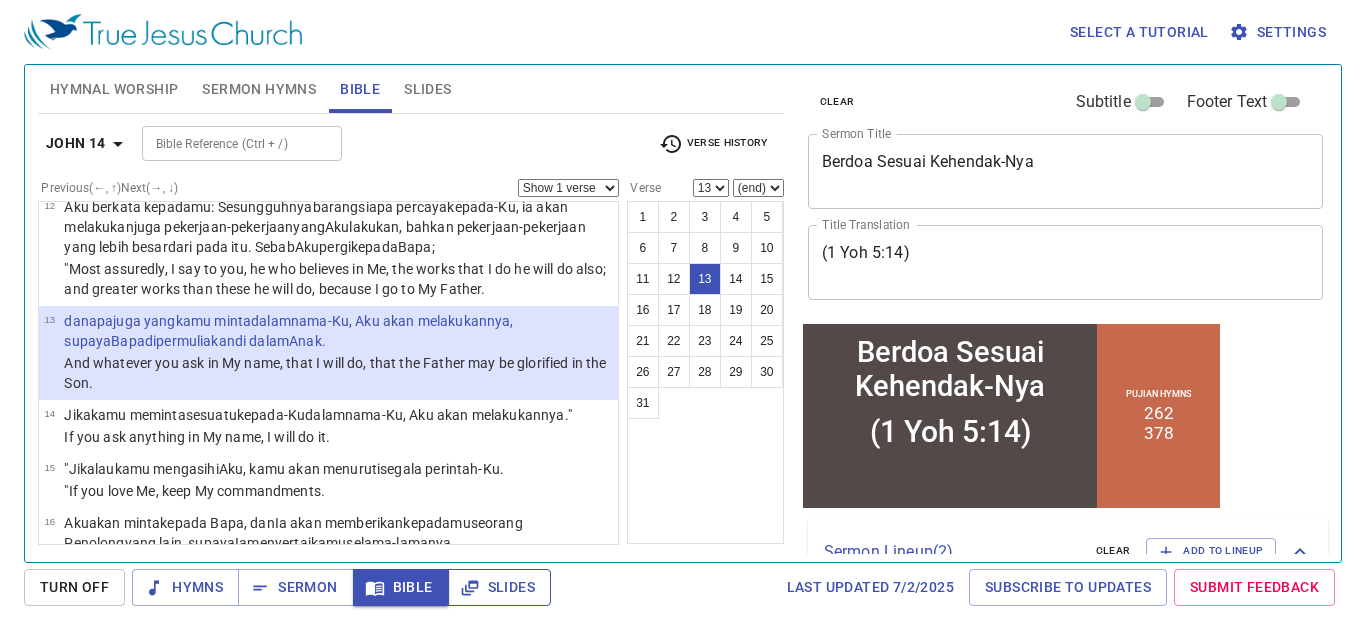click on "Slides" at bounding box center [499, 587] 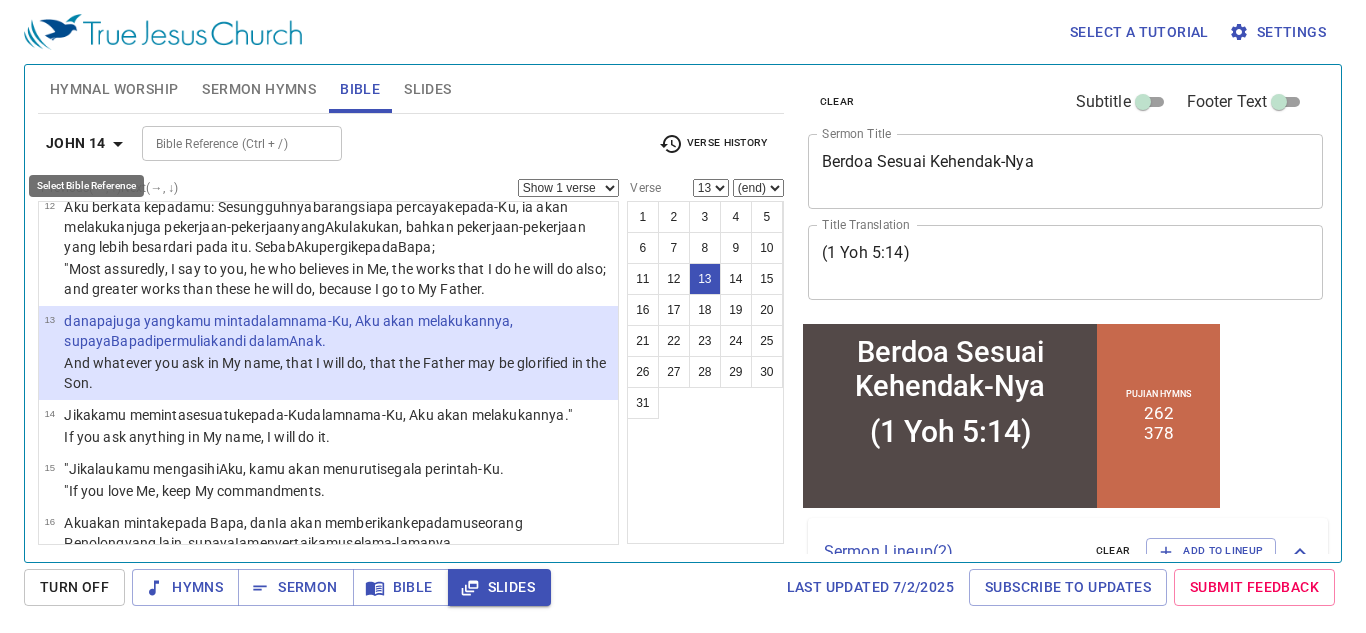 click 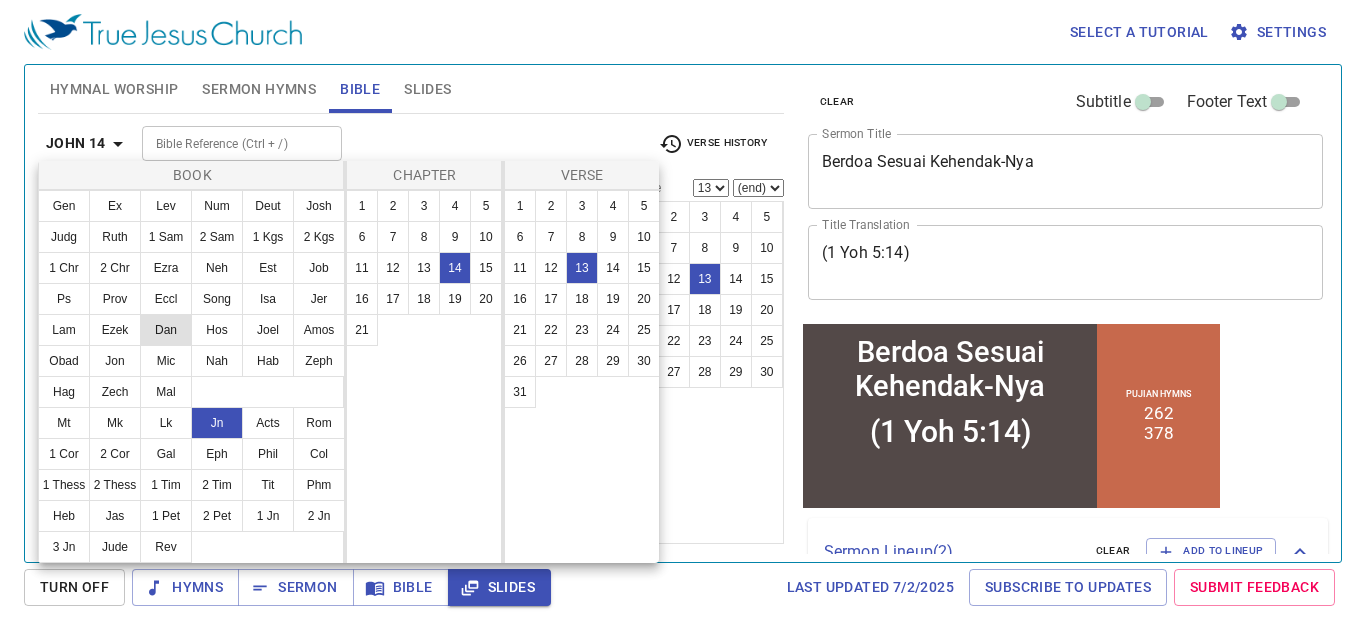 click on "Dan" at bounding box center (166, 330) 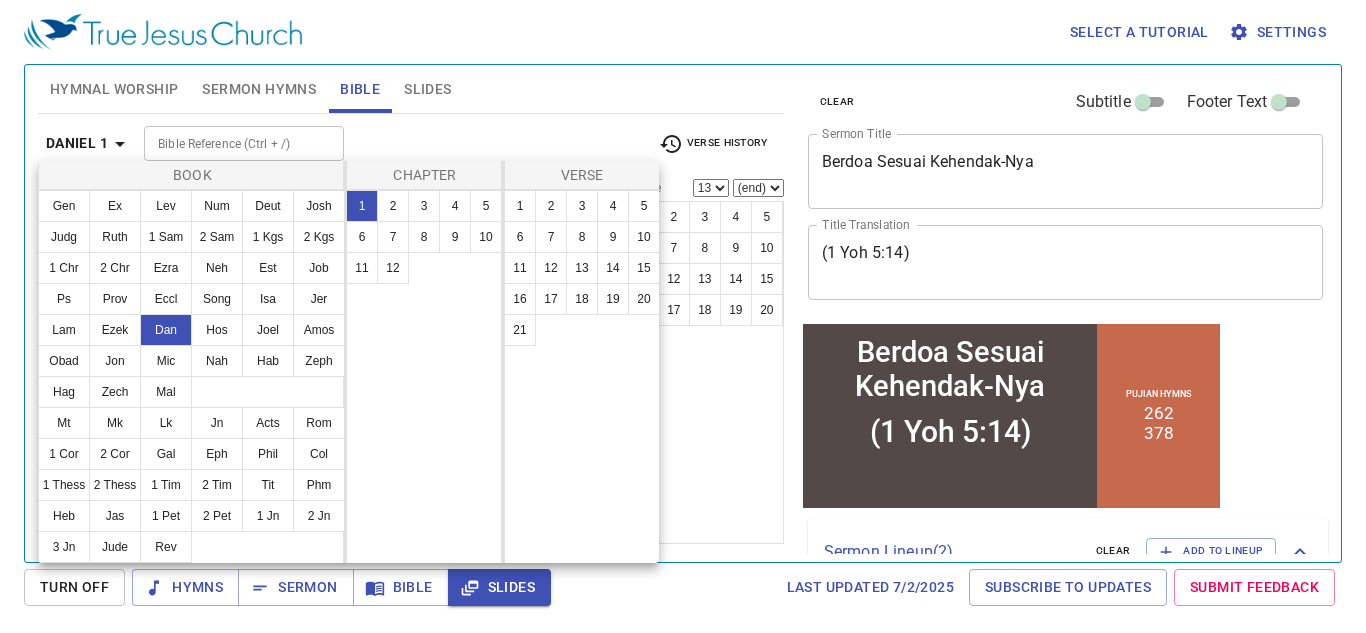 scroll, scrollTop: 0, scrollLeft: 0, axis: both 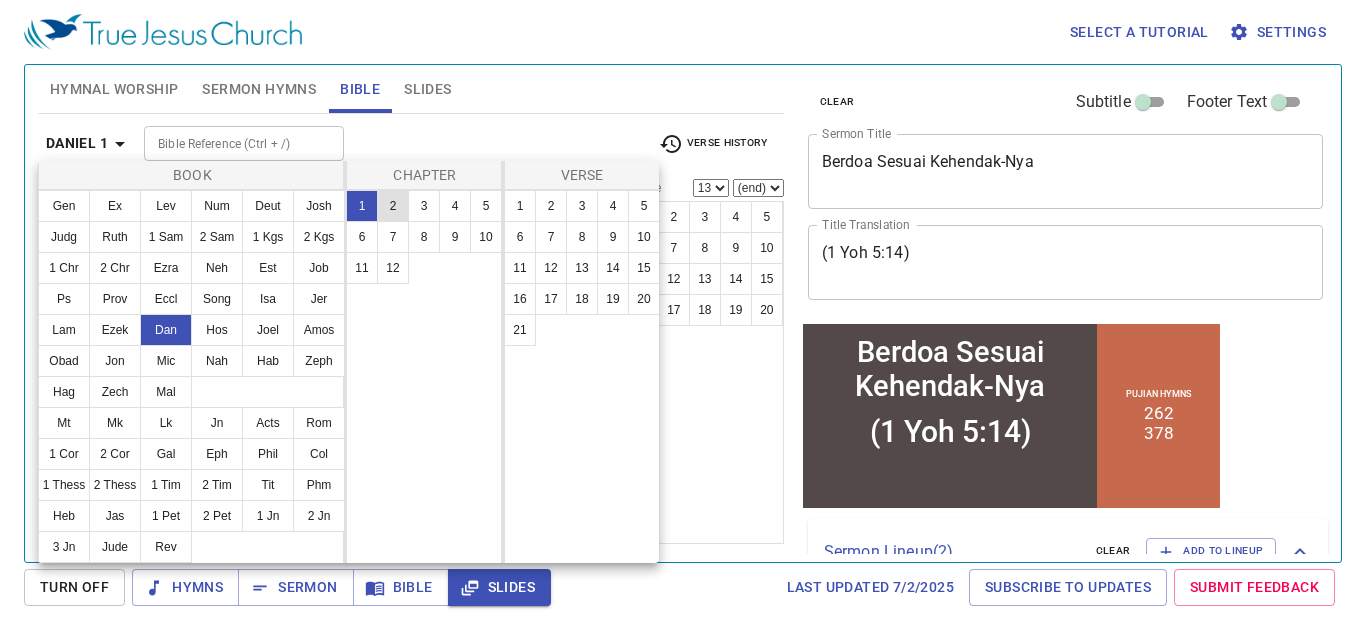 click on "2" at bounding box center (393, 206) 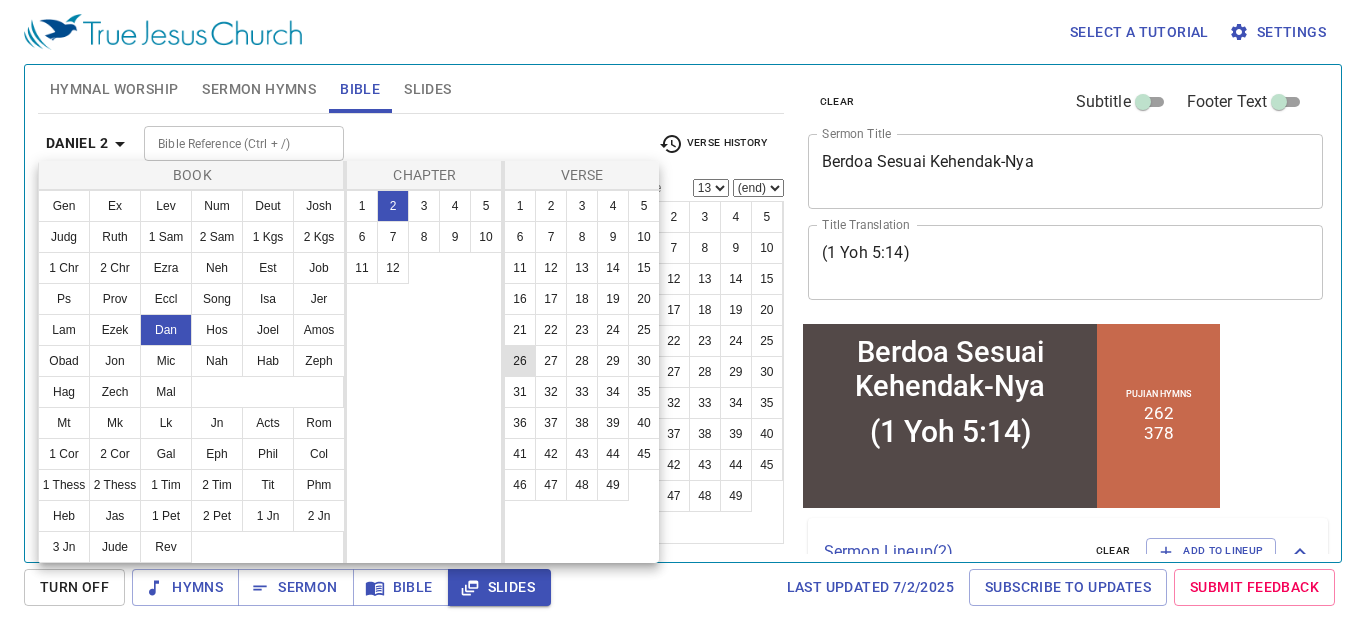 click on "26" at bounding box center [520, 361] 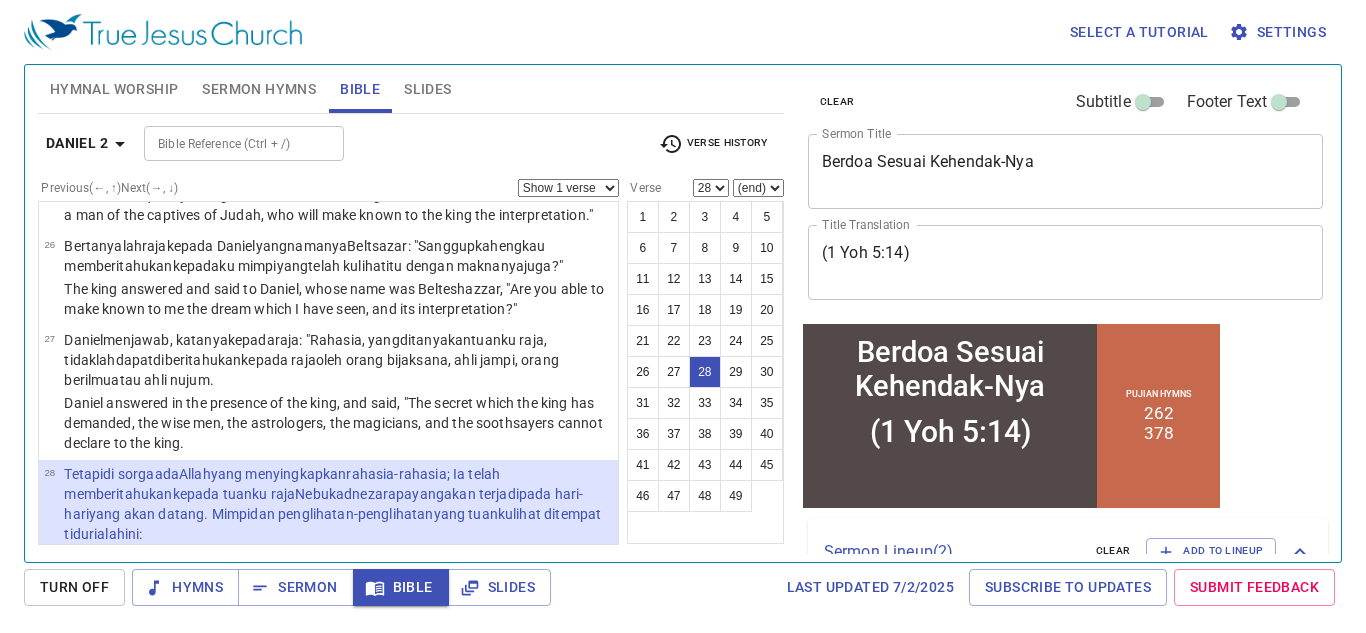 scroll, scrollTop: 2953, scrollLeft: 0, axis: vertical 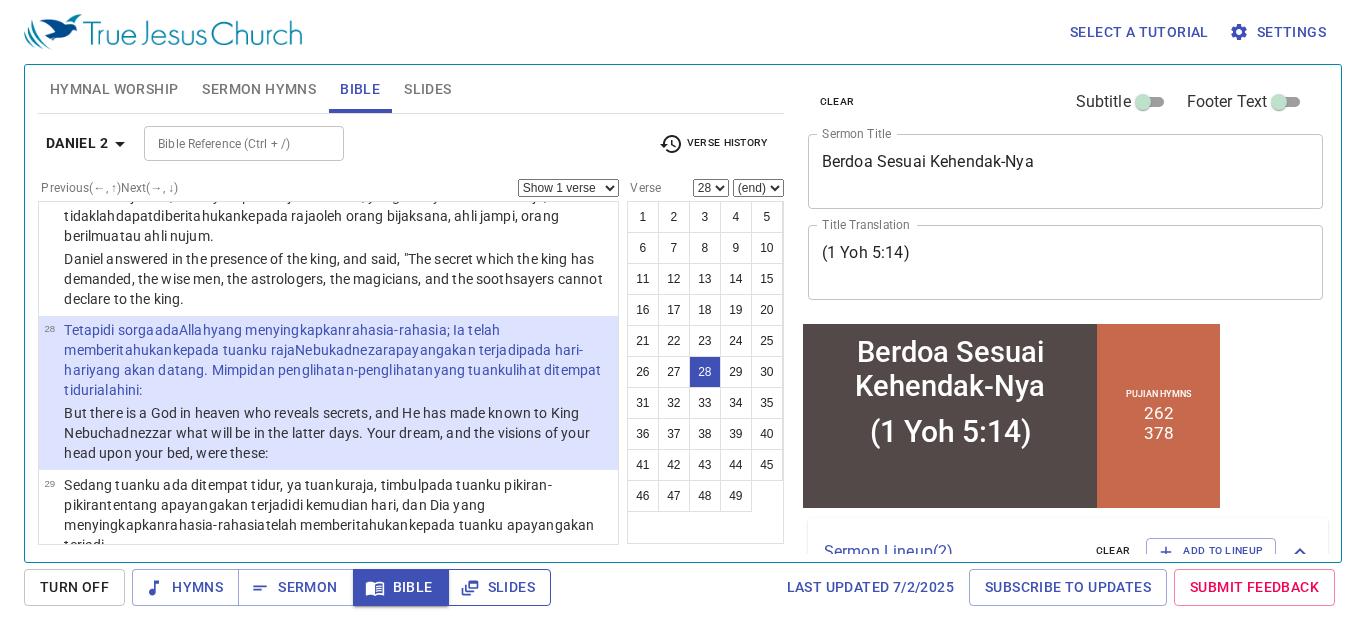 click on "Slides" at bounding box center (499, 587) 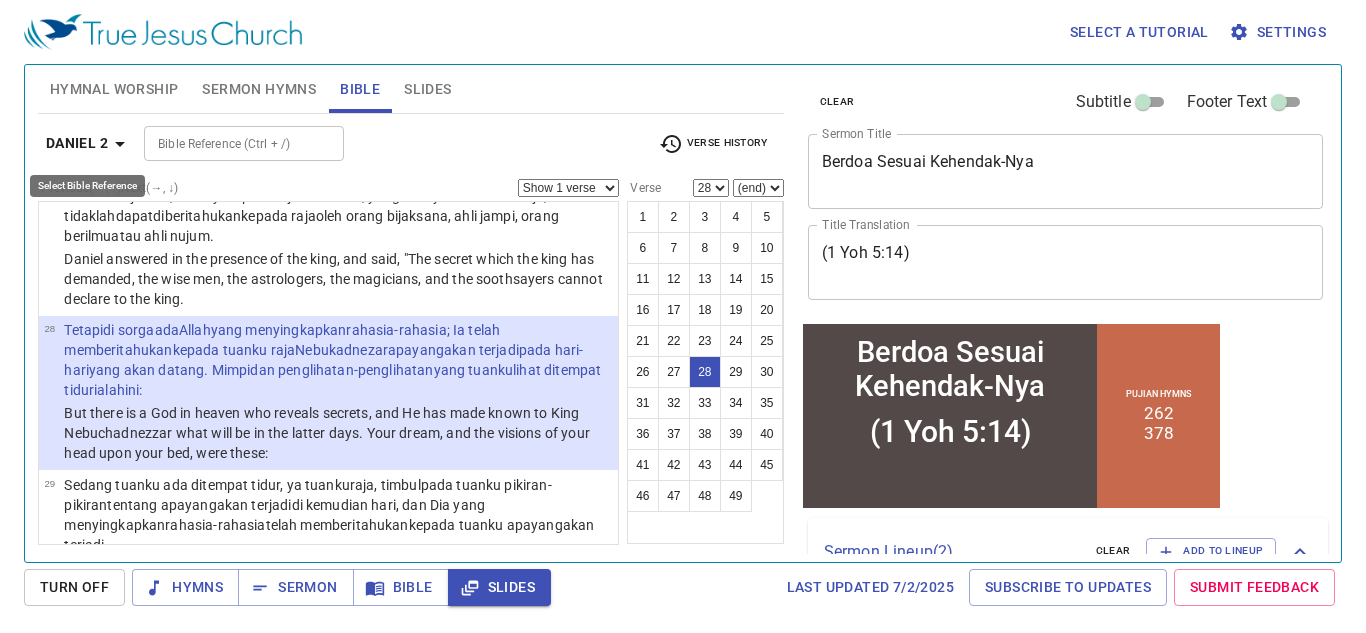 click on "Daniel 2" at bounding box center [77, 143] 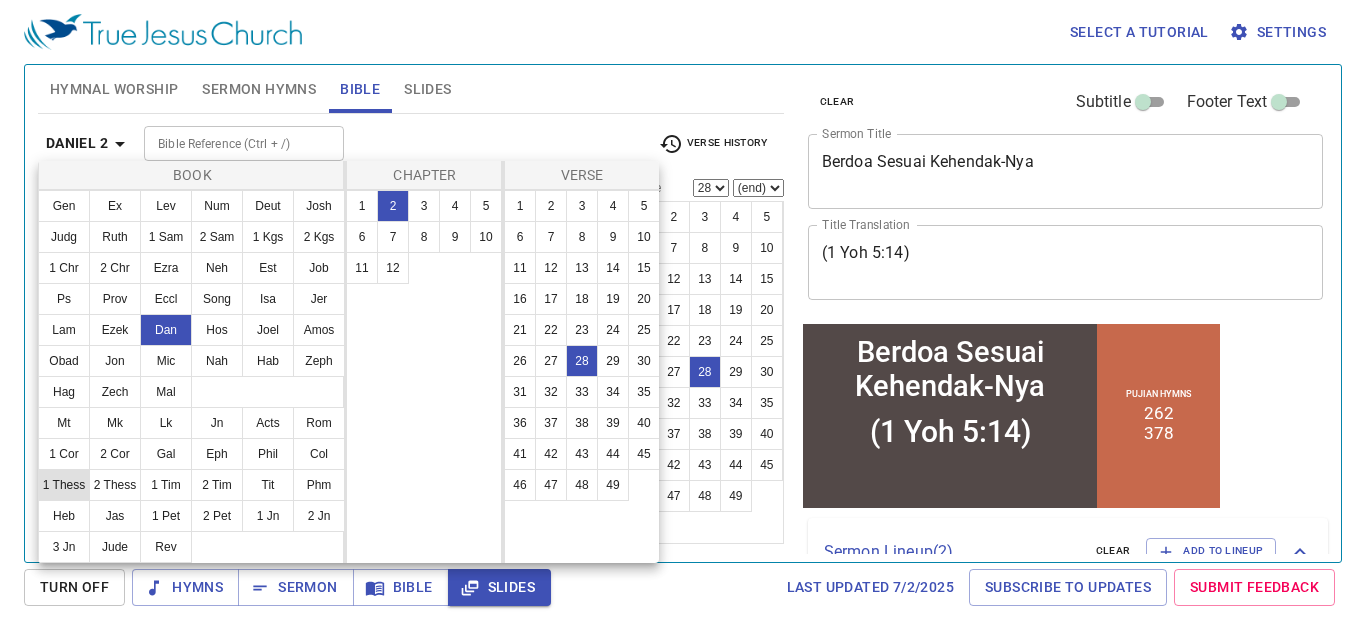 click on "1 Thess" at bounding box center [64, 485] 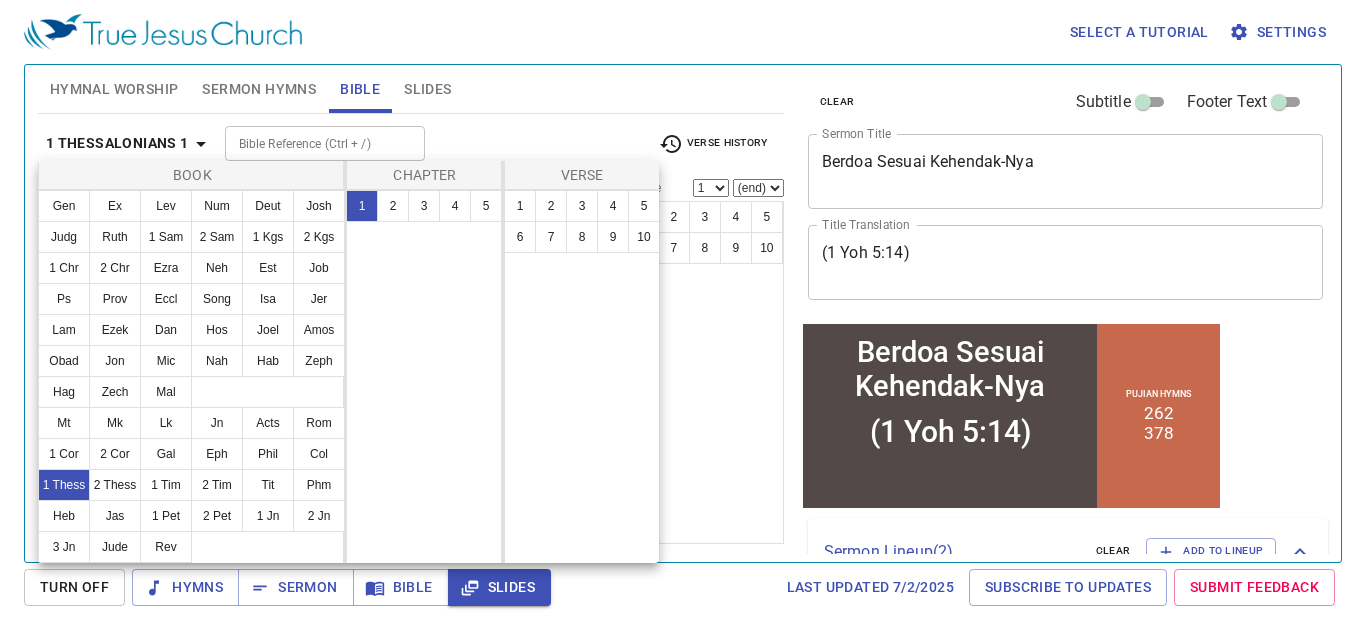scroll, scrollTop: 0, scrollLeft: 0, axis: both 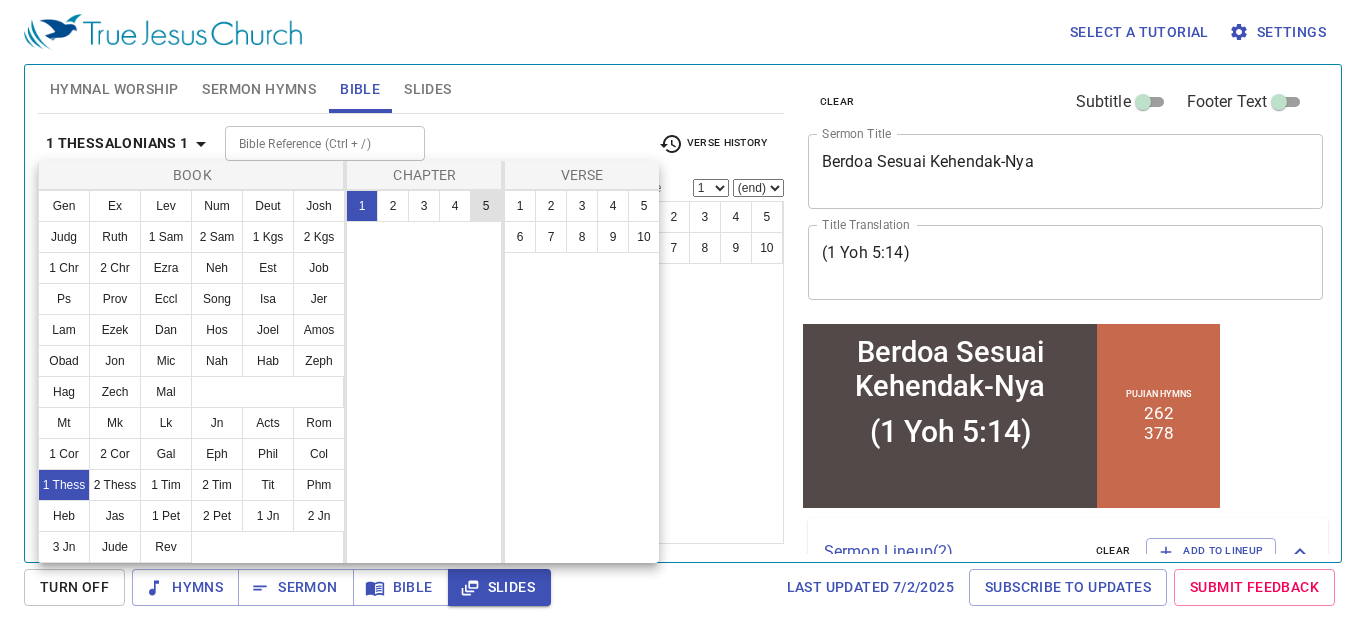 click on "5" at bounding box center (486, 206) 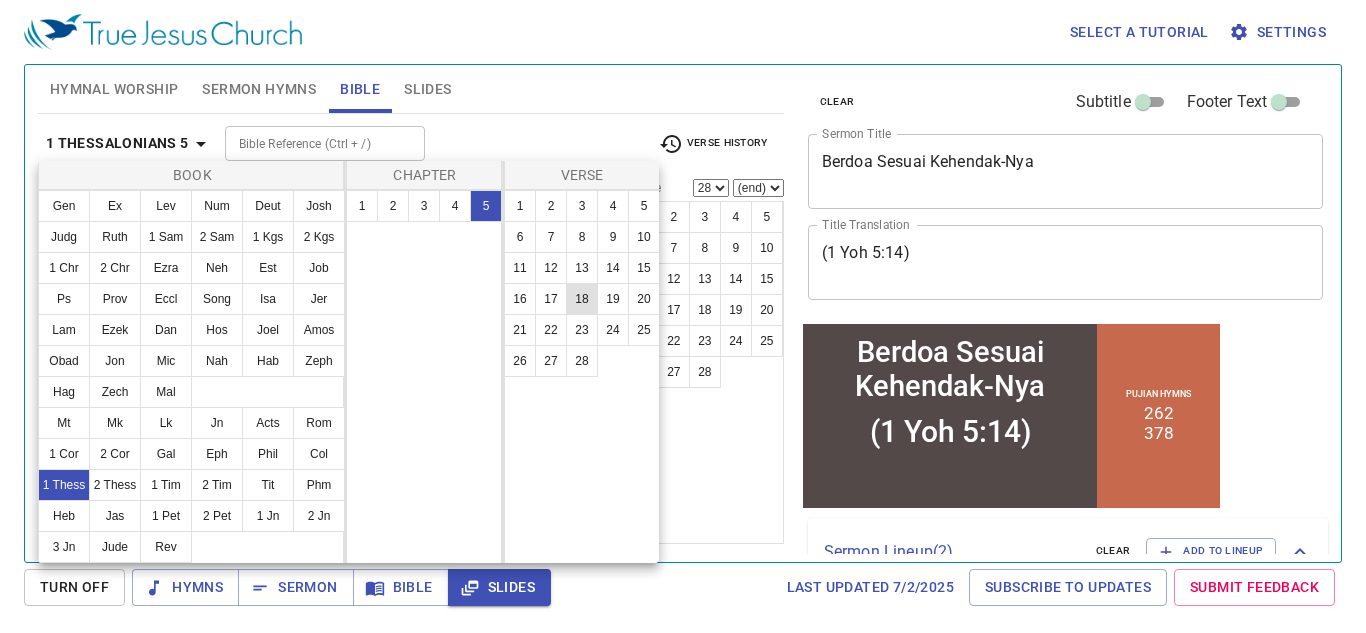 click on "18" at bounding box center [582, 299] 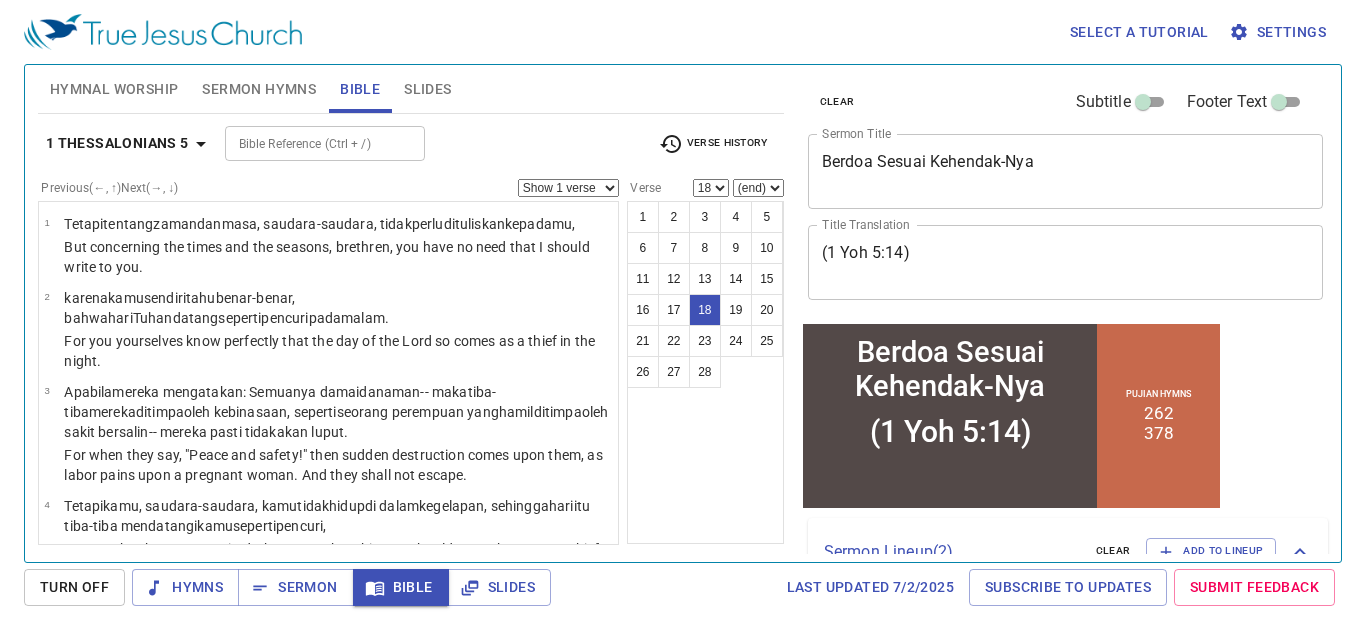 scroll, scrollTop: 1332, scrollLeft: 0, axis: vertical 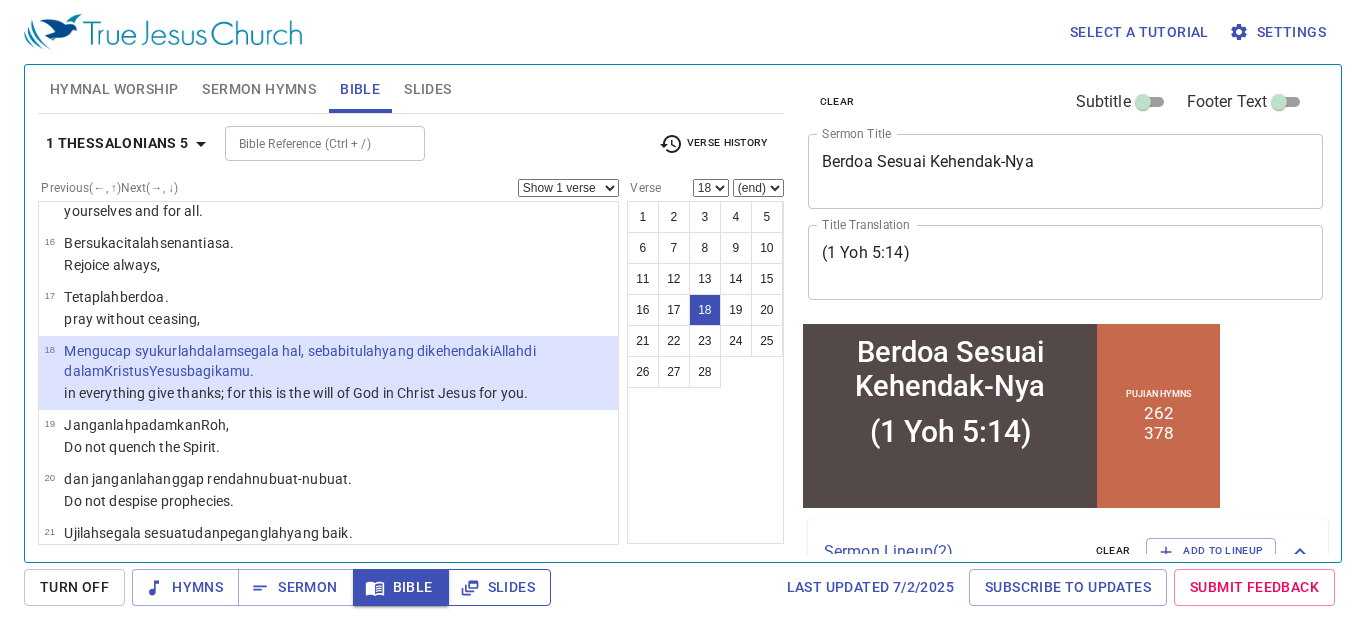 click on "Slides" at bounding box center [499, 587] 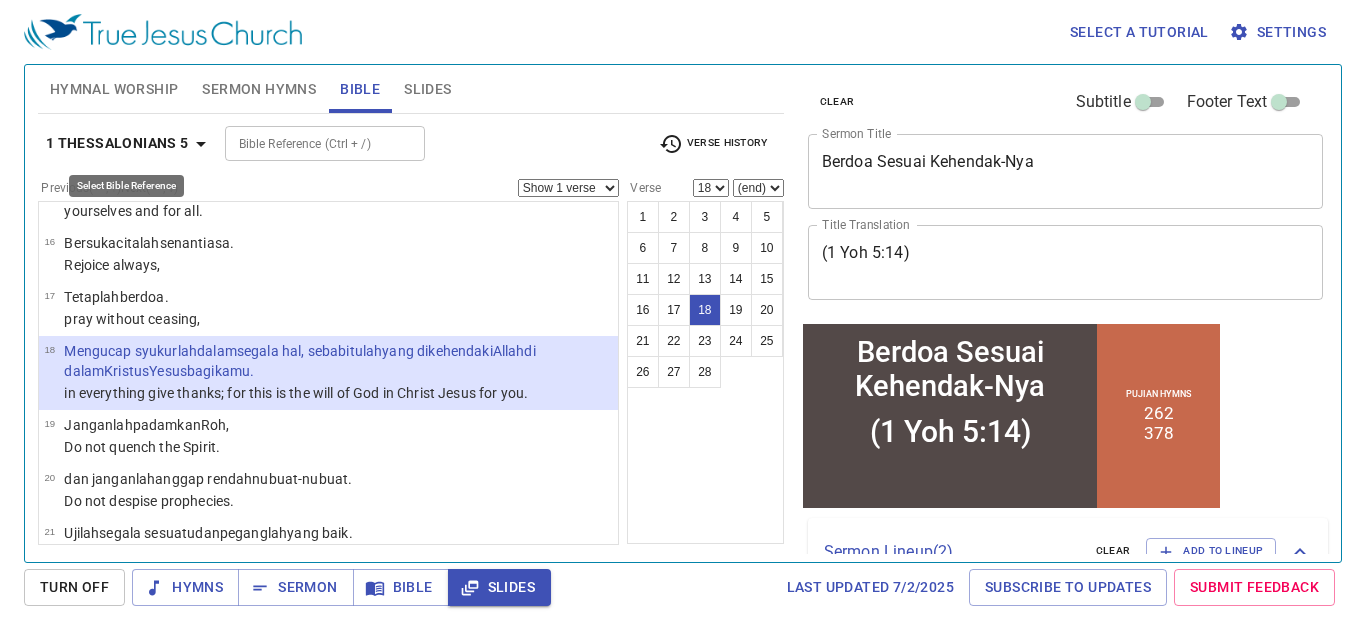 click on "1 Thessalonians 5" at bounding box center (117, 143) 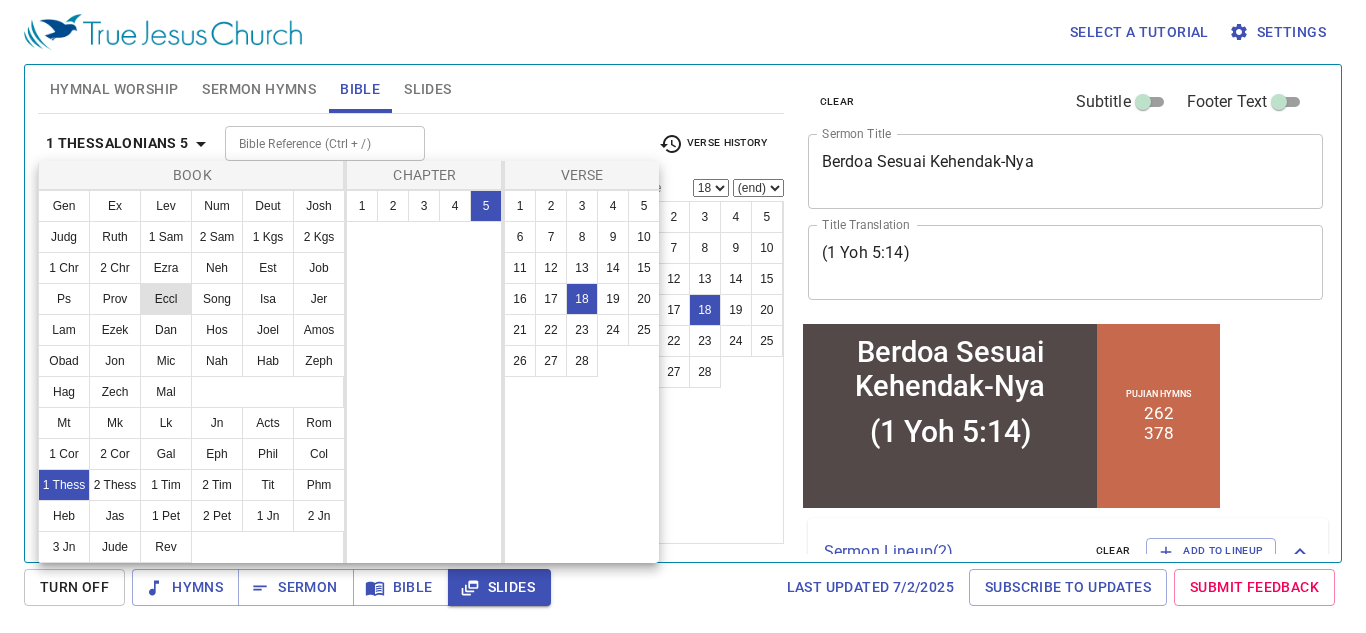 click on "Eccl" at bounding box center [166, 299] 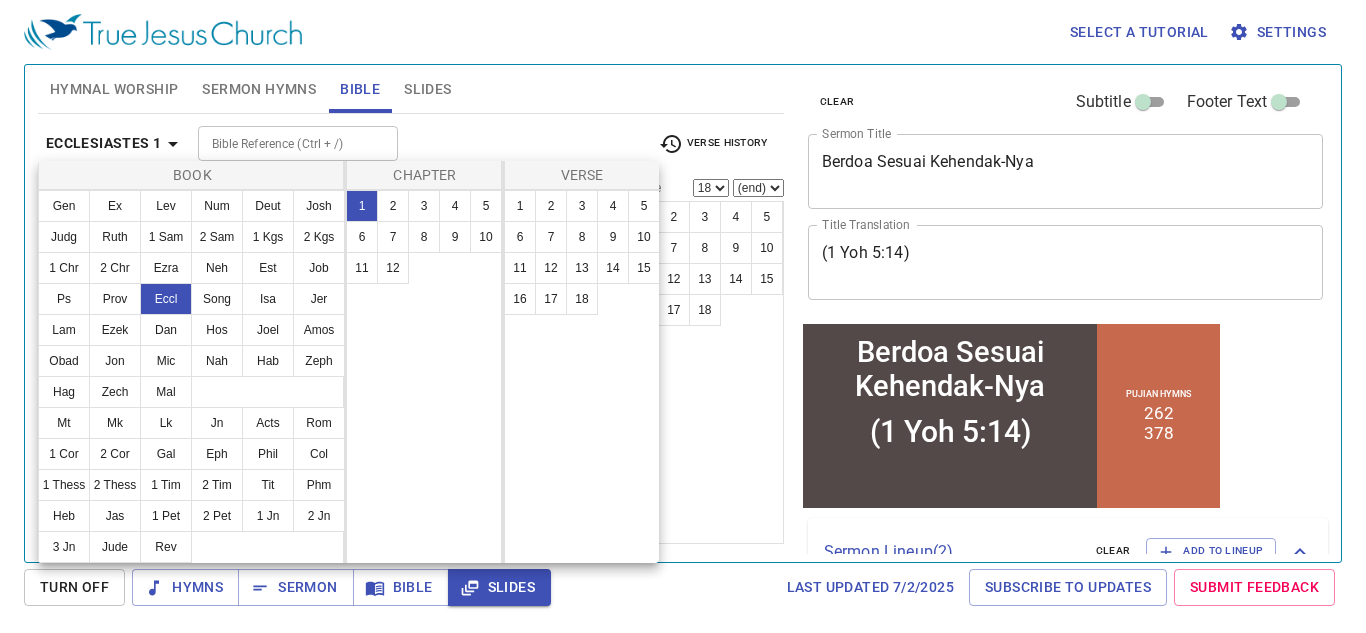 scroll, scrollTop: 0, scrollLeft: 0, axis: both 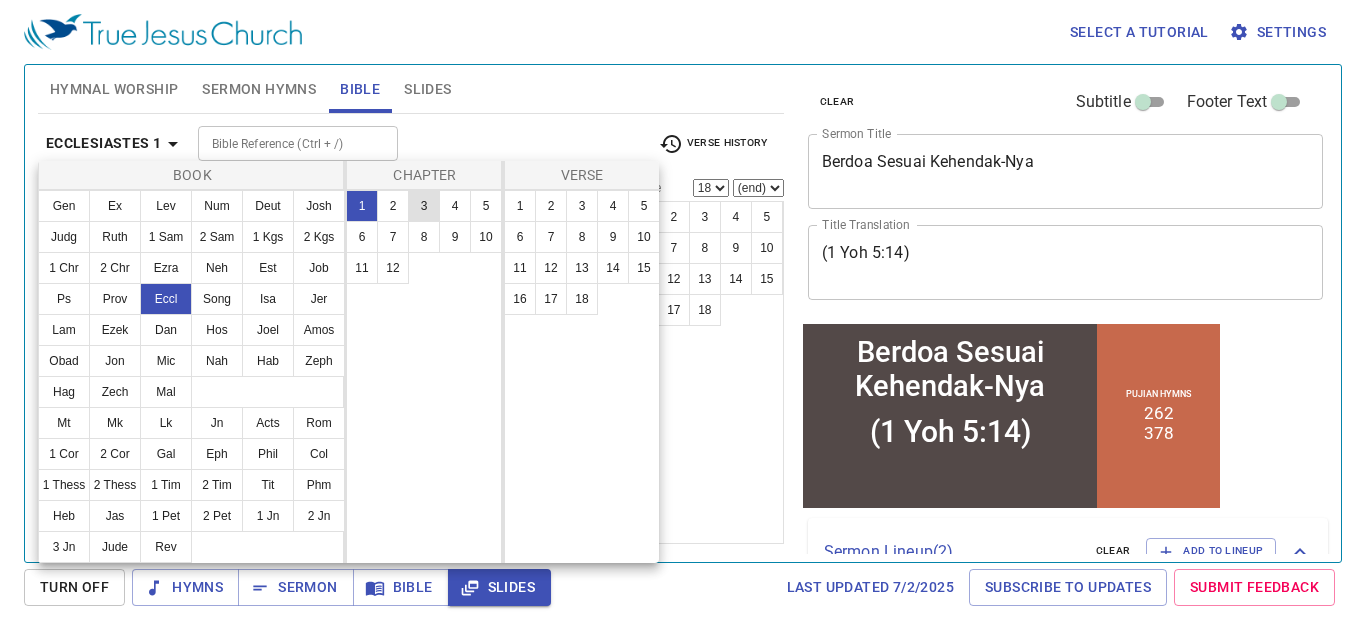 click on "3" at bounding box center (424, 206) 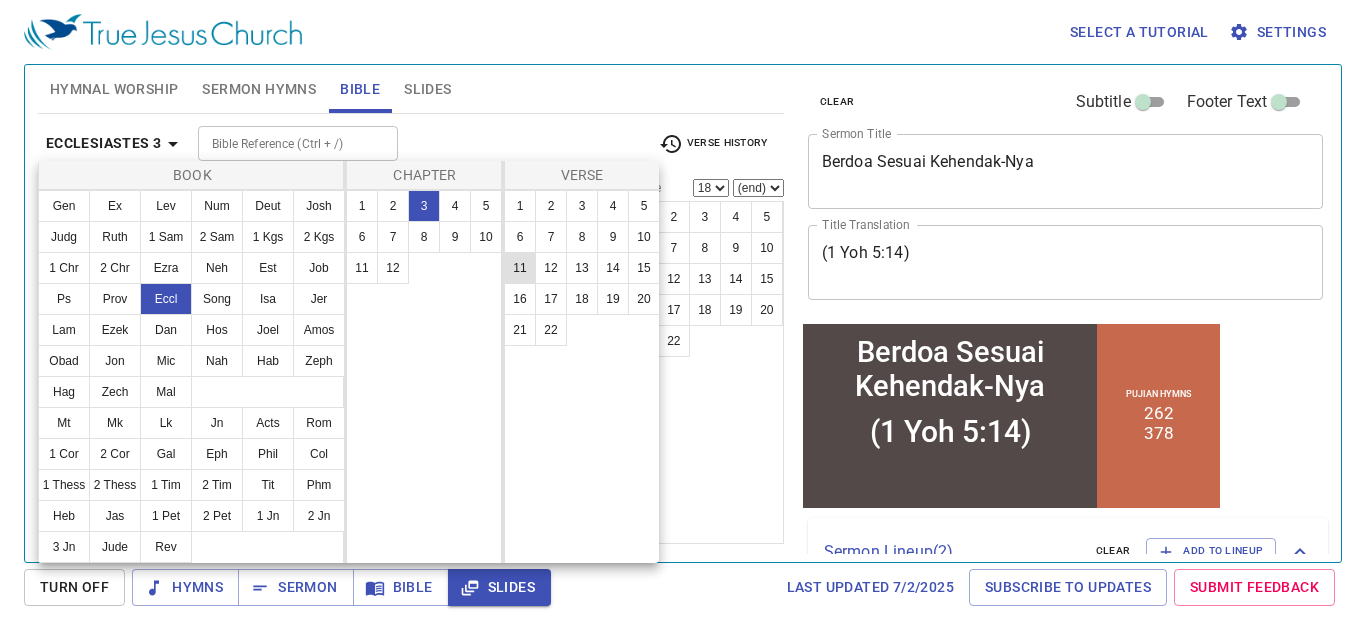 click on "11" at bounding box center (520, 268) 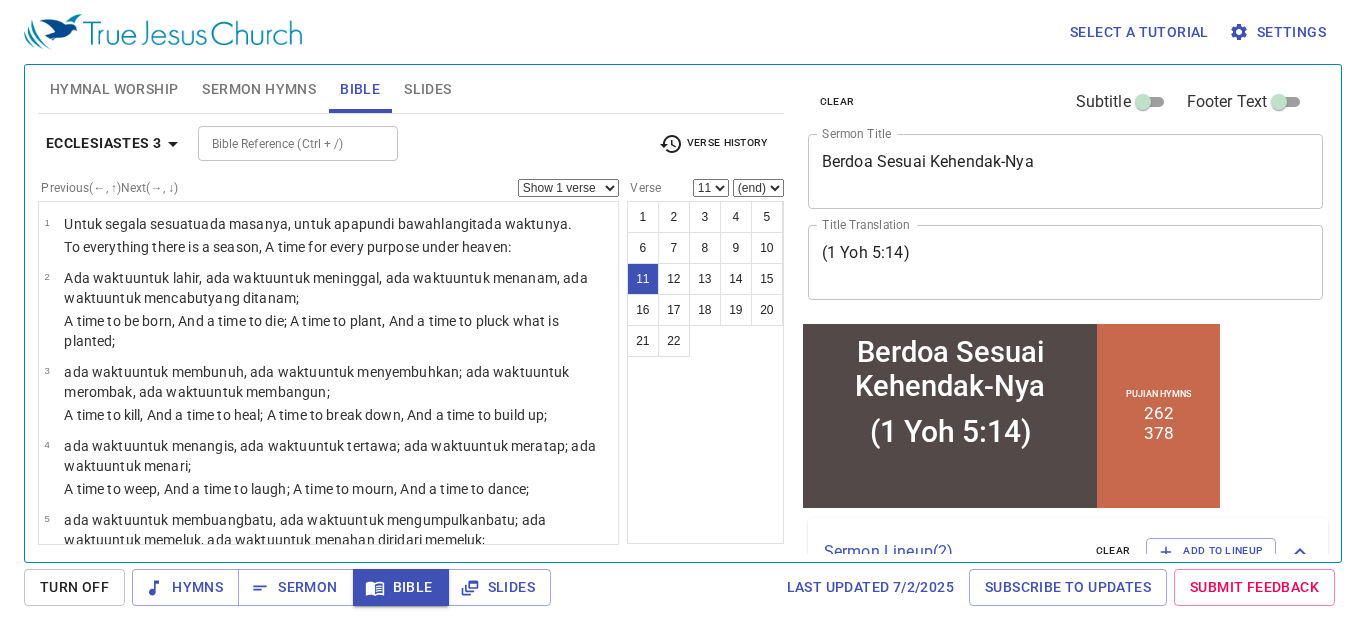 scroll, scrollTop: 634, scrollLeft: 0, axis: vertical 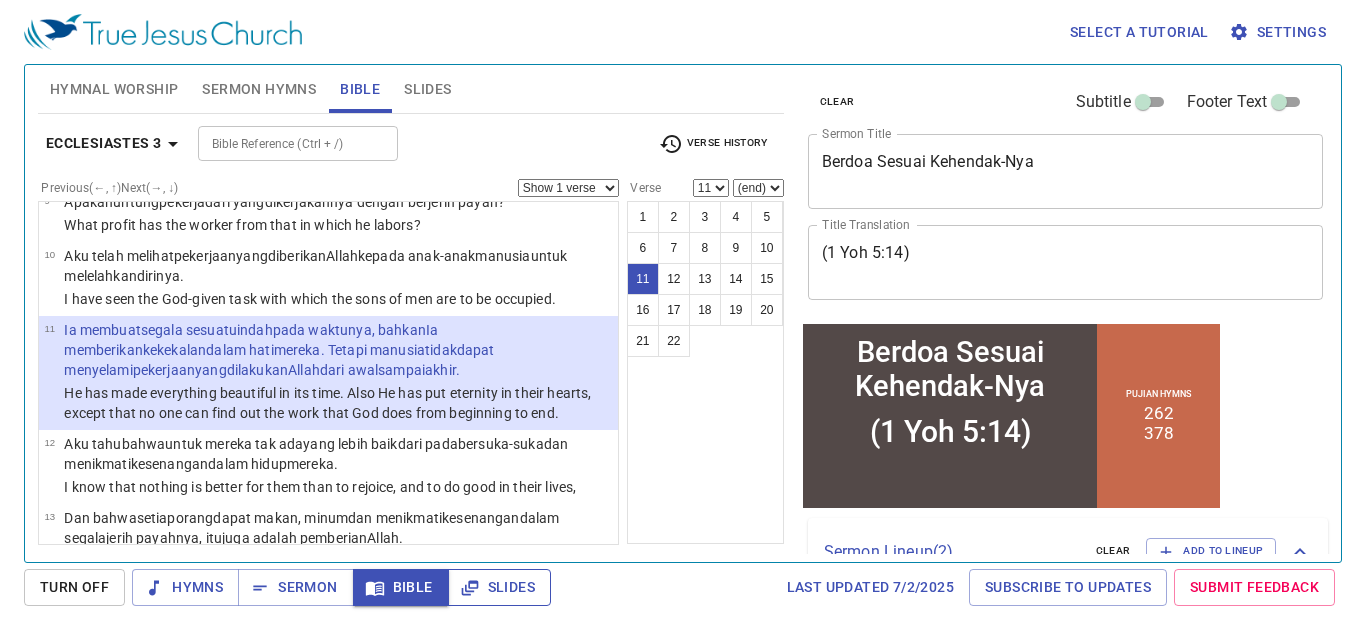 click on "Slides" at bounding box center [499, 587] 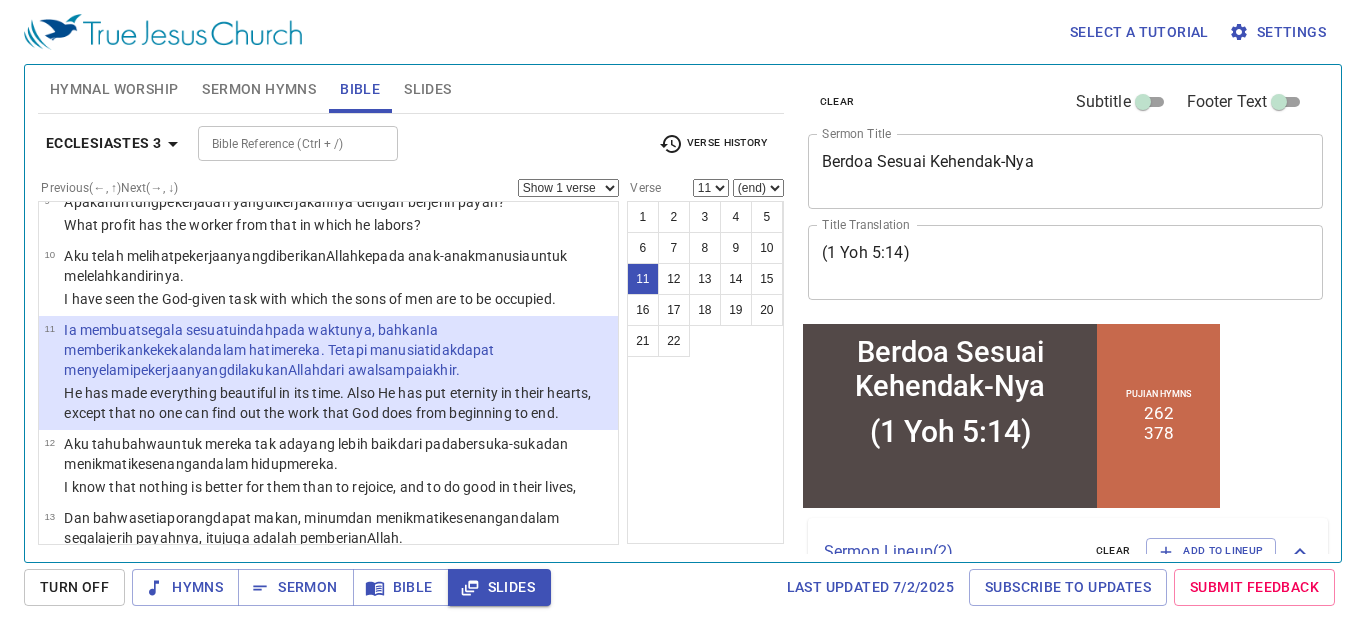 click on "Ia membuat  segala sesuatu  indah  pada waktunya , bahkan  Ia memberikan  kekekalan  dalam hati  mereka. Tetapi manusia  tidak  dapat menyelami  pekerjaan  yang  dilakukan  Allah  dari awal  sampai  akhir ." at bounding box center [338, 350] 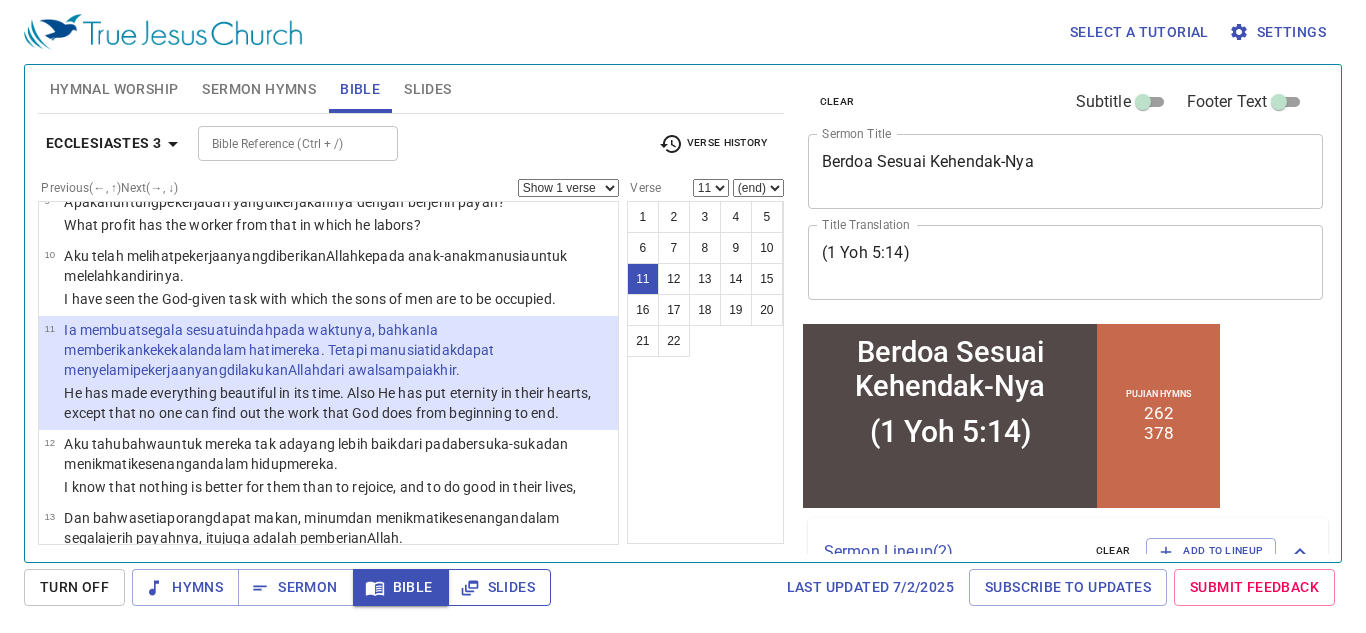 click on "Slides" at bounding box center (499, 587) 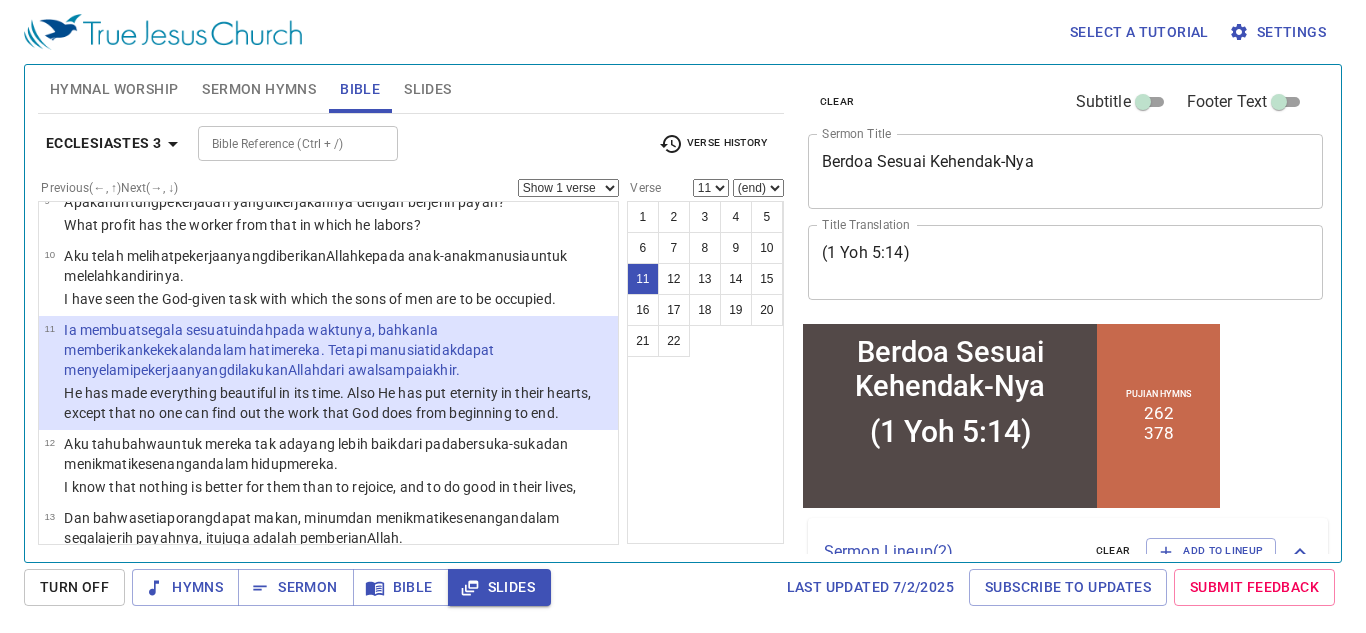 click on "Sermon Hymns" at bounding box center [259, 89] 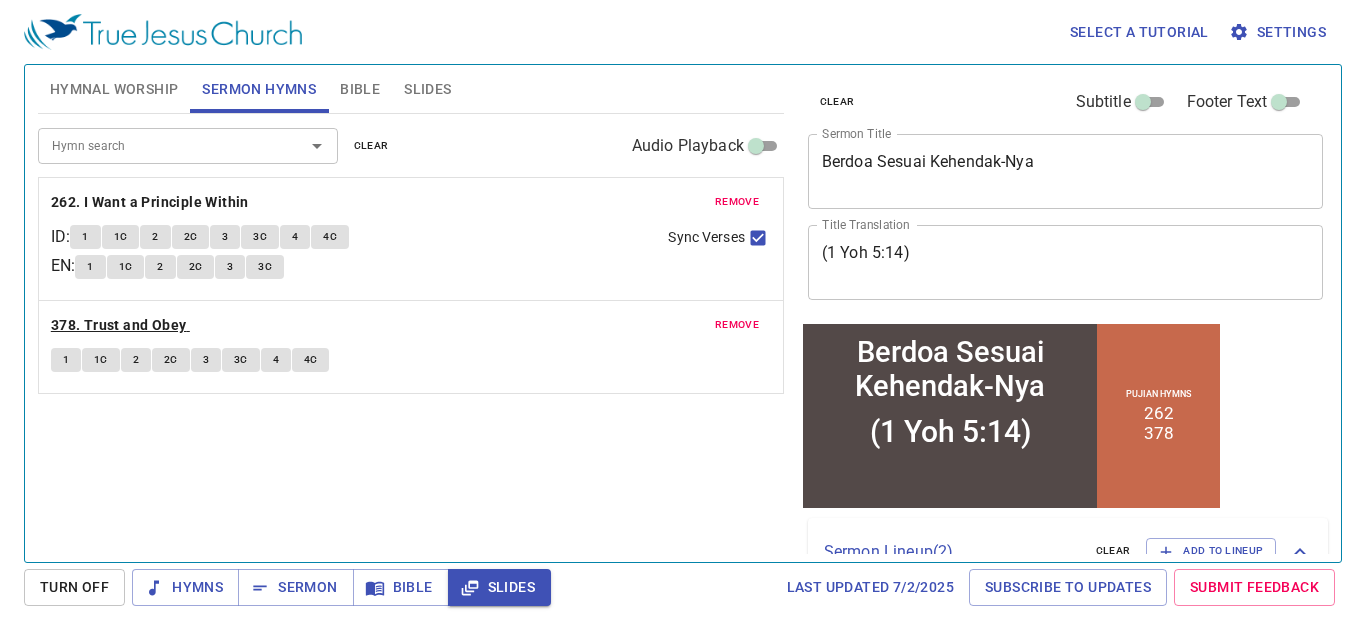 click on "378. Trust and Obey" at bounding box center [119, 325] 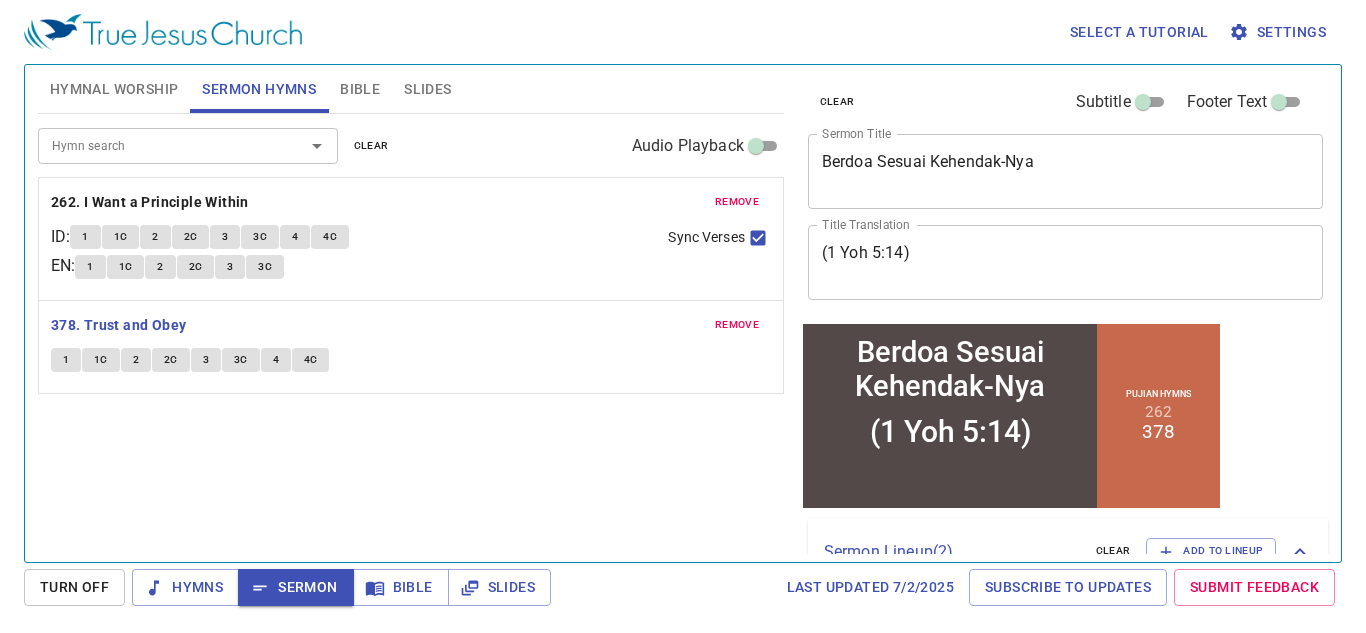 click on "1" at bounding box center (66, 360) 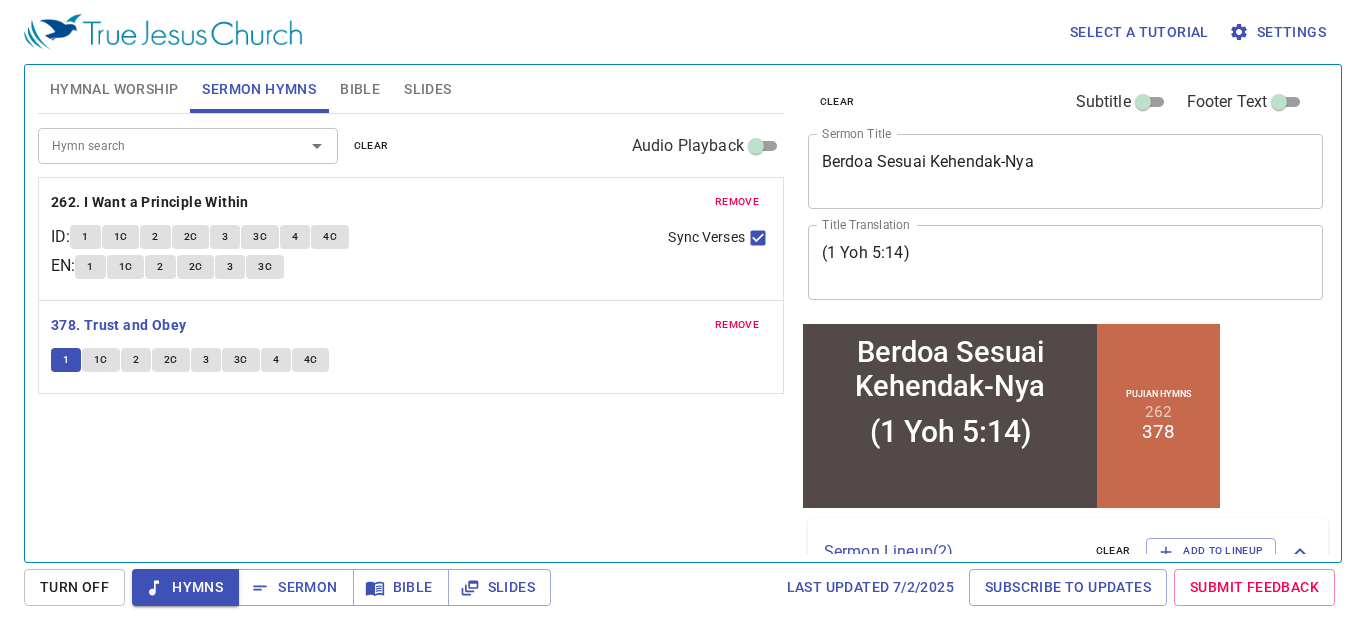 type 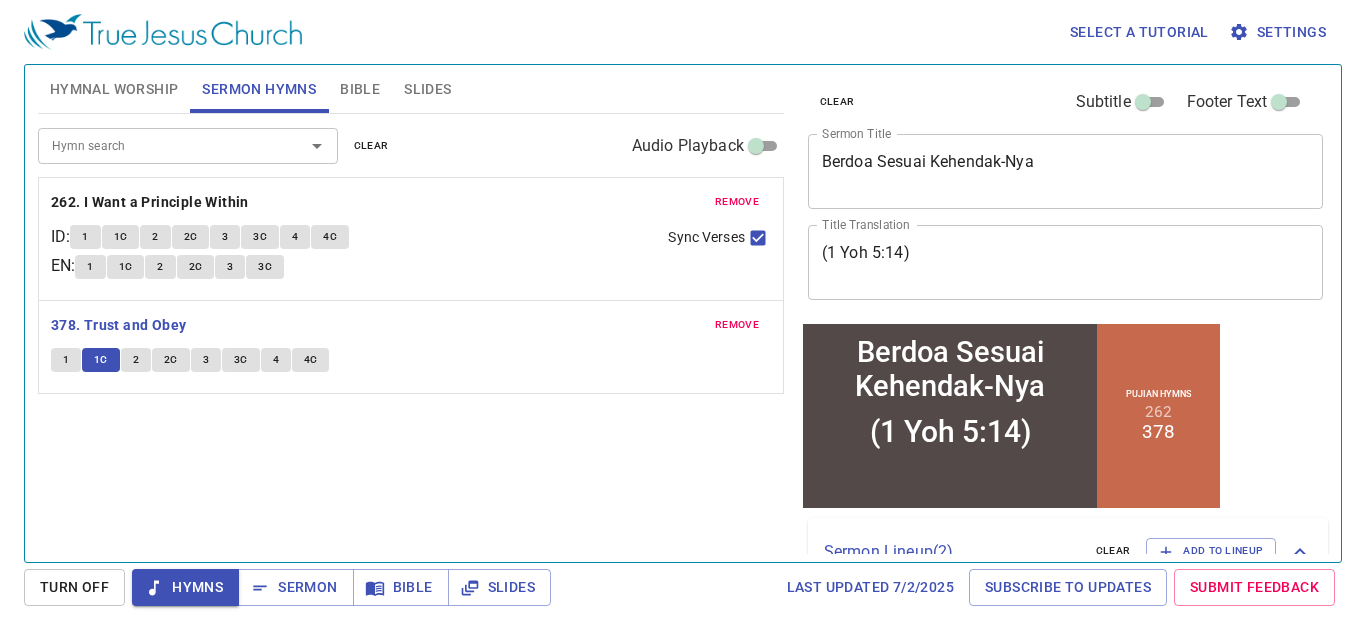 click on "4" at bounding box center (276, 360) 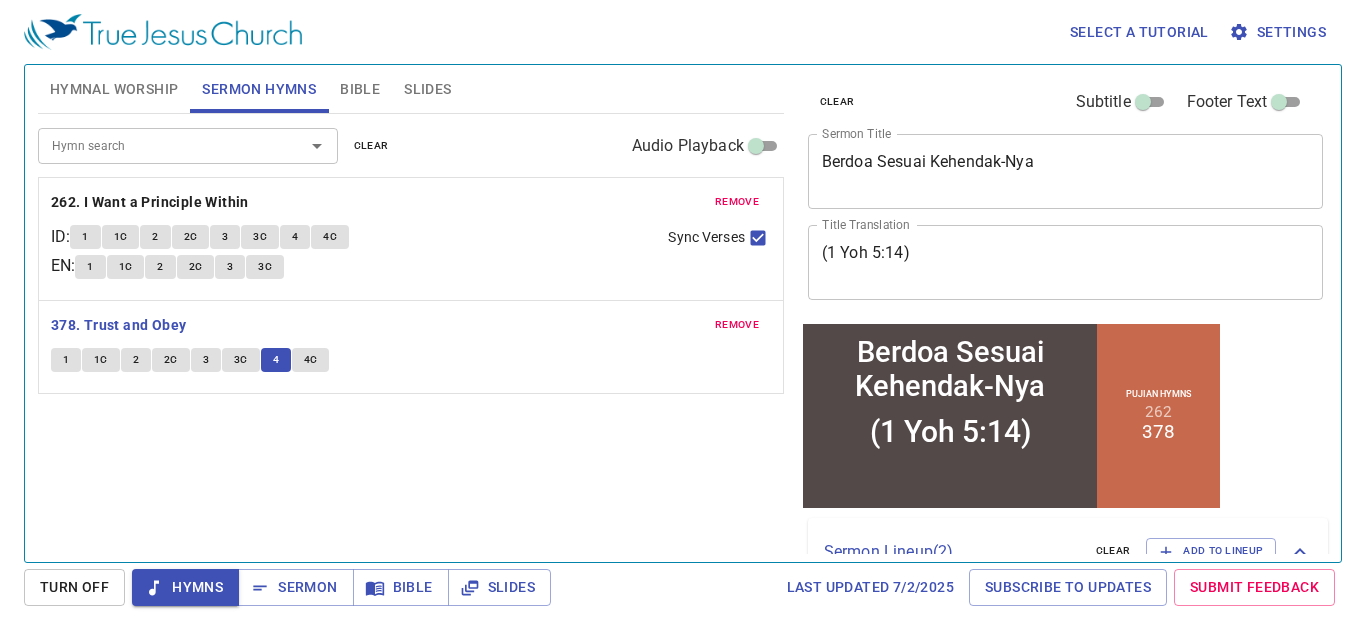 type 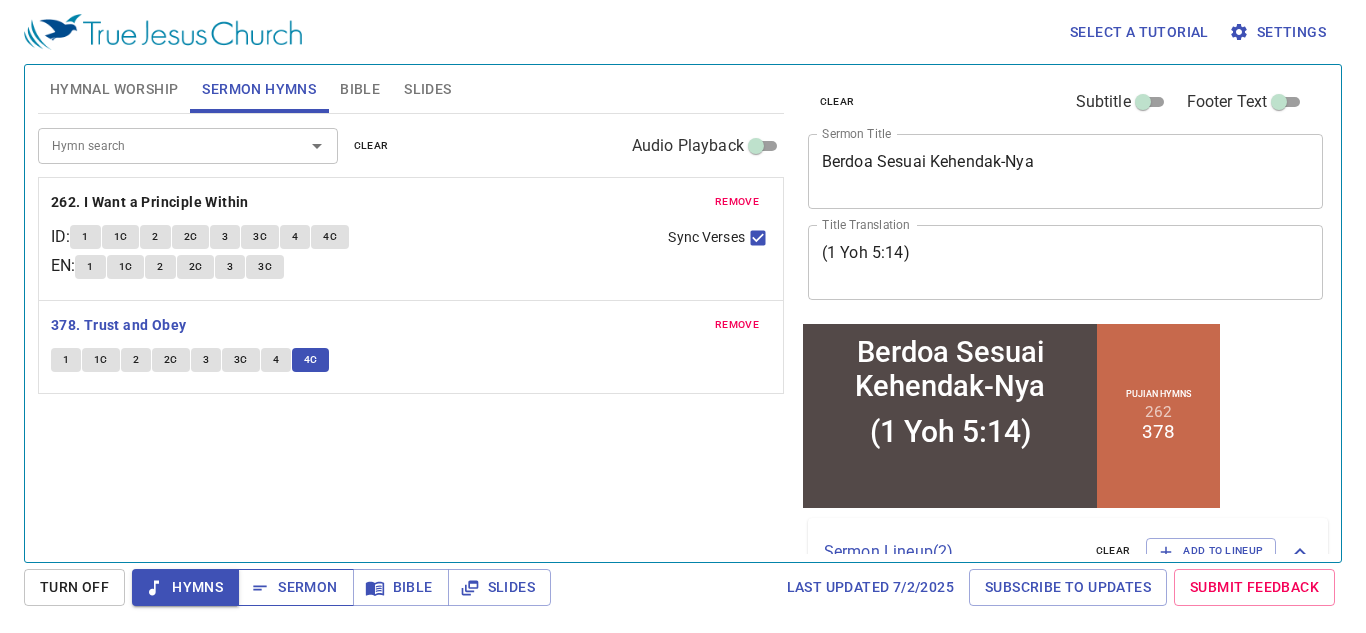click on "Sermon" at bounding box center [295, 587] 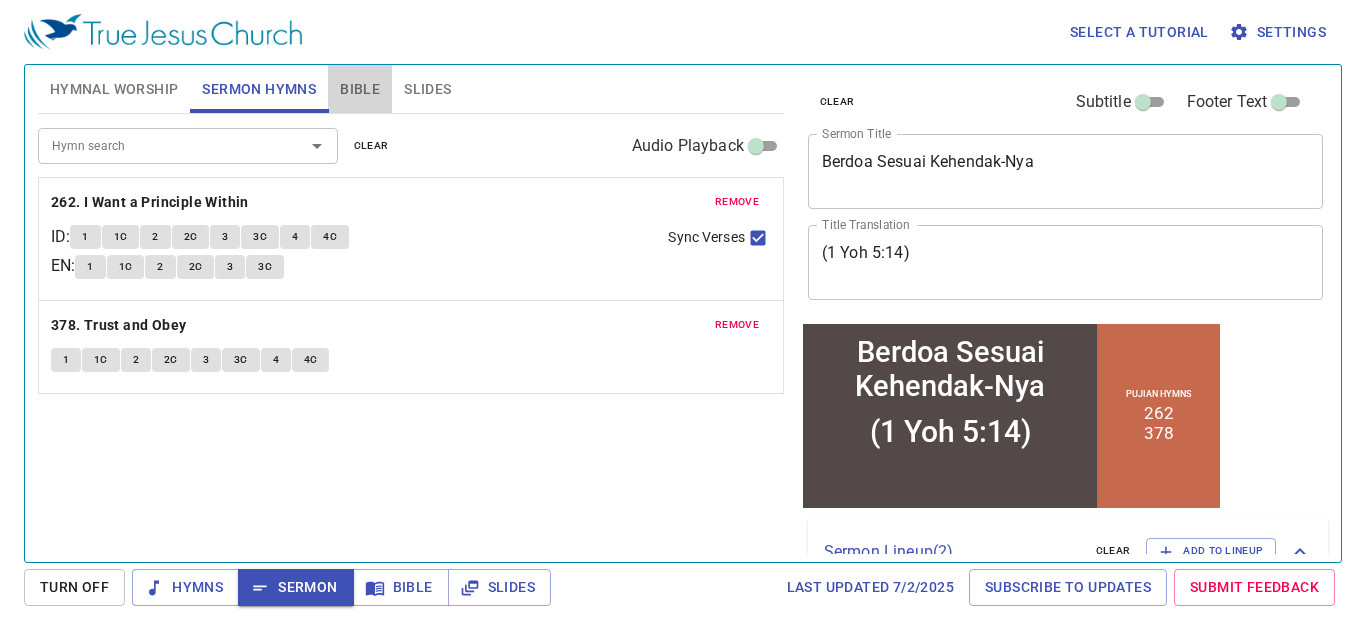 click on "Bible" at bounding box center (360, 89) 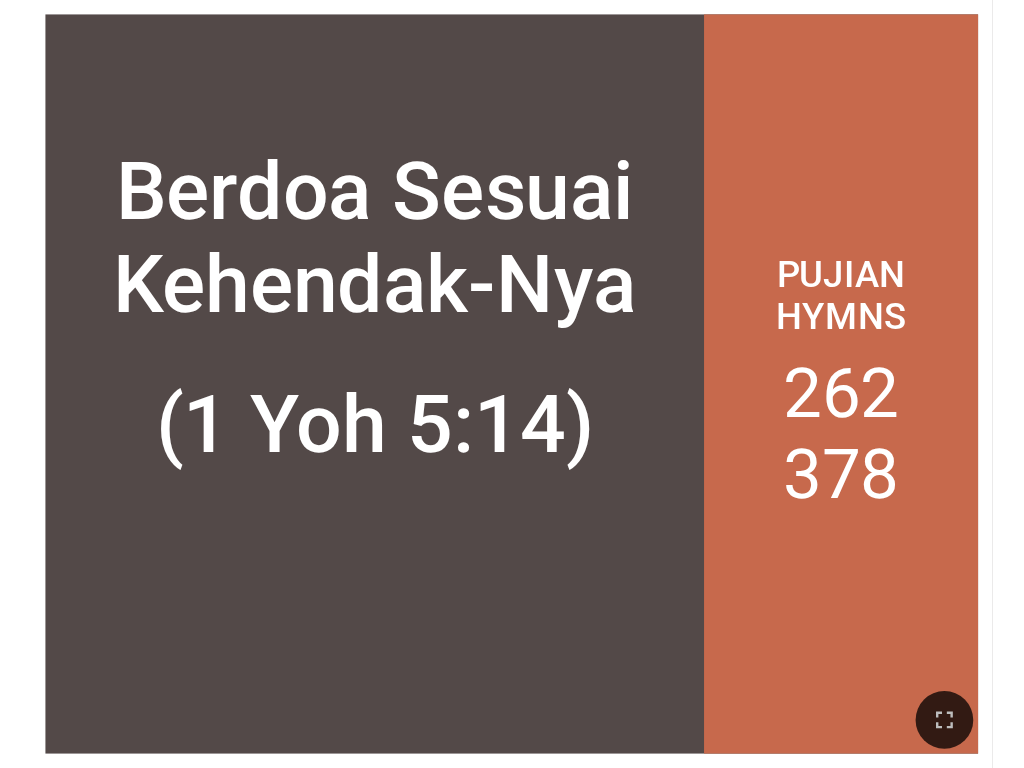 scroll, scrollTop: 0, scrollLeft: 0, axis: both 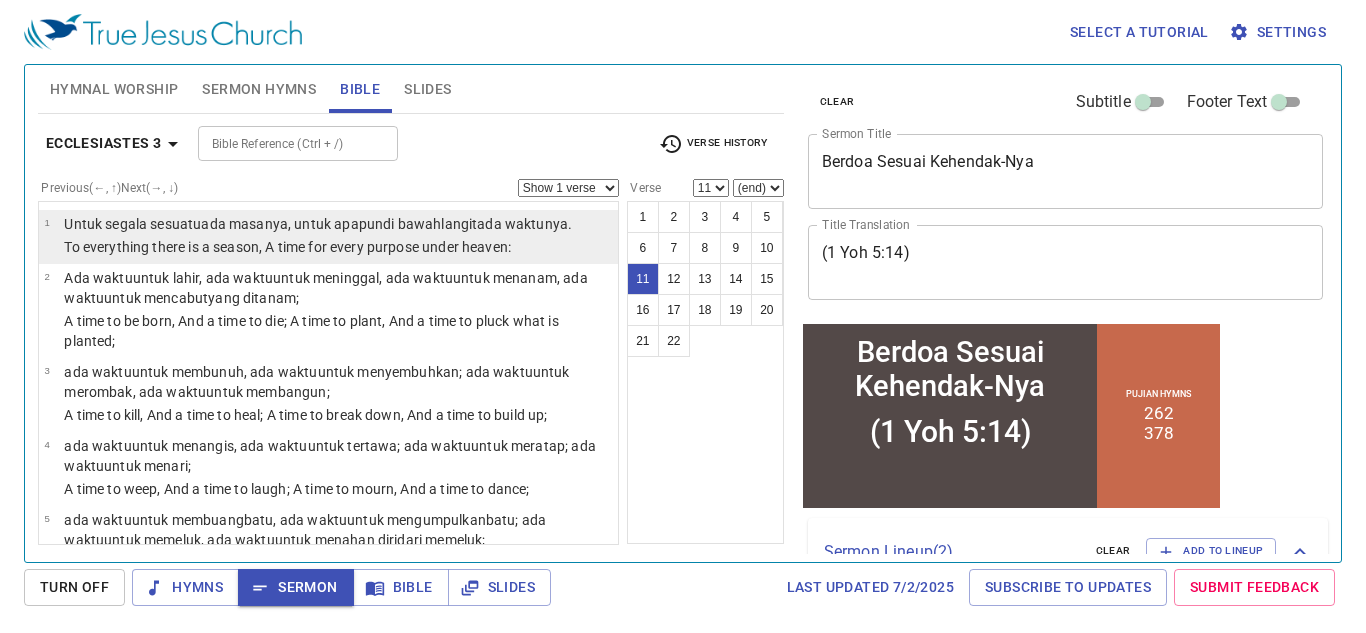 click on "Untuk segala sesuatu  ada masanya , untuk apapun  di bawah  langit  ada waktunya ." at bounding box center [318, 225] 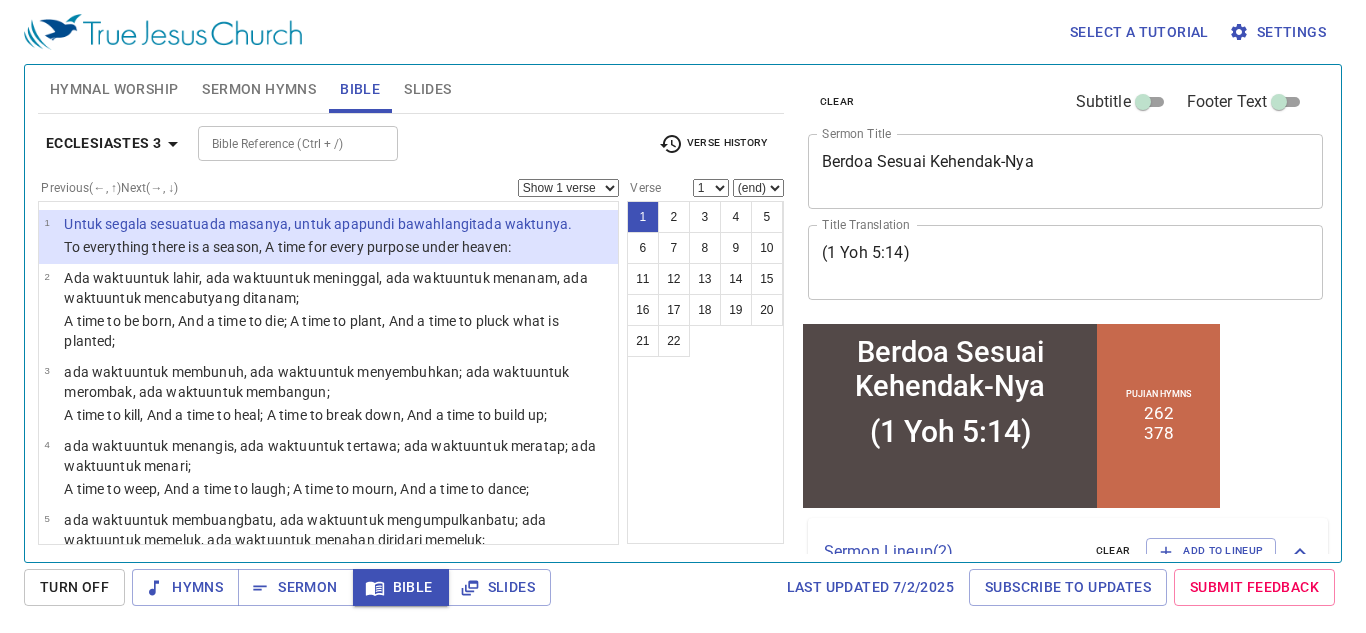 click on "(end) 2 3 4 5 6 7 8 9 10 11 12 13 14 15 16 17 18 19 20 21 22" at bounding box center [758, 188] 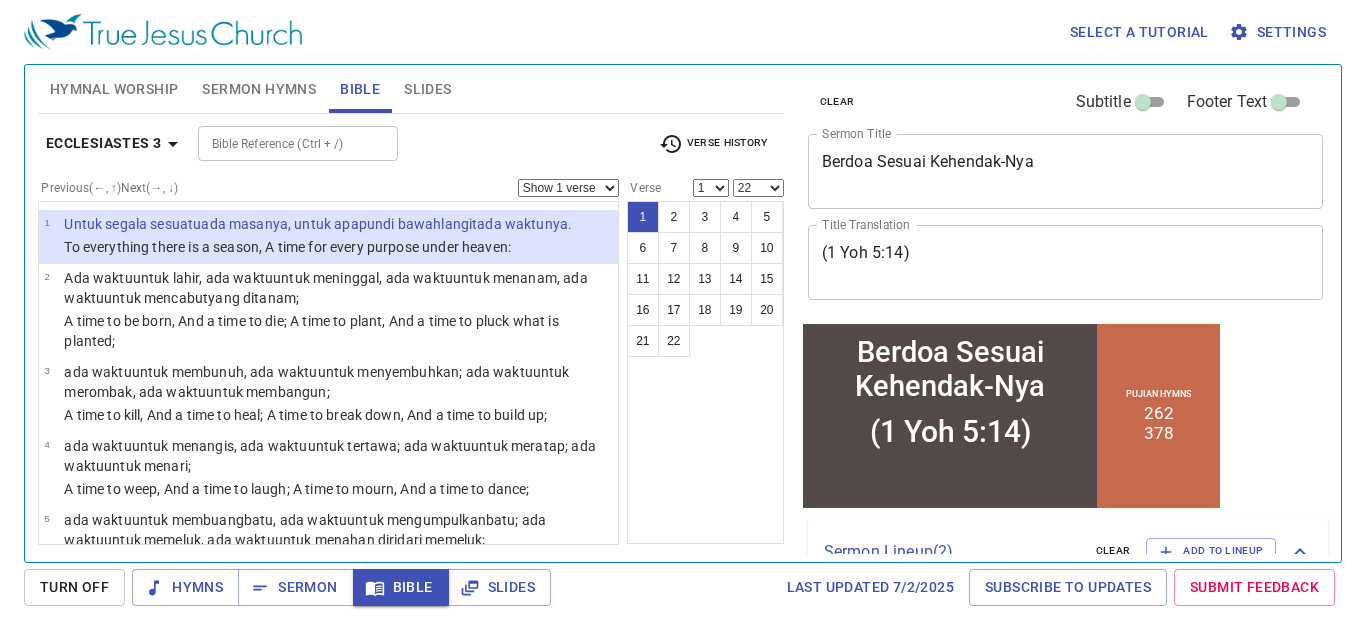 click on "(end) 2 3 4 5 6 7 8 9 10 11 12 13 14 15 16 17 18 19 20 21 22" at bounding box center [758, 188] 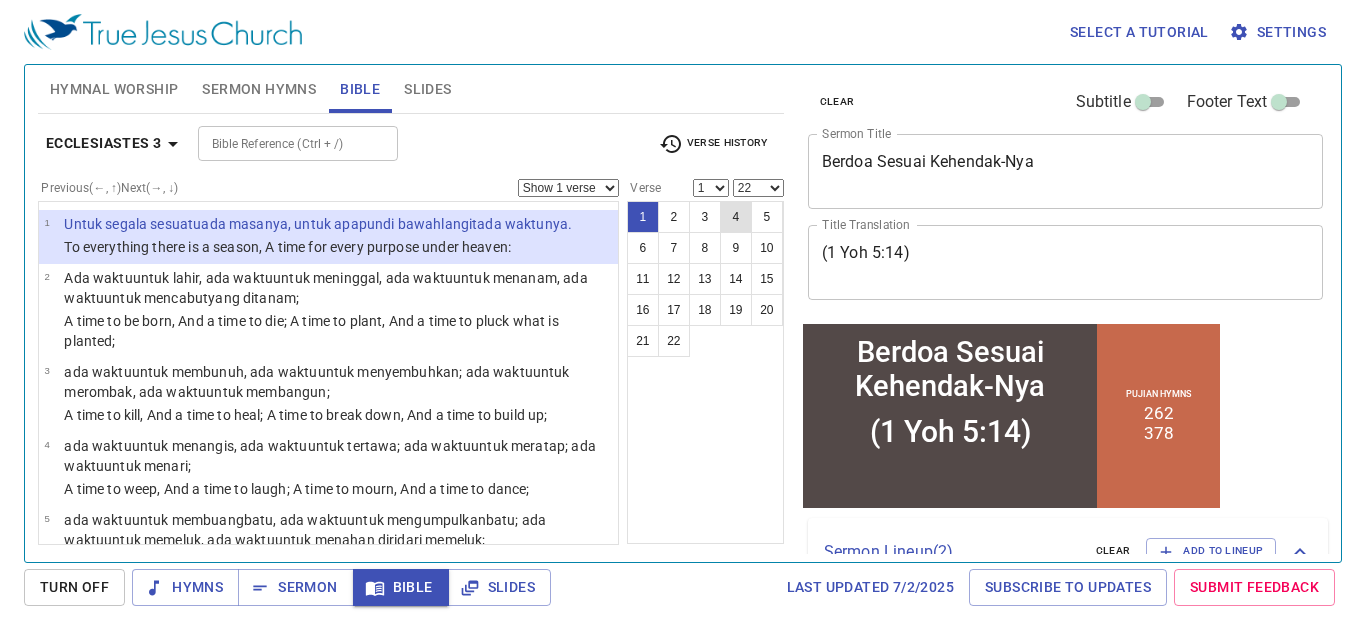 select on "4" 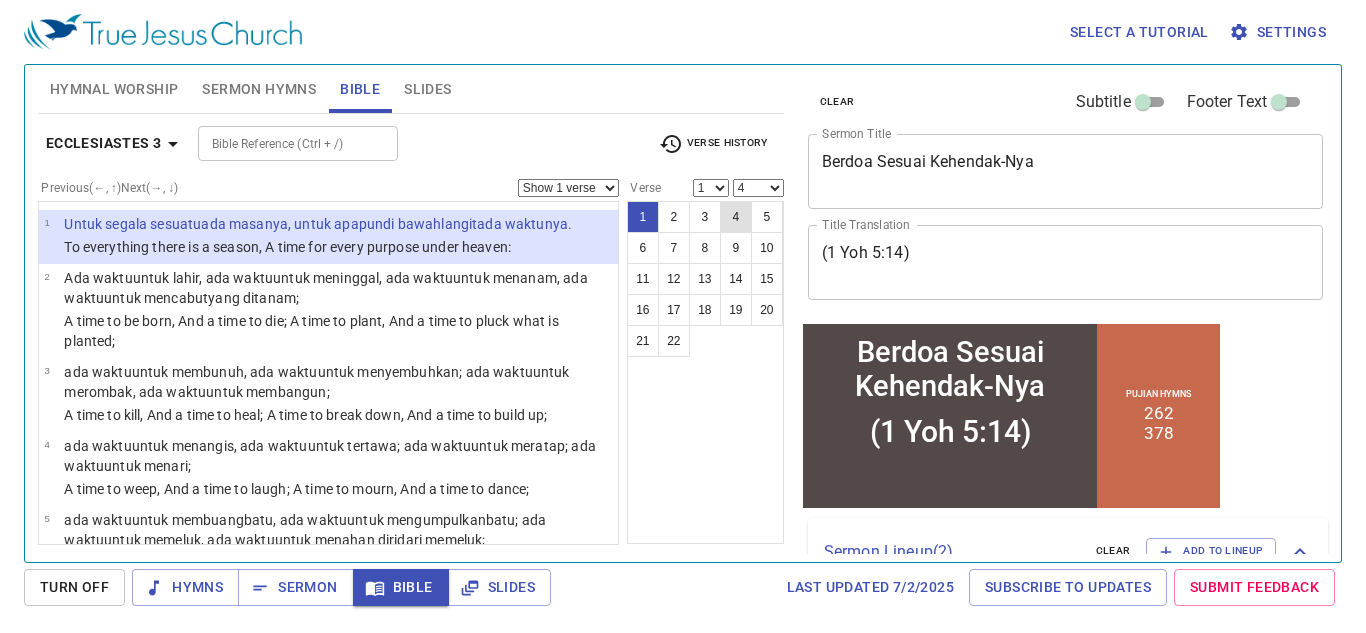 click on "(end) 2 3 4 5 6 7 8 9 10 11 12 13 14 15 16 17 18 19 20 21 22" at bounding box center (758, 188) 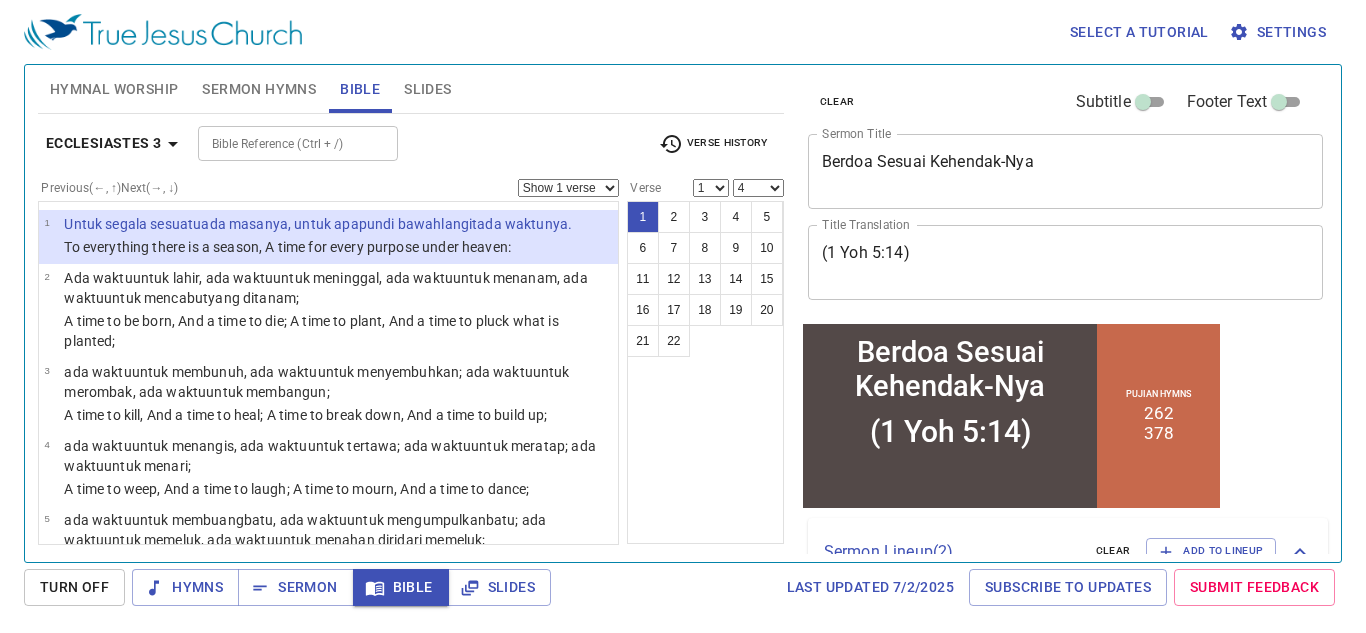 click on "Select a tutorial Settings Hymnal Worship Sermon Hymns Bible Slides Hymn search Hymn search   clear Audio Playback remove 11. I Rejoice, for Jesus Walketh by My Side   1 2 3 4 remove 62. The Saviour with Me   1 1C 2 2C 3 3C 4 4C Hymn search Hymn search   clear Audio Playback remove 262. I Want a Principle Within   ID :   1 1C 2 2C 3 3C 4 4C EN :   1 1C 2 2C 3 3C Sync Verses remove 378. Trust and Obey   1 1C 2 2C 3 3C 4 4C Ecclesiastes 3 Bible Reference (Ctrl + /) Bible Reference (Ctrl + /)   Verse History   Previous  (←, ↑)     Next  (→, ↓) Show 1 verse Show 2 verses Show 3 verses Show 4 verses Show 5 verses 1 Untuk segala sesuatu  ada masanya , untuk apapun  di bawah  langit  ada waktunya .    To everything there is a season, A time for every purpose under heaven: 2 Ada waktu  untuk lahir , ada waktu  untuk meninggal , ada waktu  untuk menanam , ada waktu  untuk mencabut  yang ditanam ;    A time to be born, And a time to die; A time to plant, And a time to pluck what is planted; 3 ;" at bounding box center (683, 316) 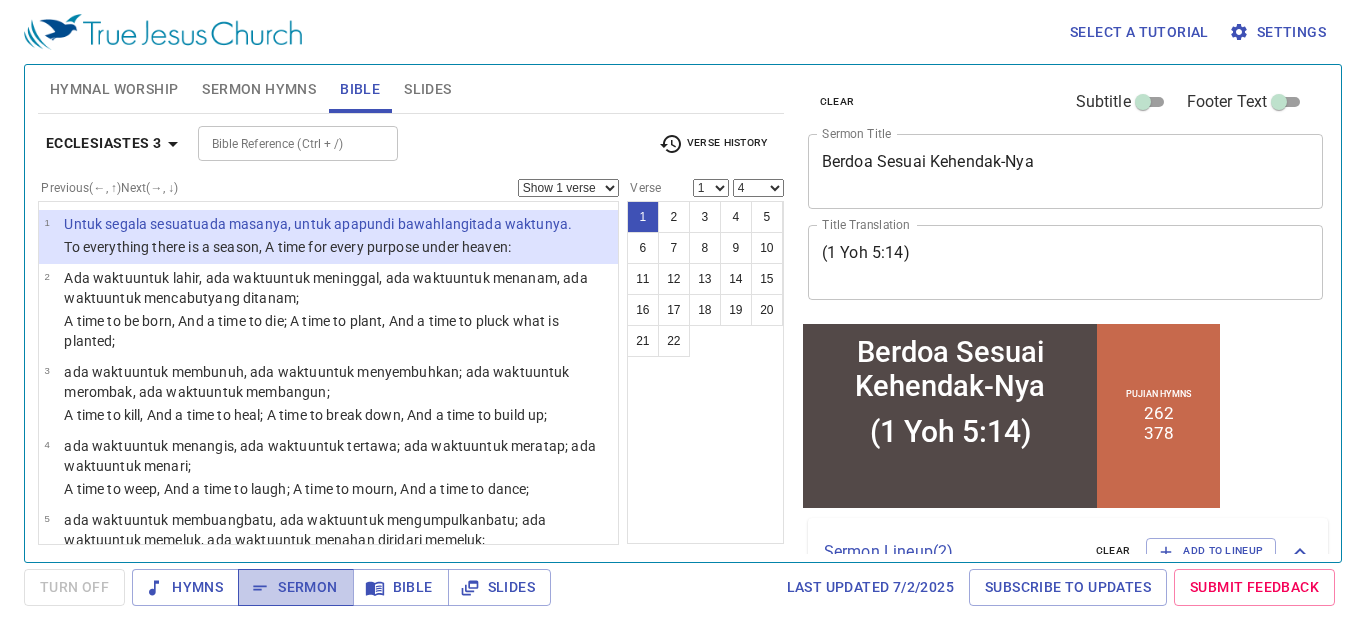 drag, startPoint x: 284, startPoint y: 584, endPoint x: 297, endPoint y: 569, distance: 19.849434 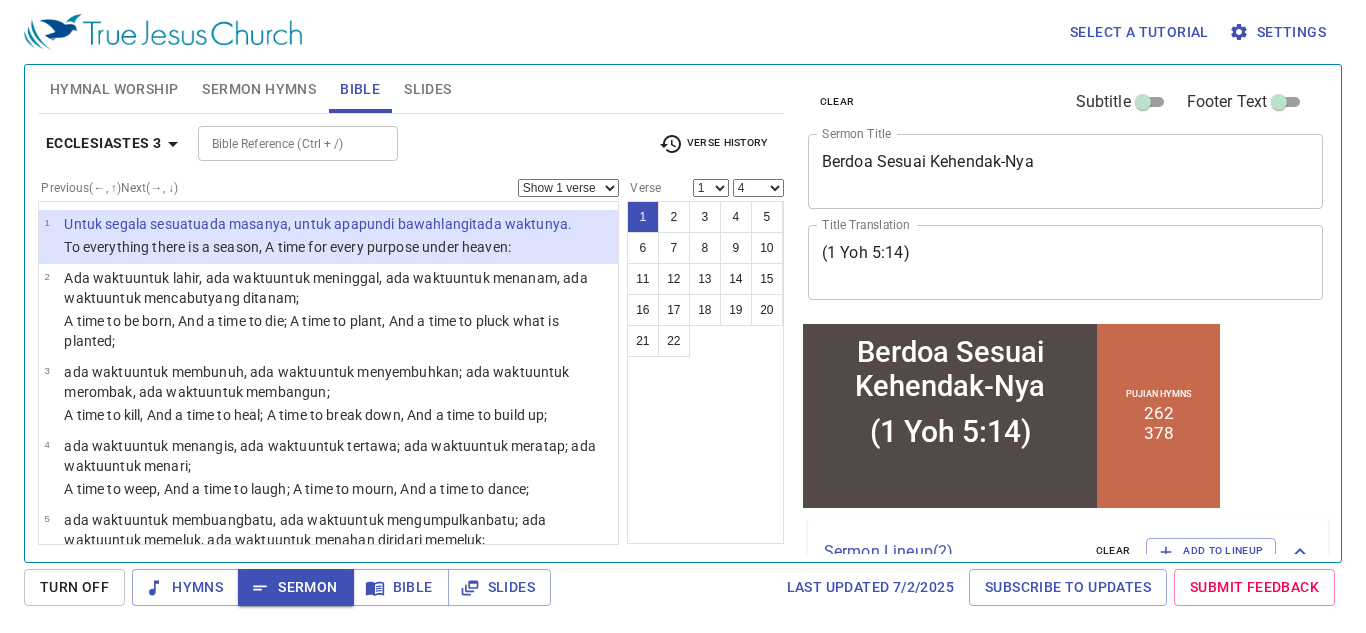 click on "Hymnal Worship" at bounding box center [114, 89] 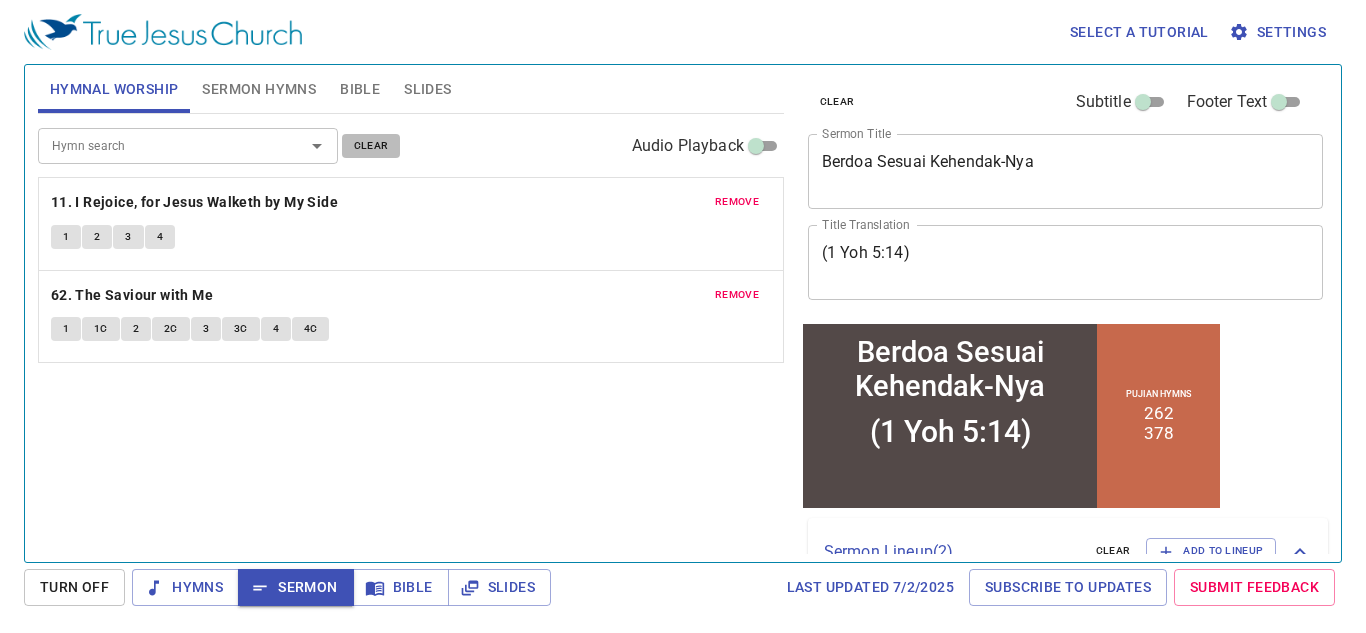 click on "clear" at bounding box center (371, 146) 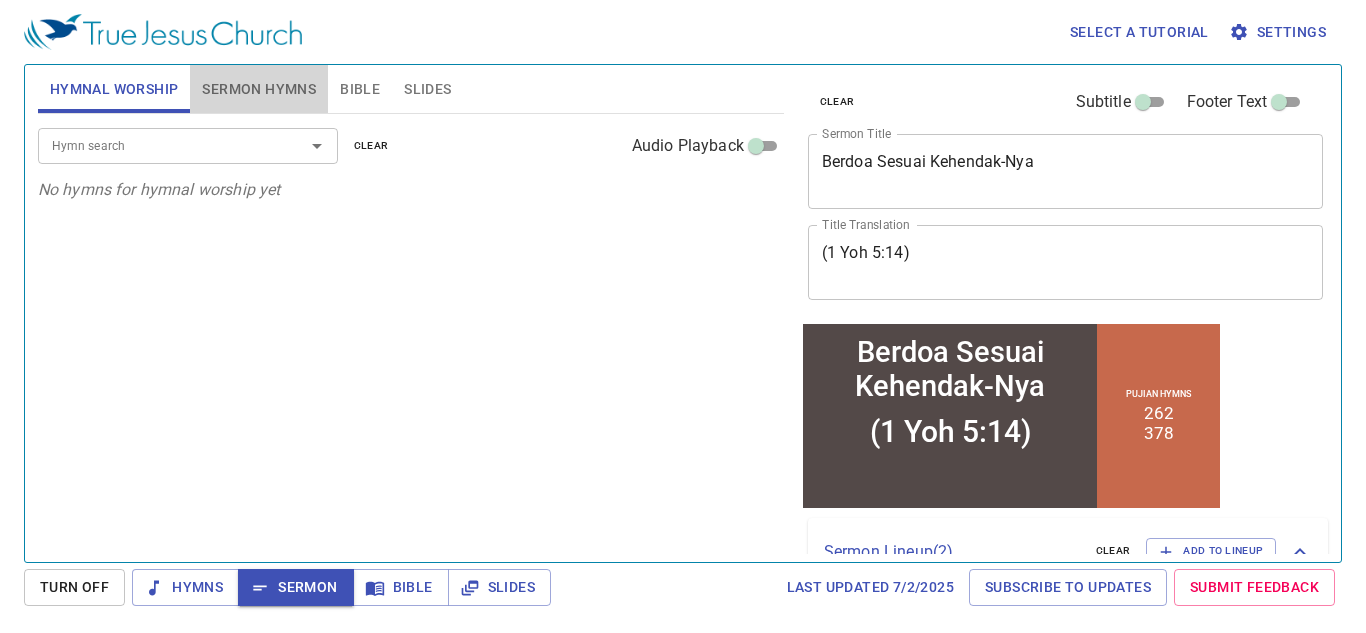 click on "Sermon Hymns" at bounding box center [259, 89] 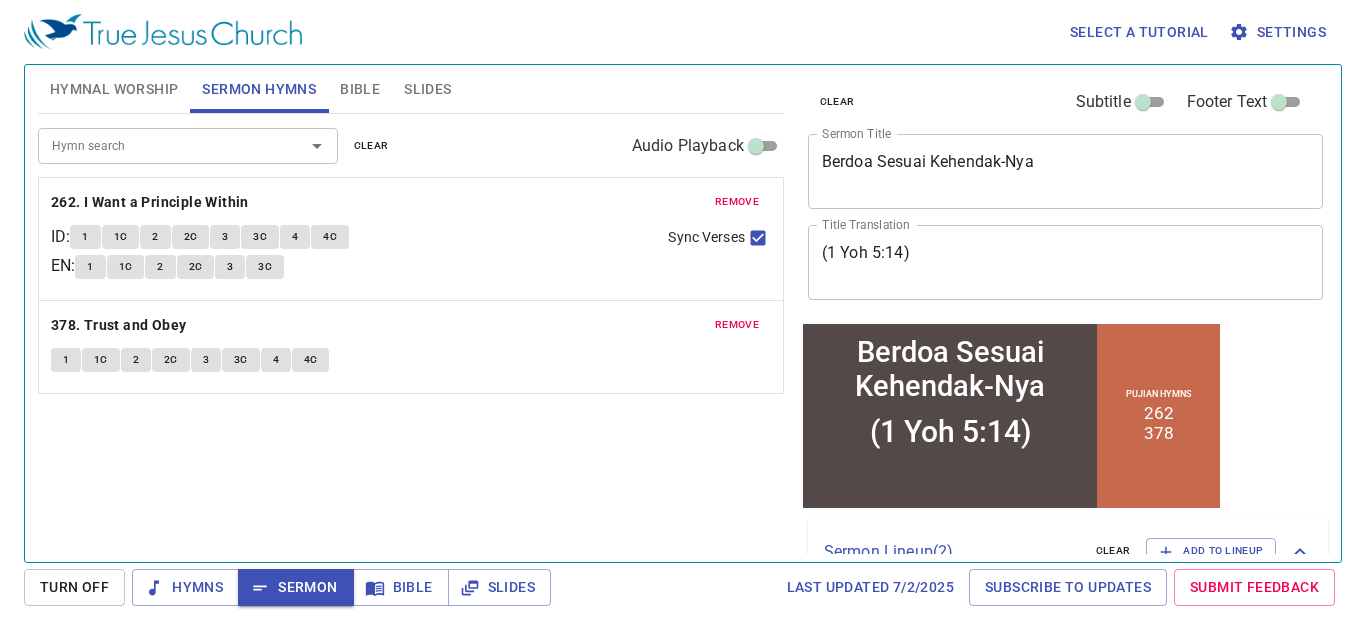 click on "Slides" at bounding box center (427, 89) 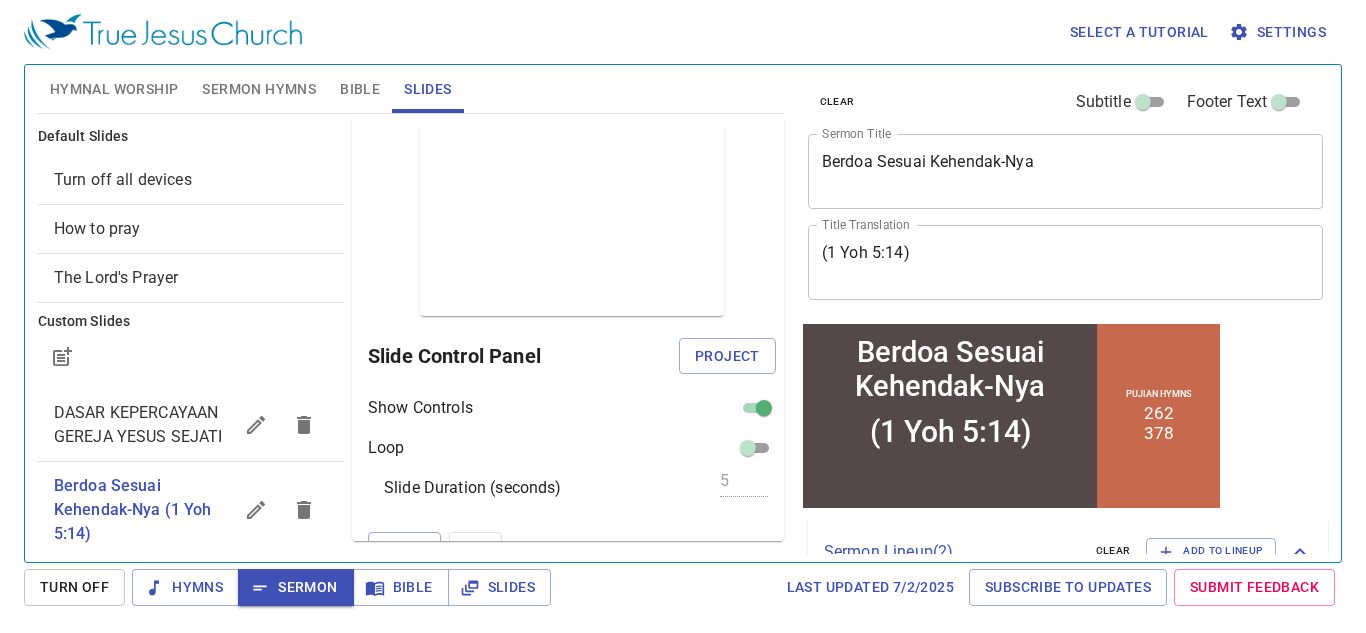 click 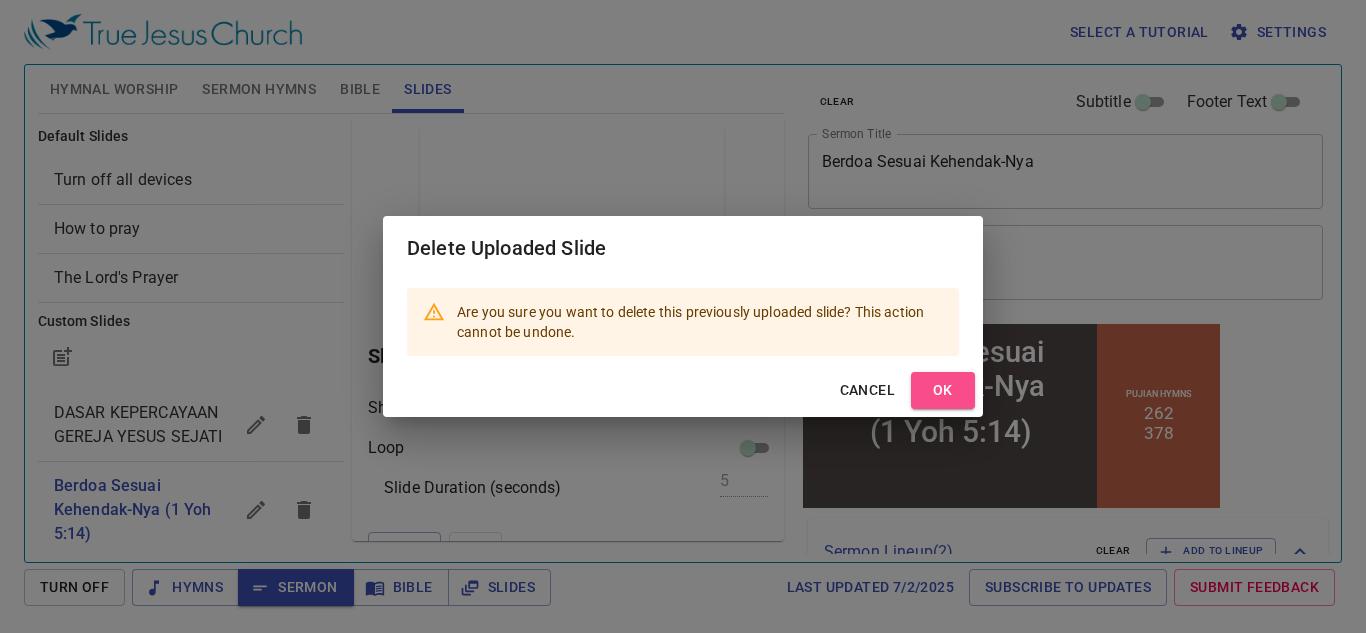 click on "OK" at bounding box center [943, 390] 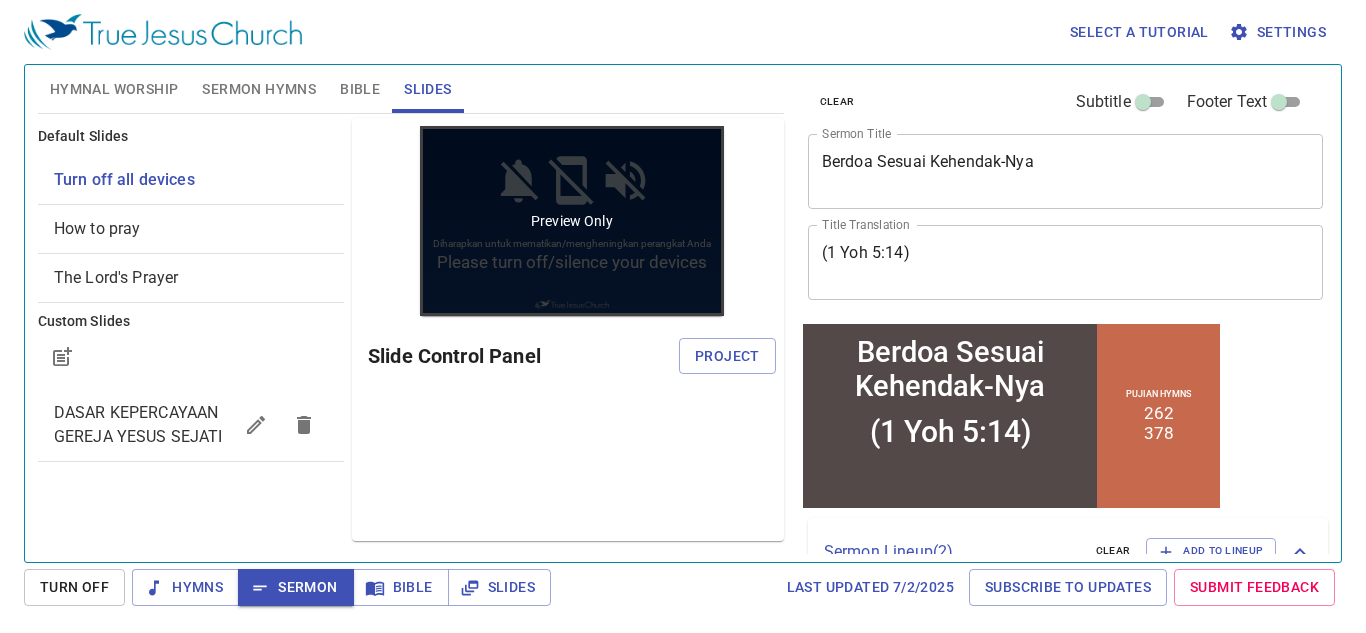 scroll, scrollTop: 0, scrollLeft: 0, axis: both 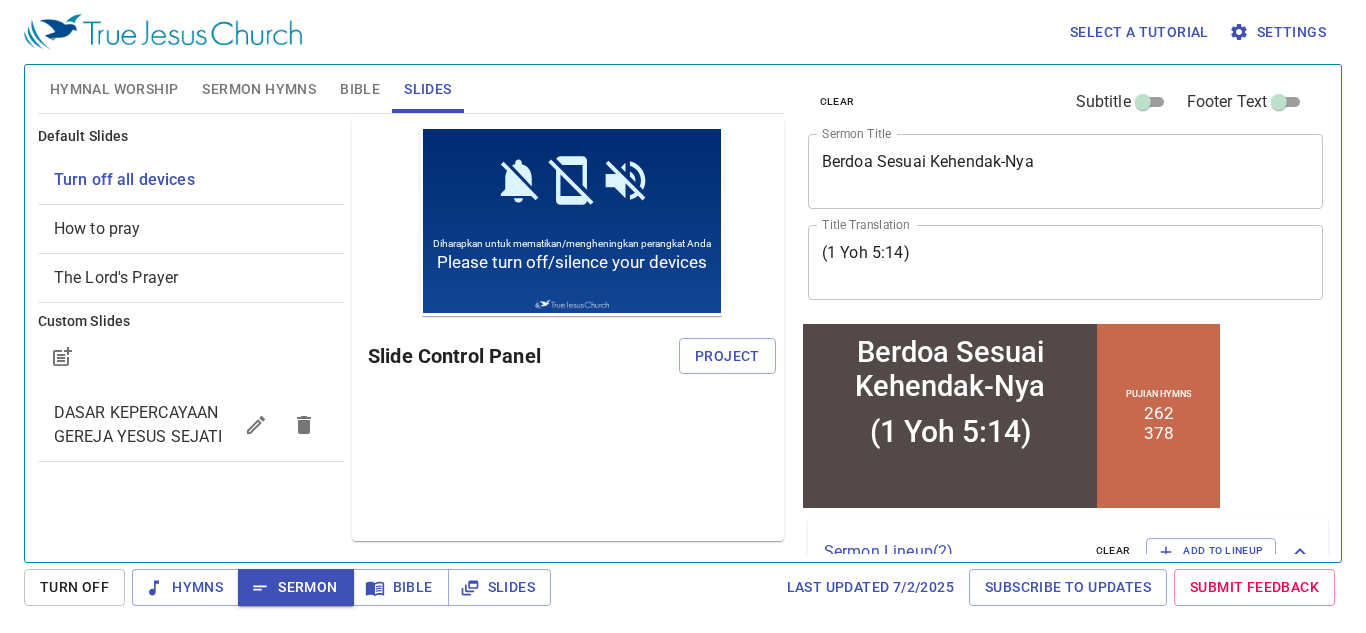 click on "Bible" at bounding box center (360, 89) 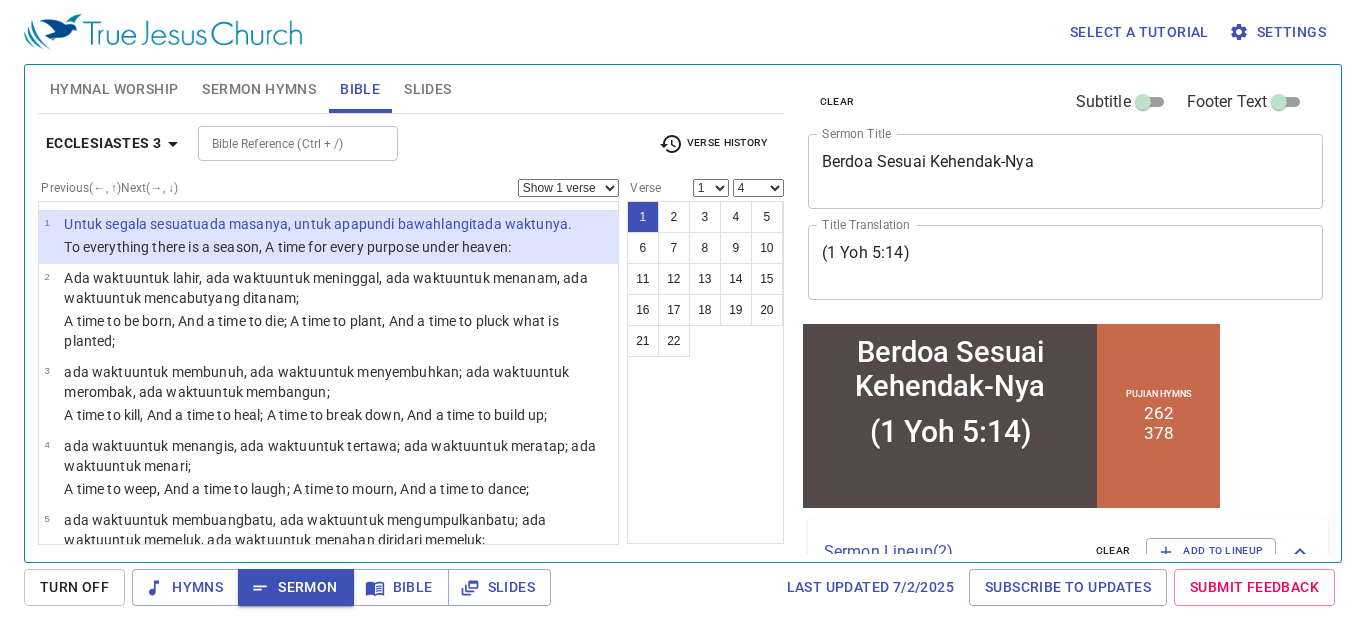 click on "1 2 3 4 5 6 7 8 9 10 11 12 13 14 15 16 17 18 19 20 21 22" at bounding box center (705, 372) 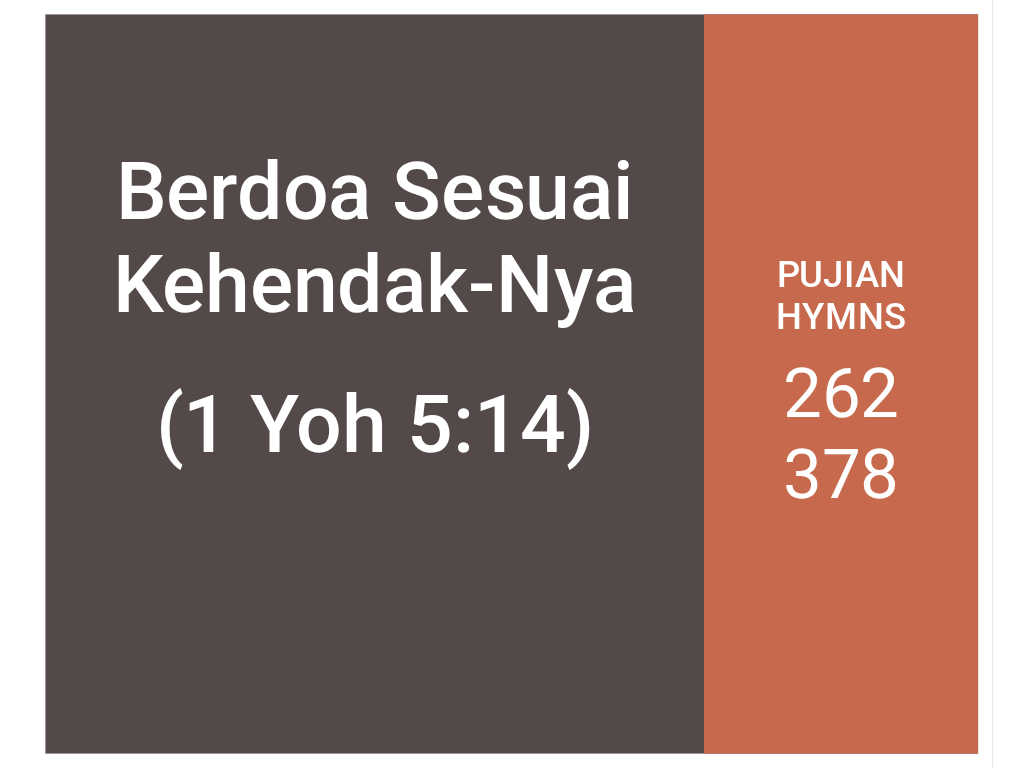 scroll, scrollTop: 0, scrollLeft: 0, axis: both 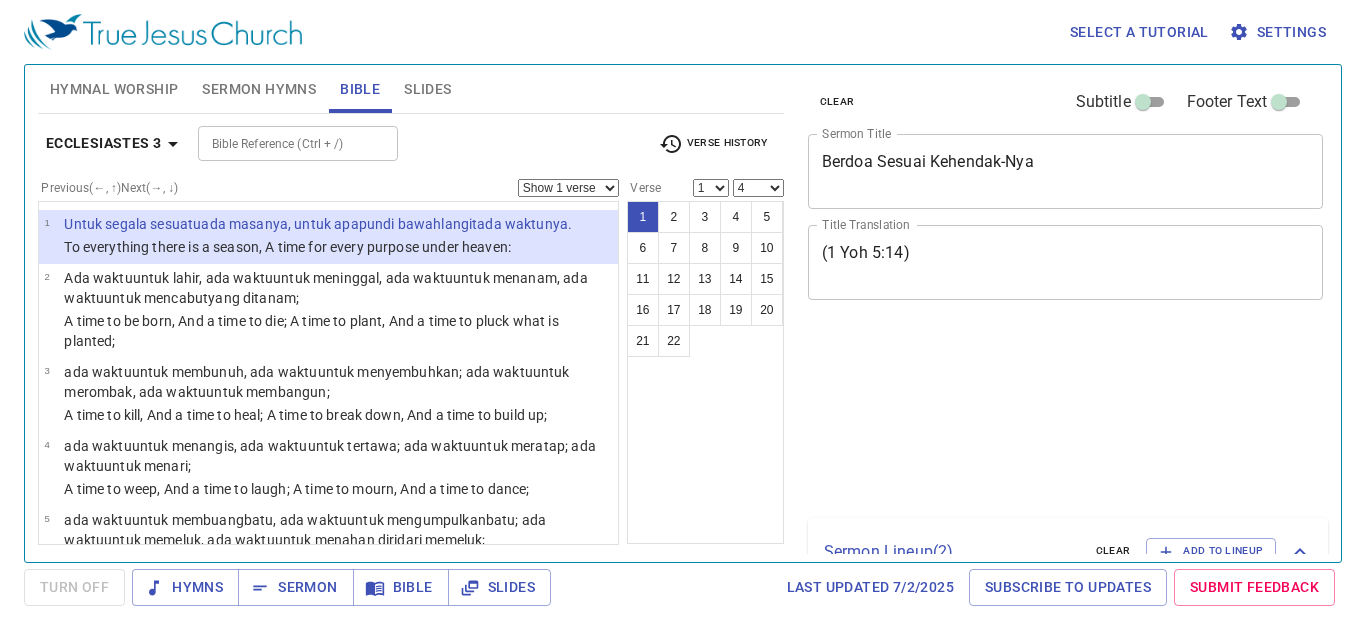 select on "4" 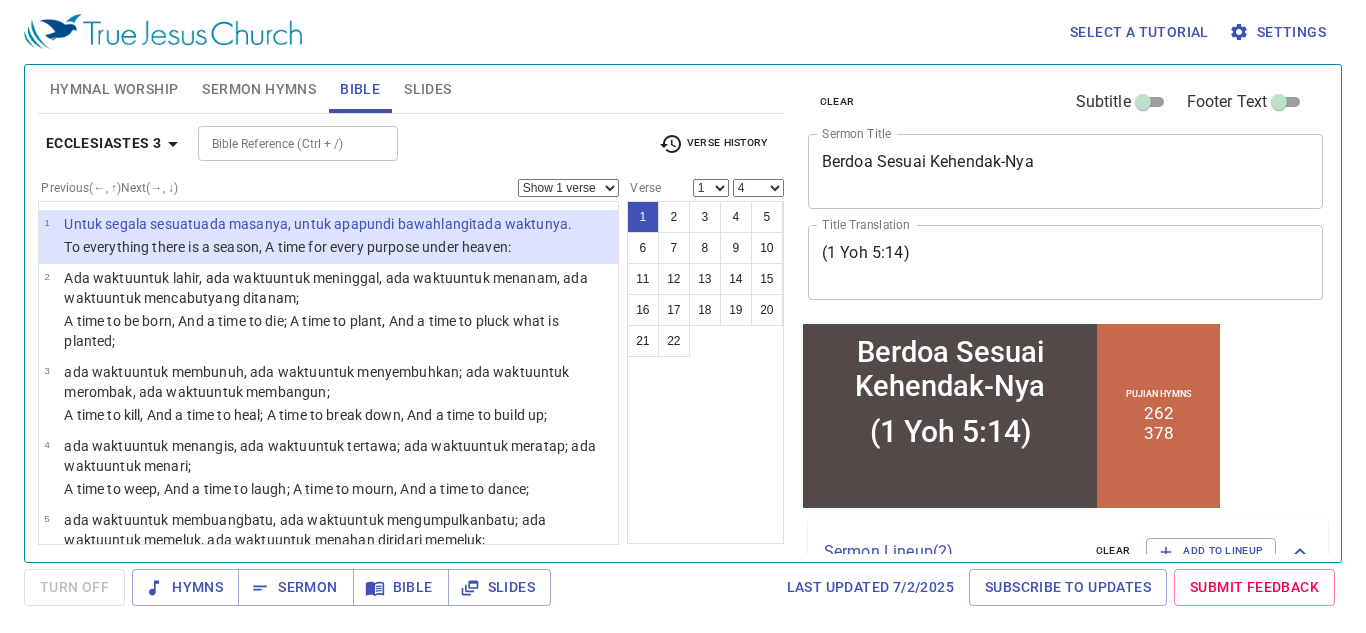 scroll, scrollTop: 0, scrollLeft: 0, axis: both 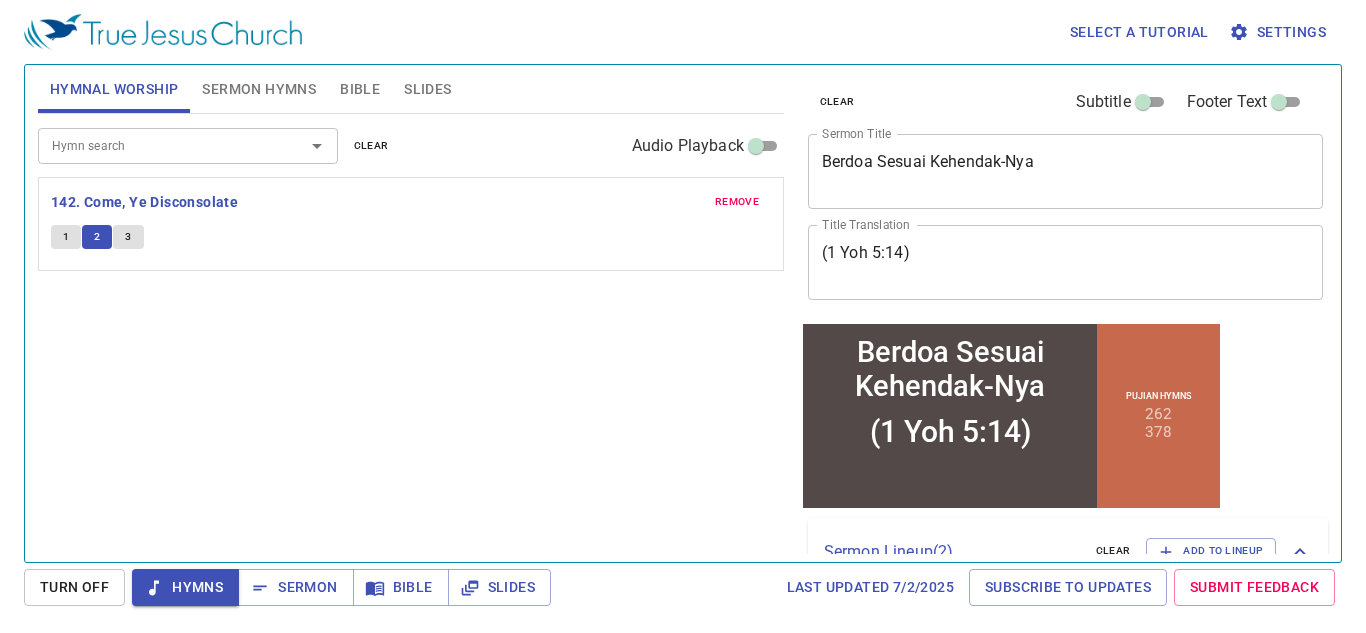 type 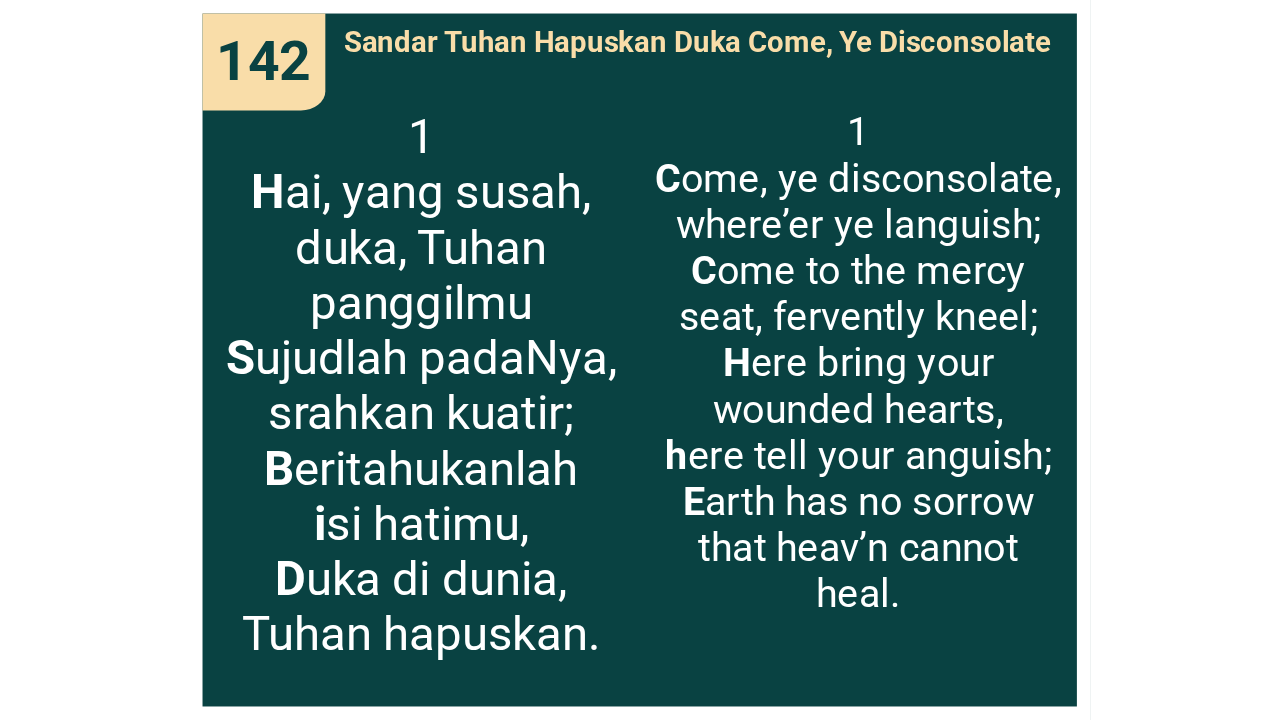 scroll, scrollTop: 0, scrollLeft: 0, axis: both 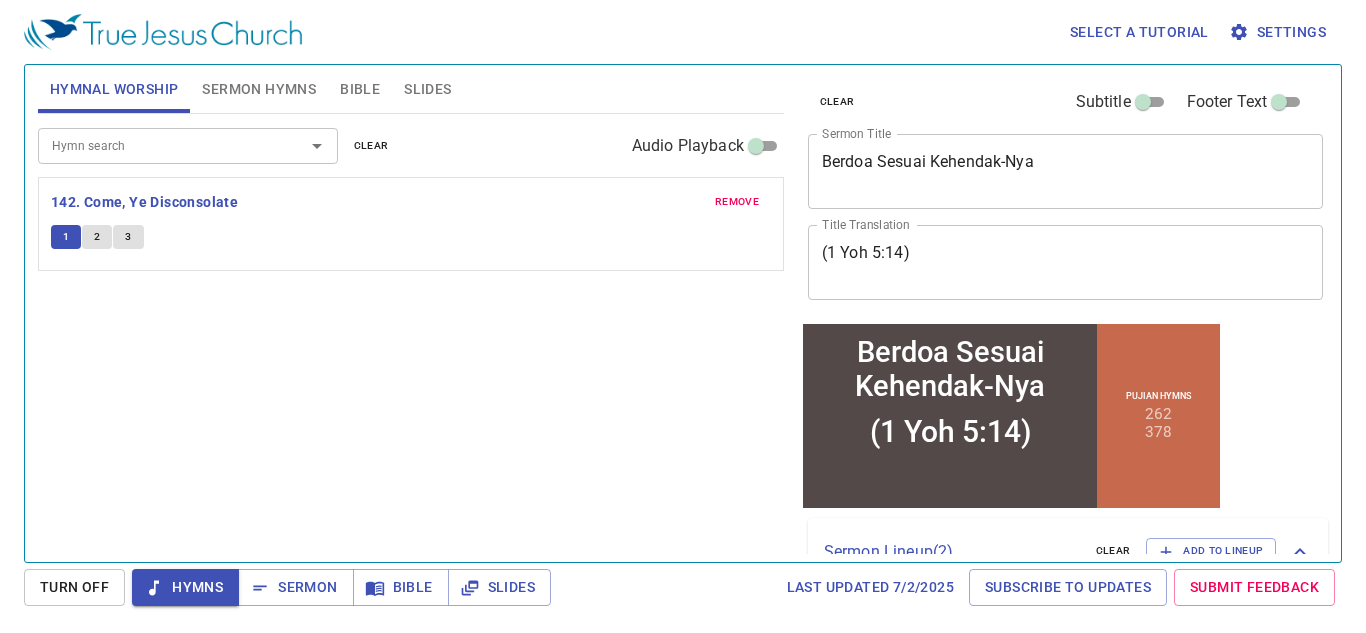 click on "2" at bounding box center (97, 237) 